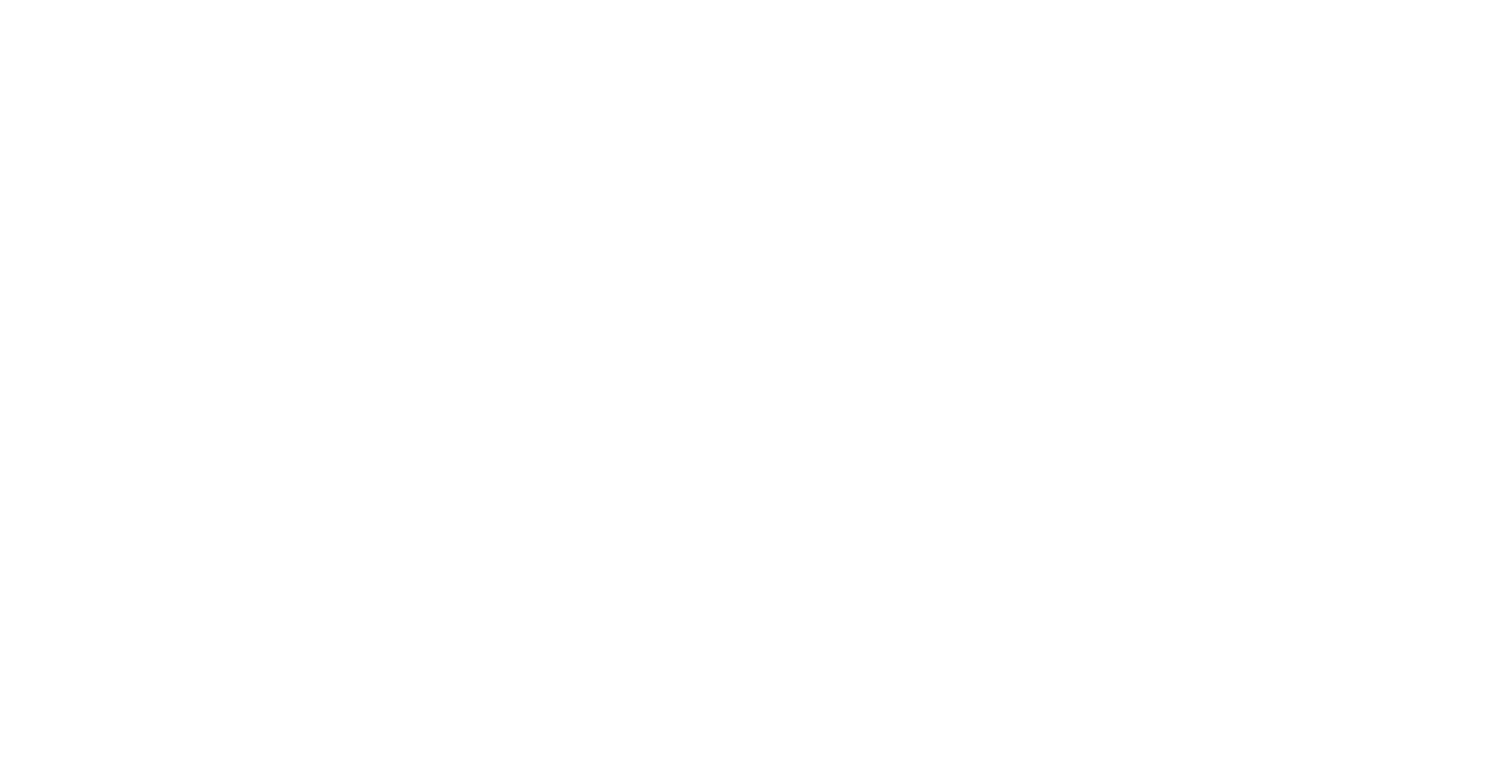 scroll, scrollTop: 0, scrollLeft: 0, axis: both 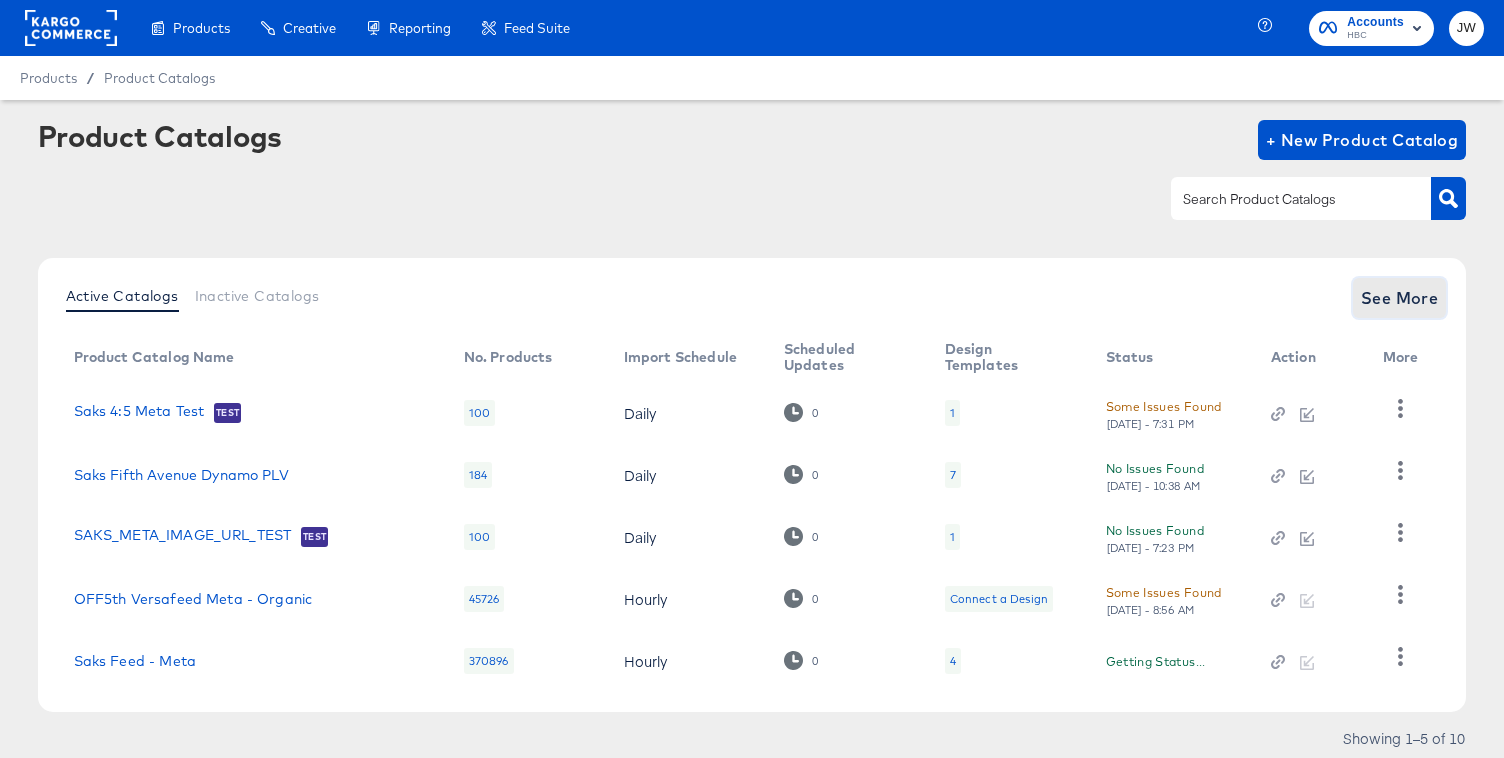 click on "See More" at bounding box center (1400, 298) 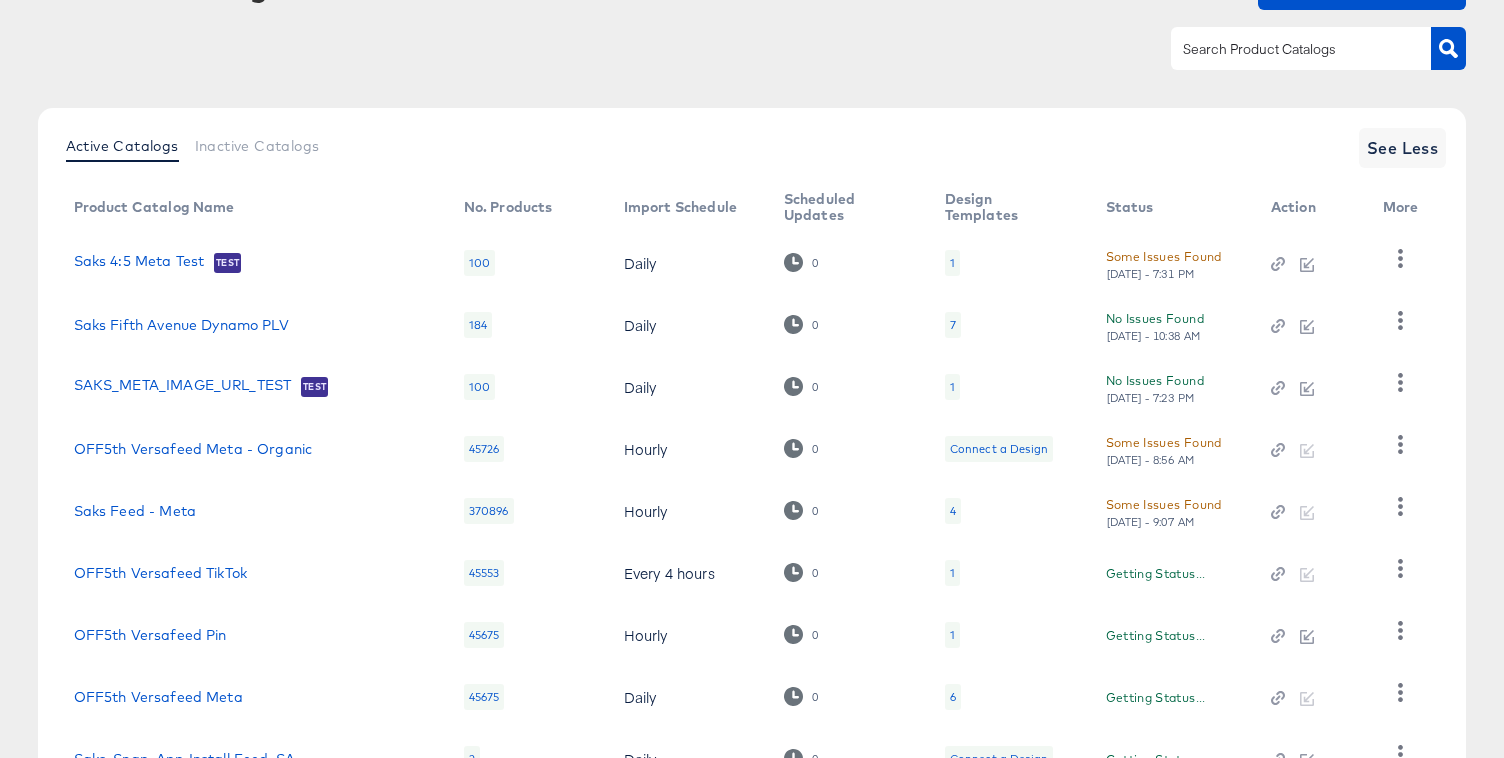 scroll, scrollTop: 376, scrollLeft: 0, axis: vertical 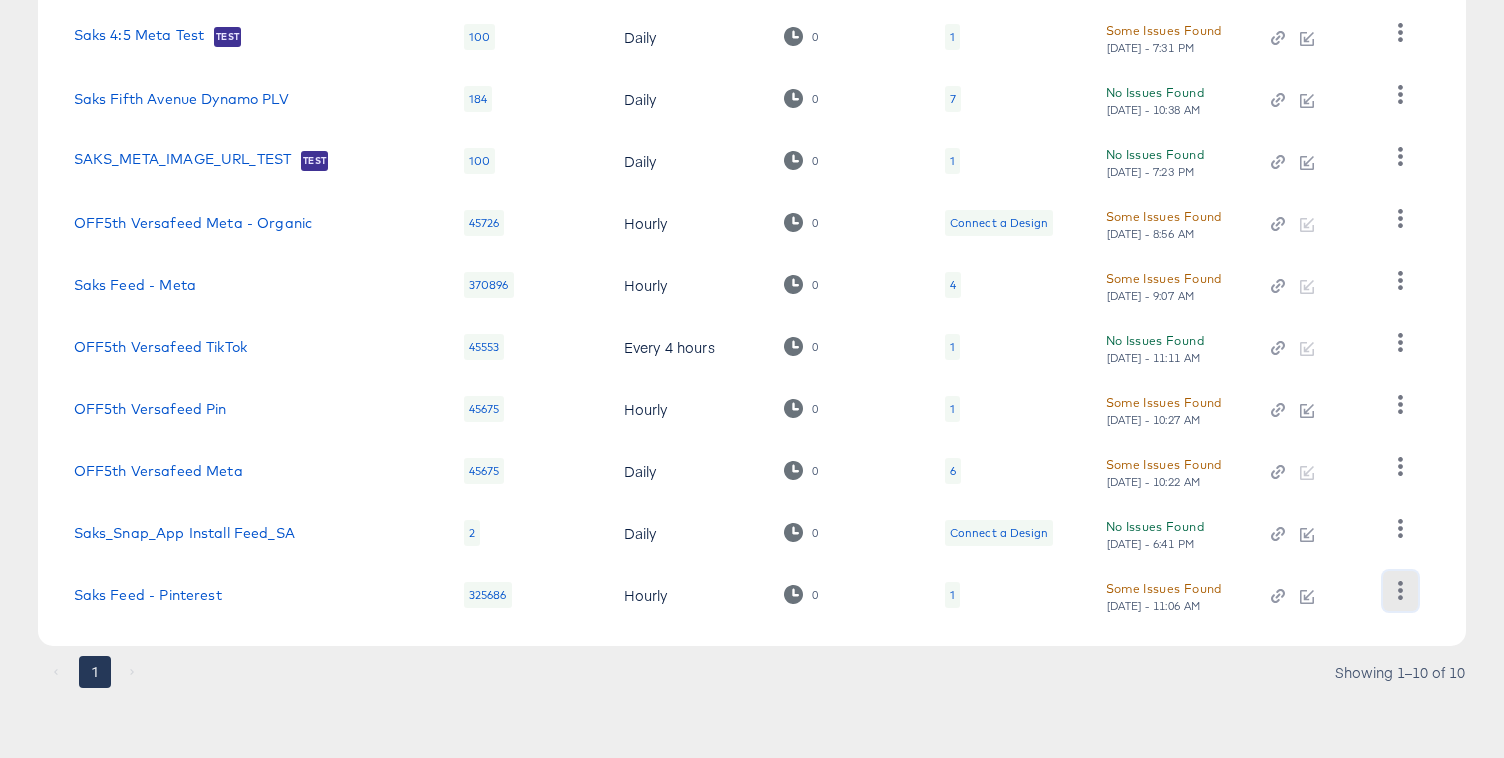 click 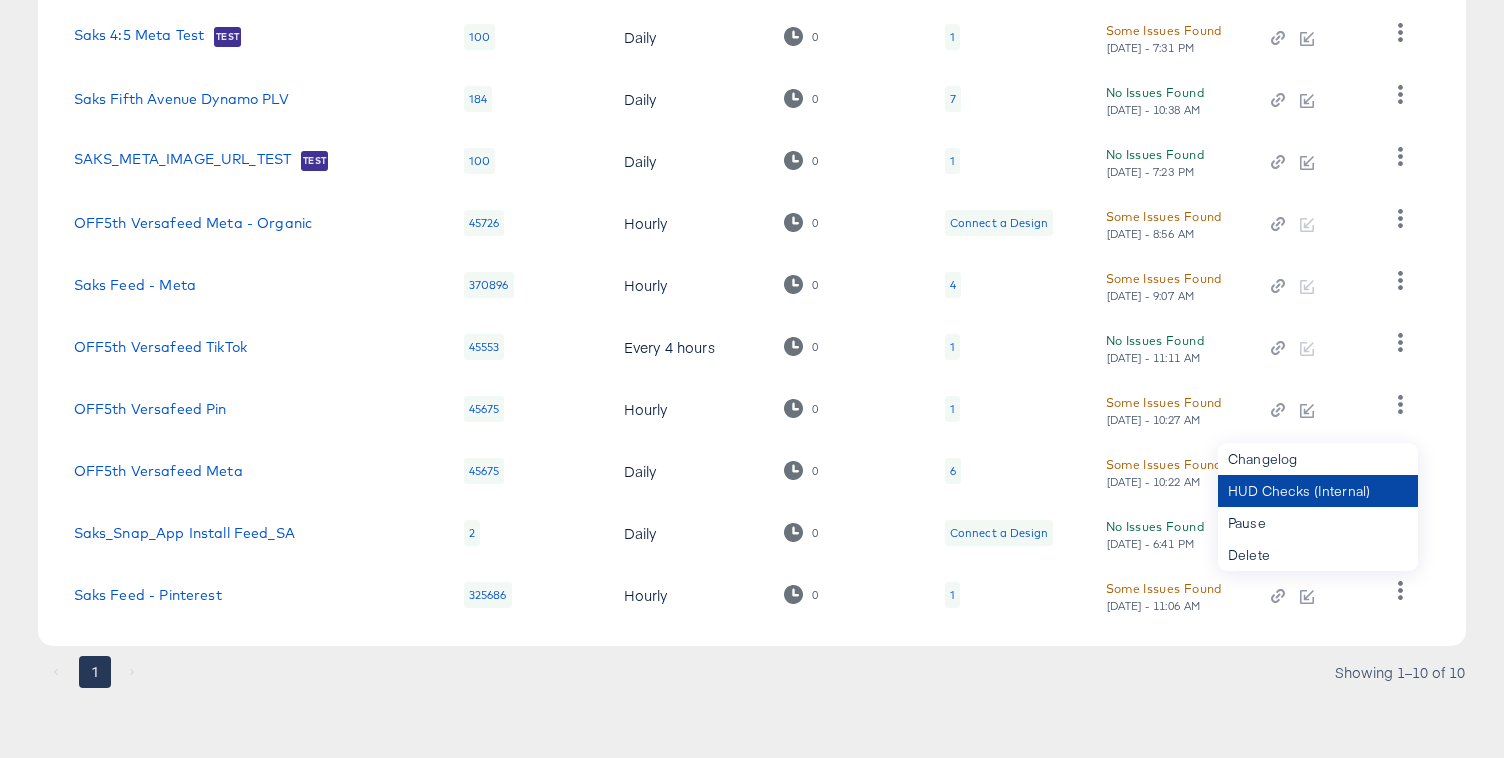 click on "HUD Checks (Internal)" at bounding box center (1318, 491) 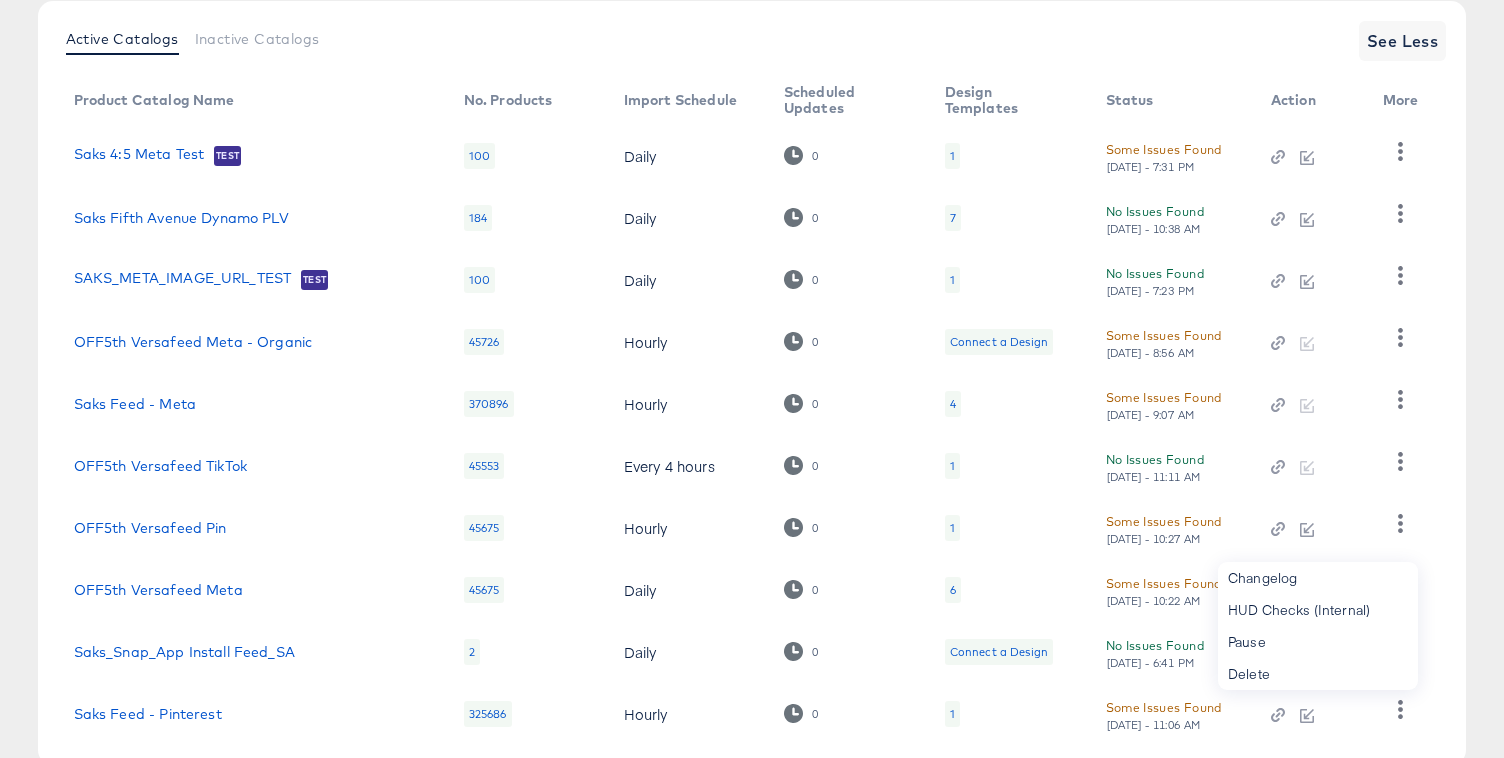 scroll, scrollTop: 260, scrollLeft: 0, axis: vertical 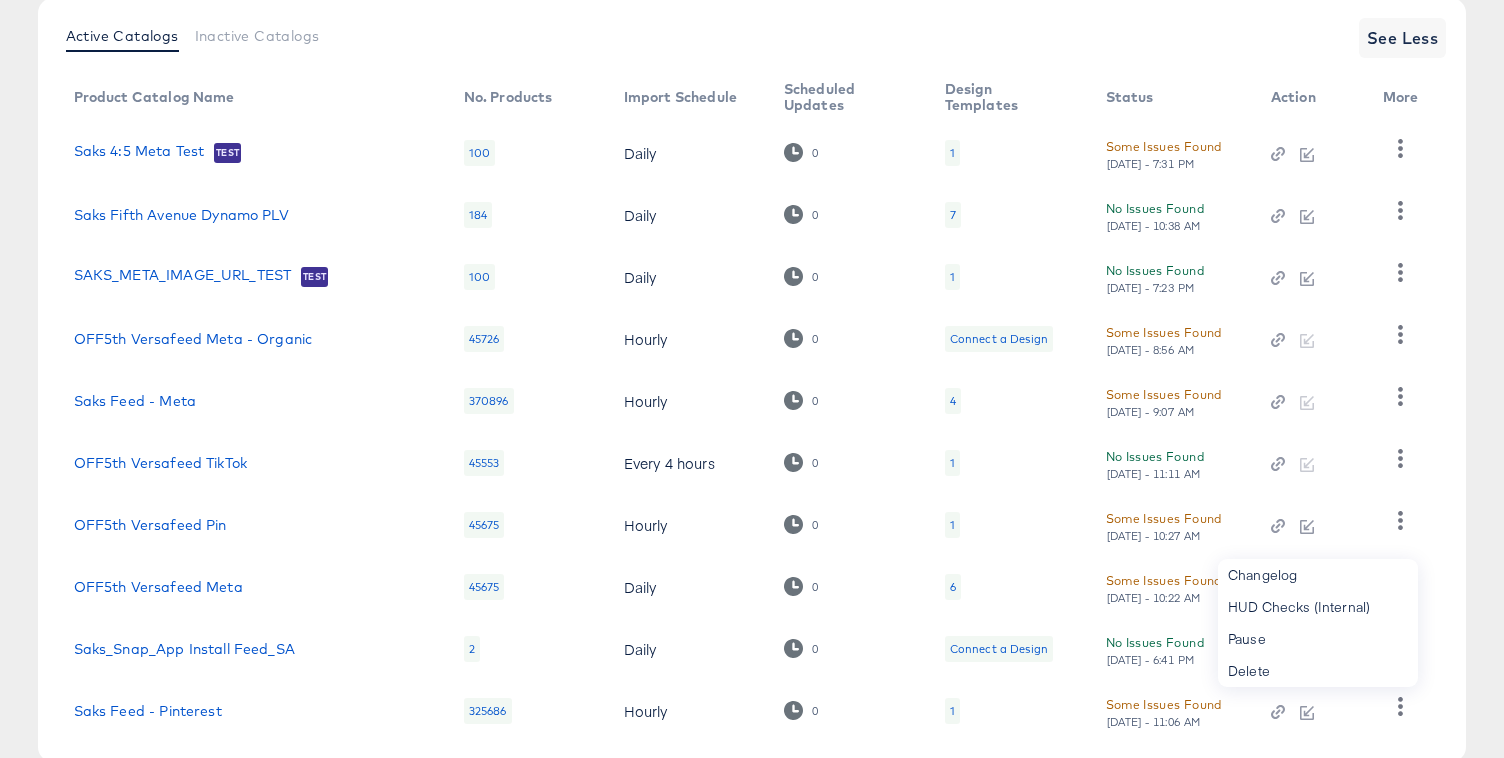 click on "Product Catalog Name No. Products Import Schedule Scheduled Updates Design Templates Status Action More Saks 4:5 Meta Test Test 100 Daily 0 1 Some Issues Found [DATE] - 7:31 PM [GEOGRAPHIC_DATA] Dynamo PLV 184 Daily 0 7 No Issues Found [DATE] - 10:38 AM SAKS_META_IMAGE_URL_TEST Test 100 Daily 0 1 No Issues Found [DATE] - 7:23 PM OFF5th Versafeed Meta - Organic 45726 Hourly 0 Connect a Design Some Issues Found [DATE] - 8:56 AM Saks Feed - Meta 370896 Hourly 0 4 Some Issues Found [DATE] - 9:07 AM OFF5th Versafeed TikTok 45553 Every 4 hours 0 1 No Issues Found [DATE] - 11:11 AM OFF5th Versafeed Pin 45675 Hourly 0 1 Some Issues Found [DATE] - 10:27 AM OFF5th Versafeed Meta 45675 Daily 0 6 Some Issues Found [DATE] - 10:22 AM Saks_Snap_App Install Feed_SA 2 Daily 0 Connect a Design No Issues Found [DATE] - 6:41 PM Saks Feed - Pinterest 325686 Hourly 0 1 Some Issues Found [DATE] - 11:06 AM Changelog HUD Checks (Internal) Pause Delete" at bounding box center [752, 408] 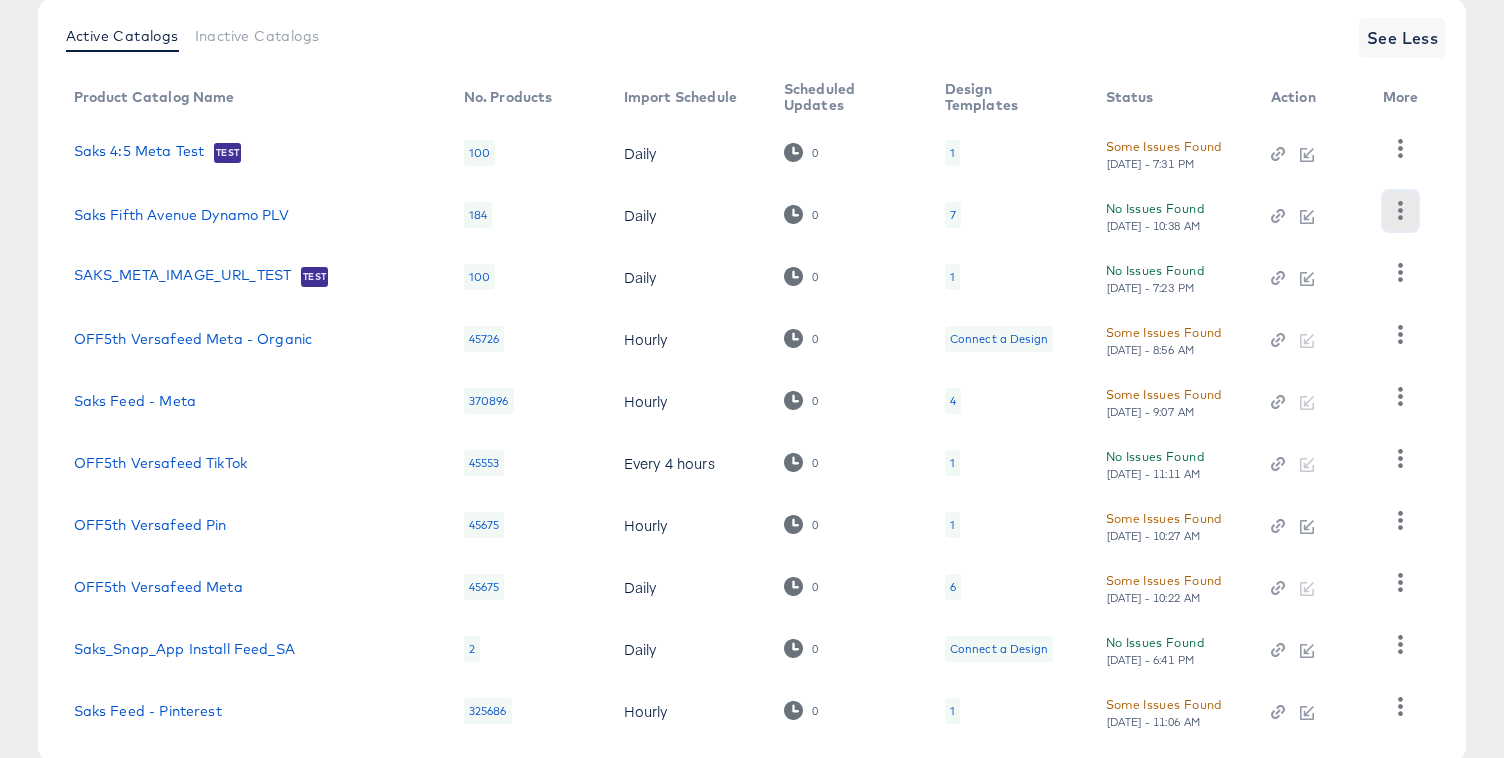 click 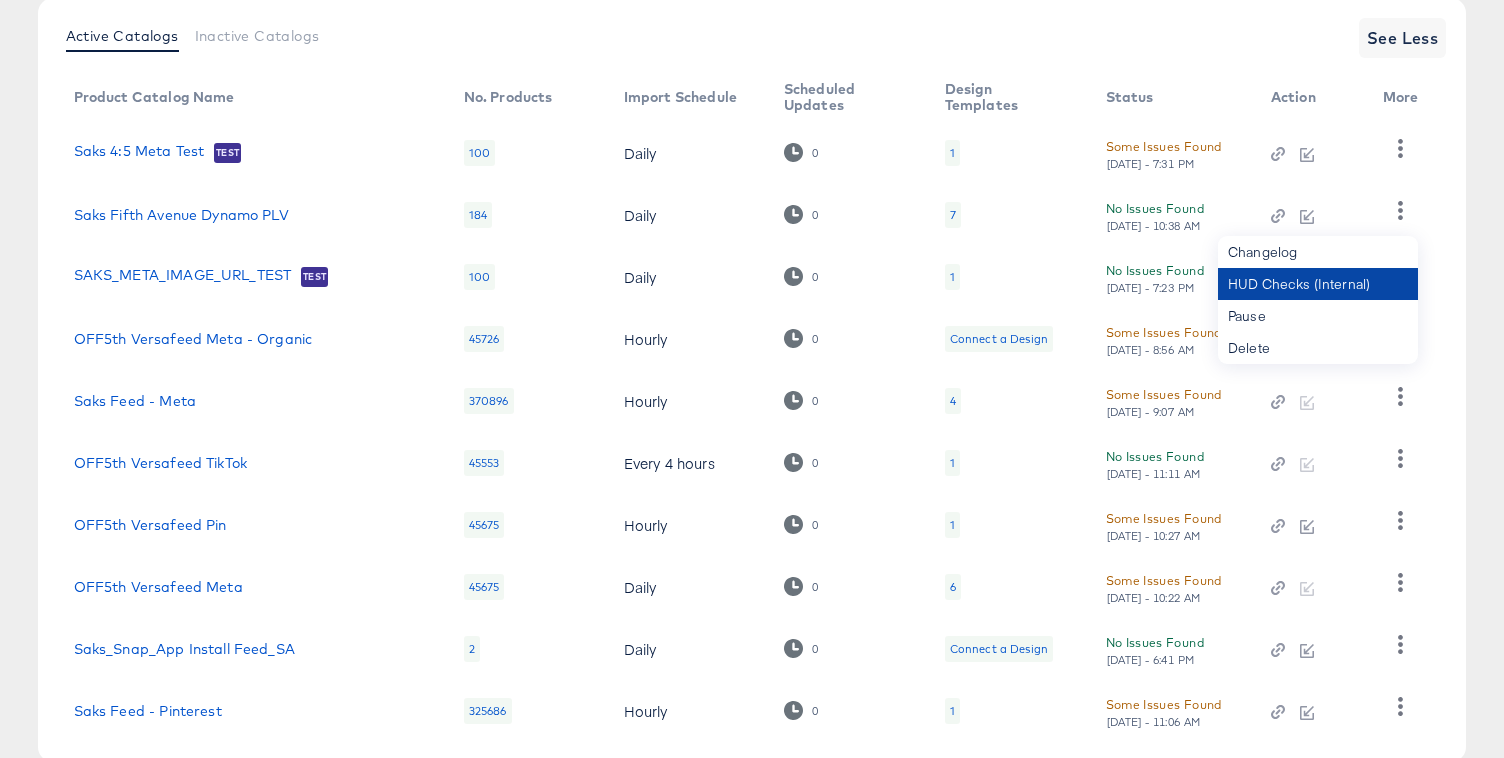 click on "HUD Checks (Internal)" at bounding box center (1318, 284) 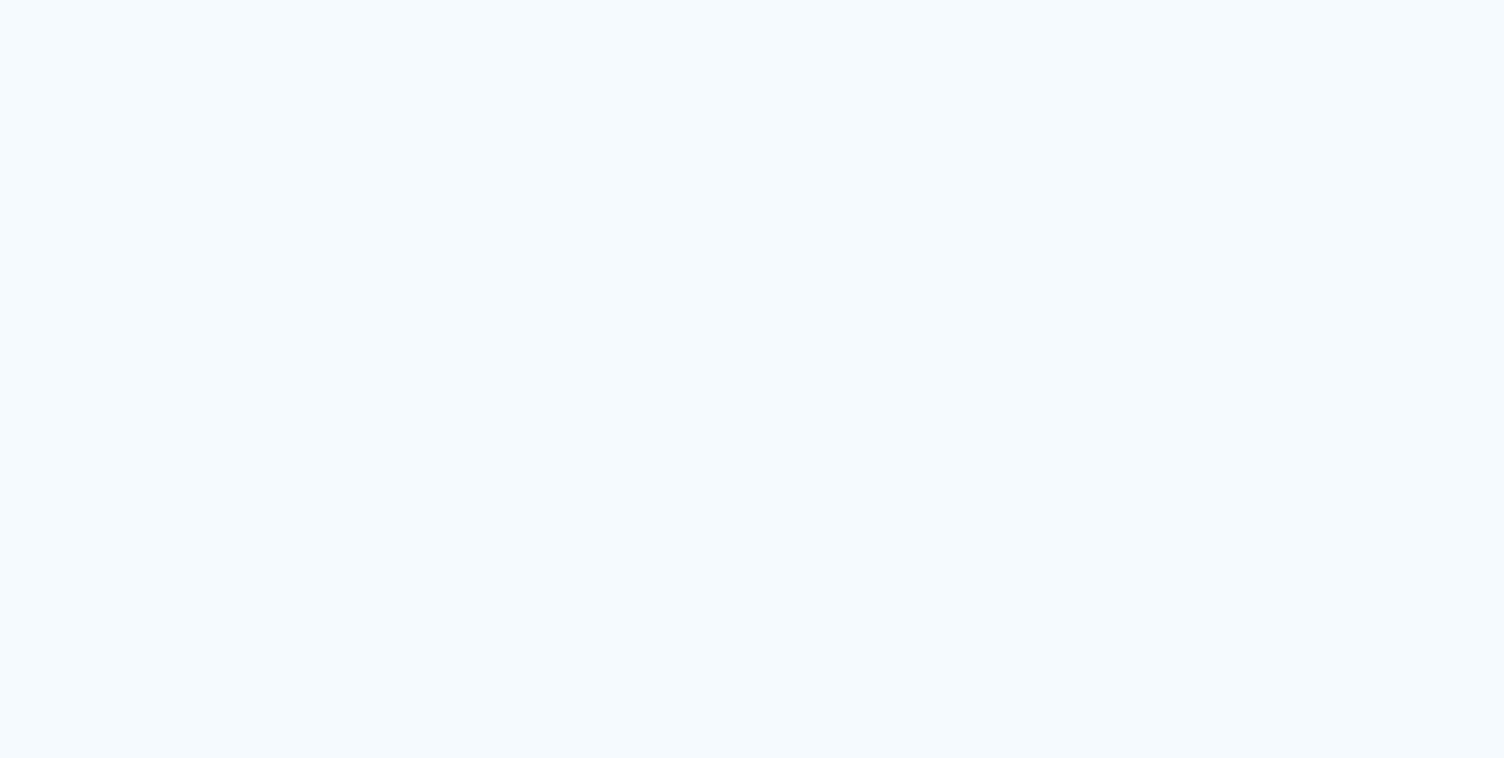 scroll, scrollTop: 0, scrollLeft: 0, axis: both 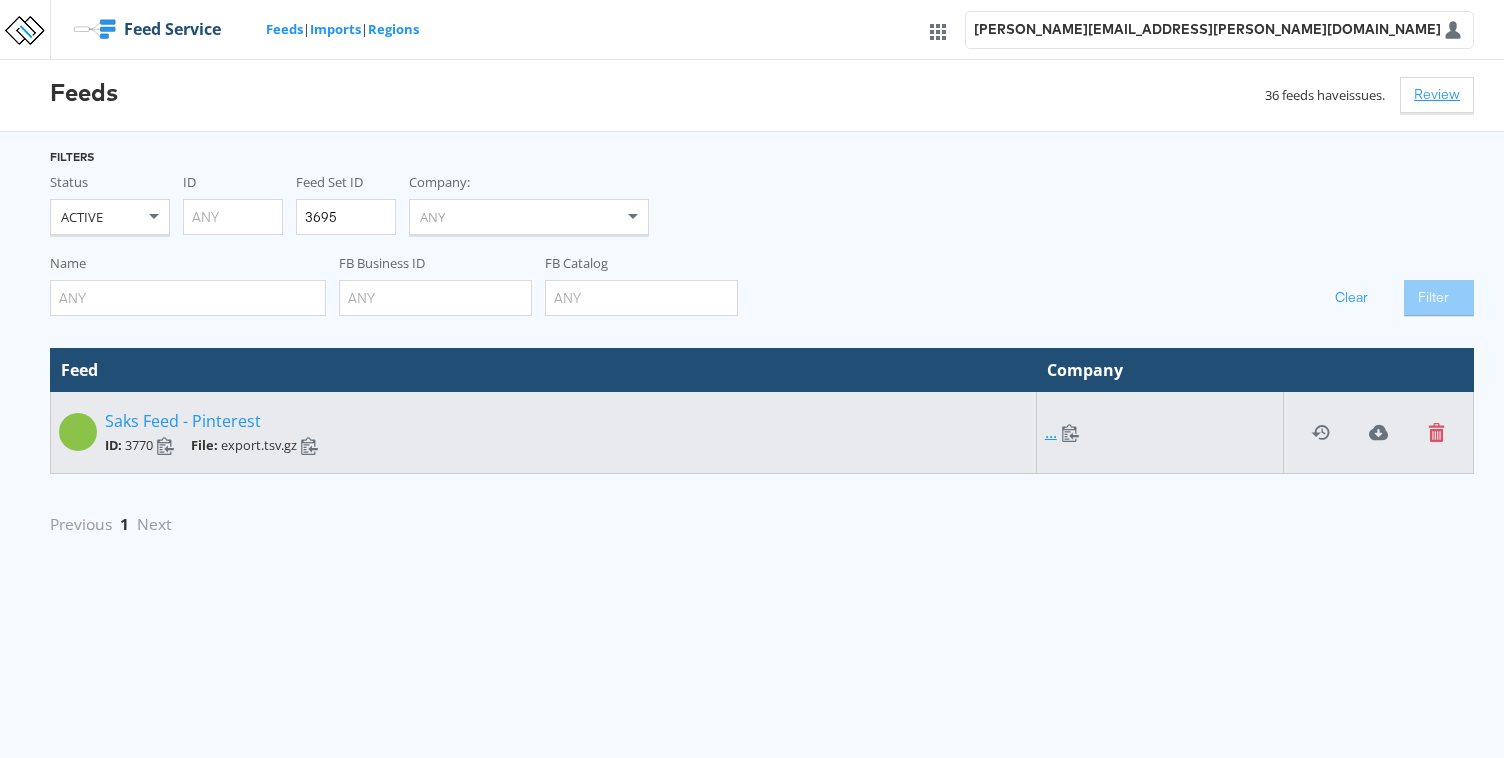 click on "Saks Feed - Pinterest" at bounding box center [183, 421] 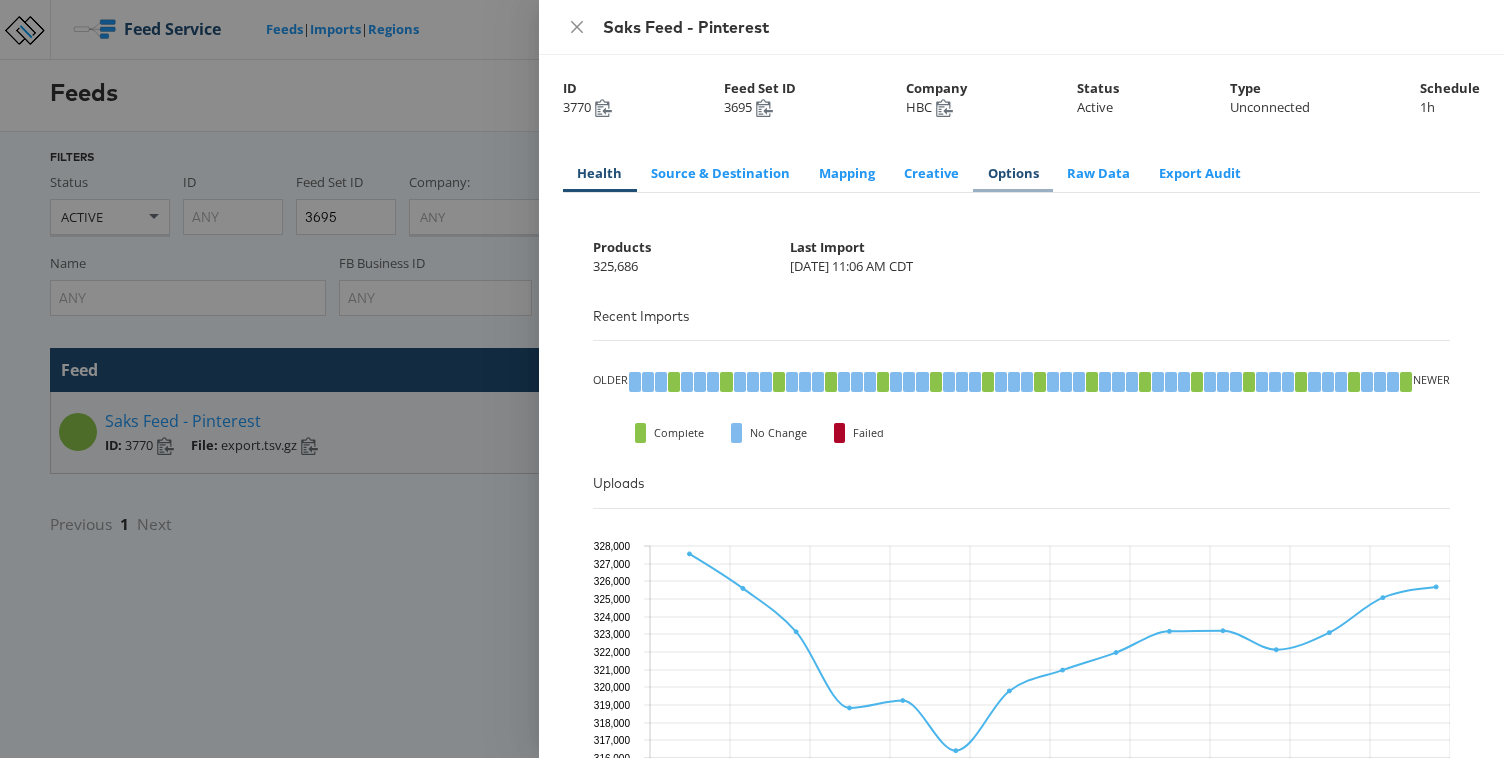 click on "Options" at bounding box center [1013, 173] 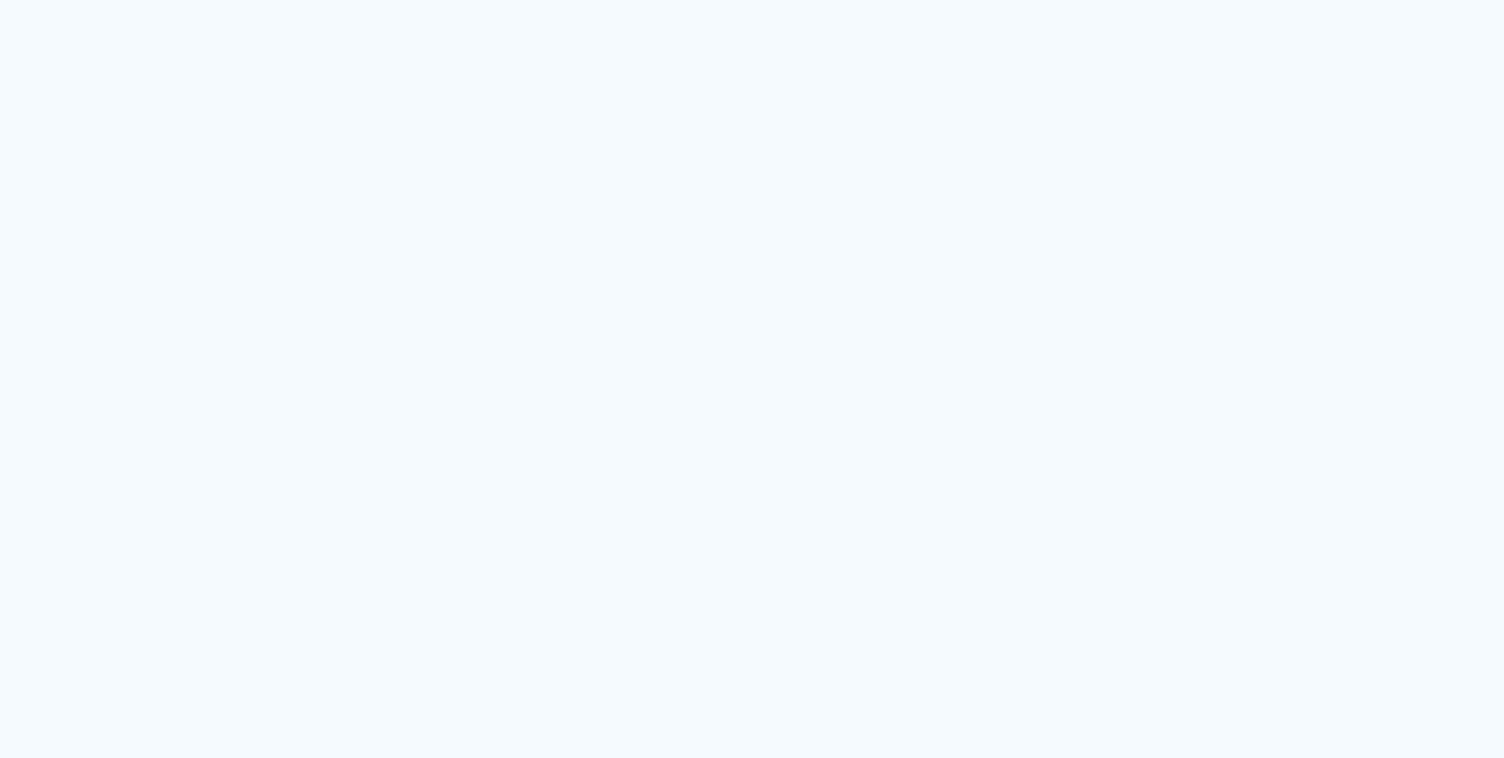 scroll, scrollTop: 0, scrollLeft: 0, axis: both 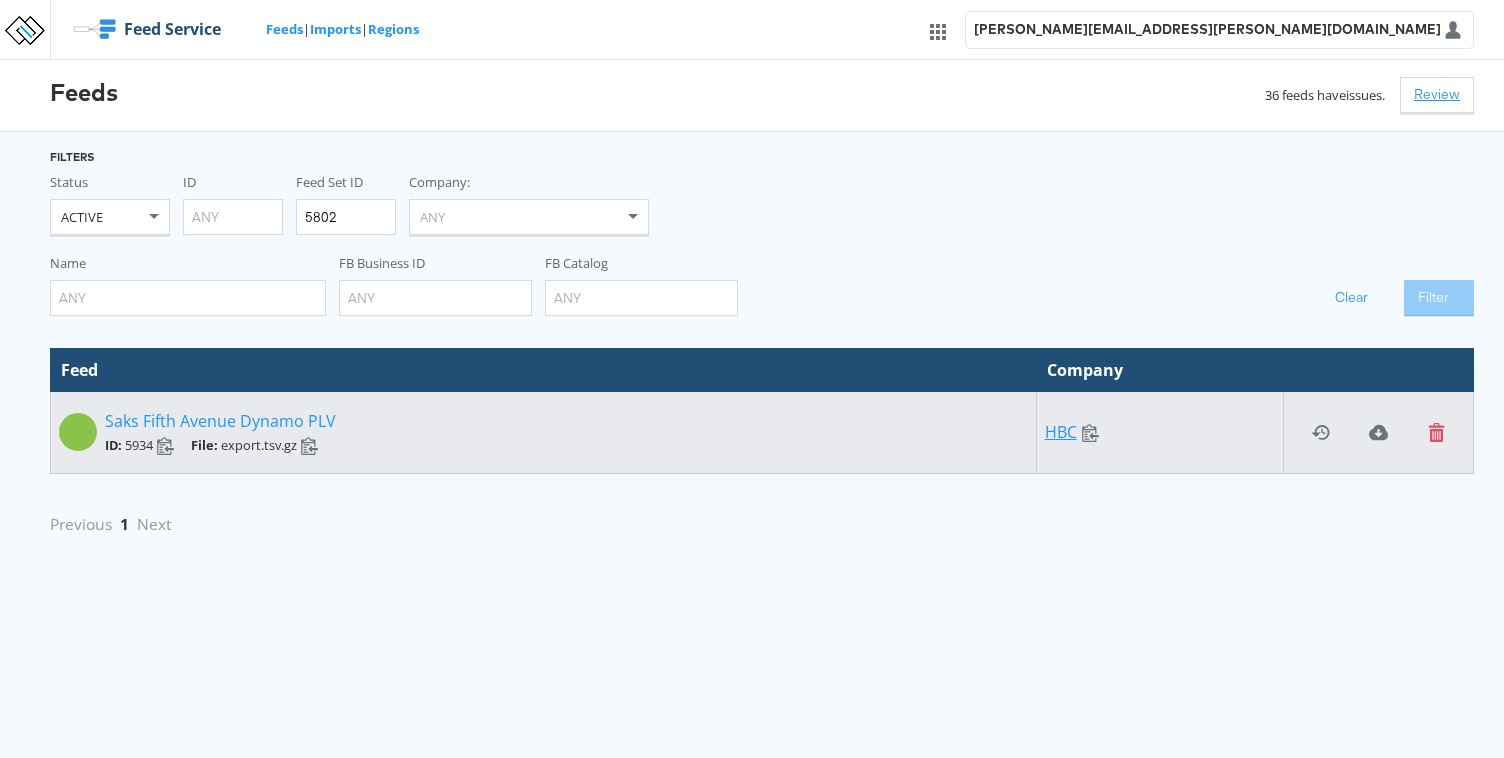 click on "Saks Fifth Avenue Dynamo PLV" at bounding box center (220, 421) 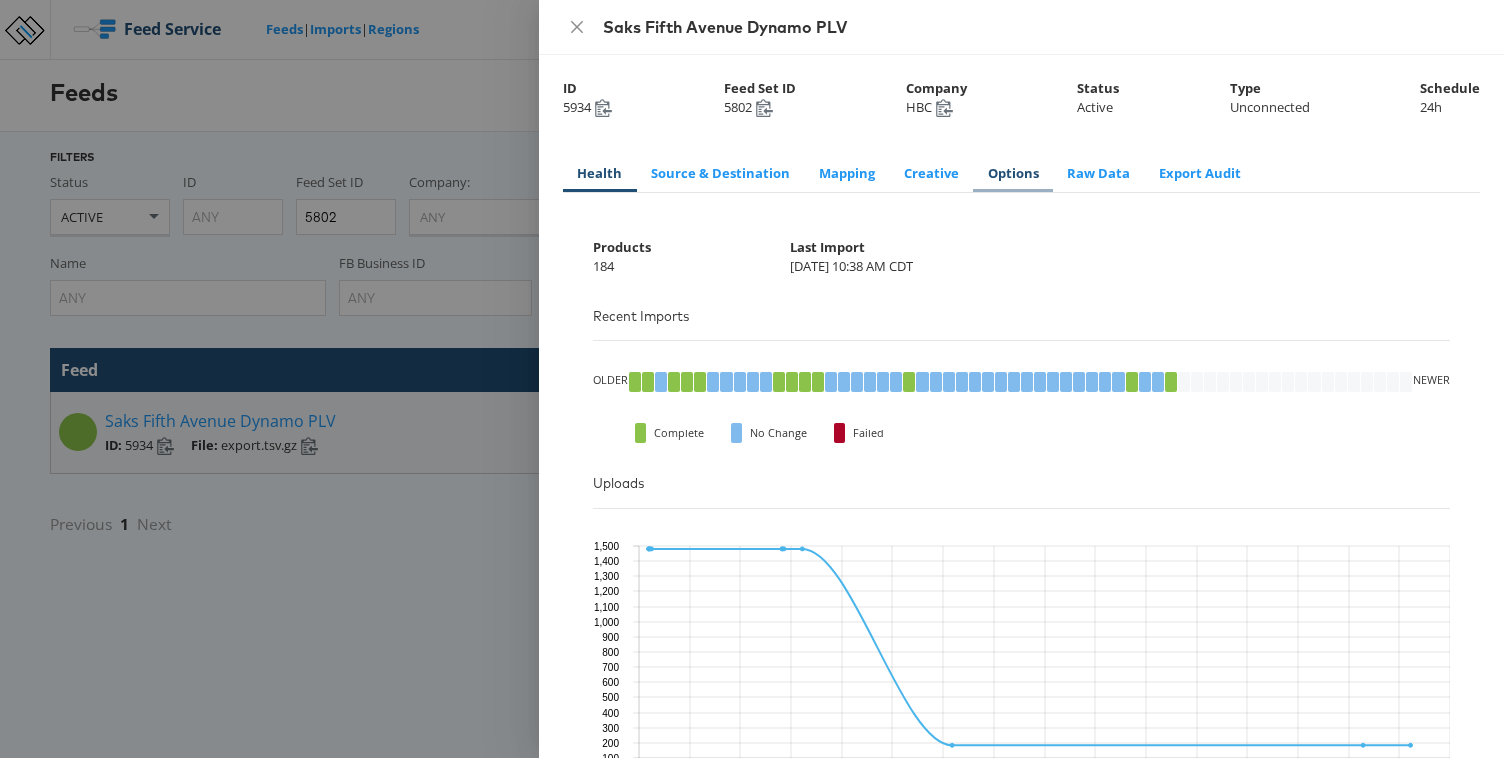 click on "Options" at bounding box center (1013, 173) 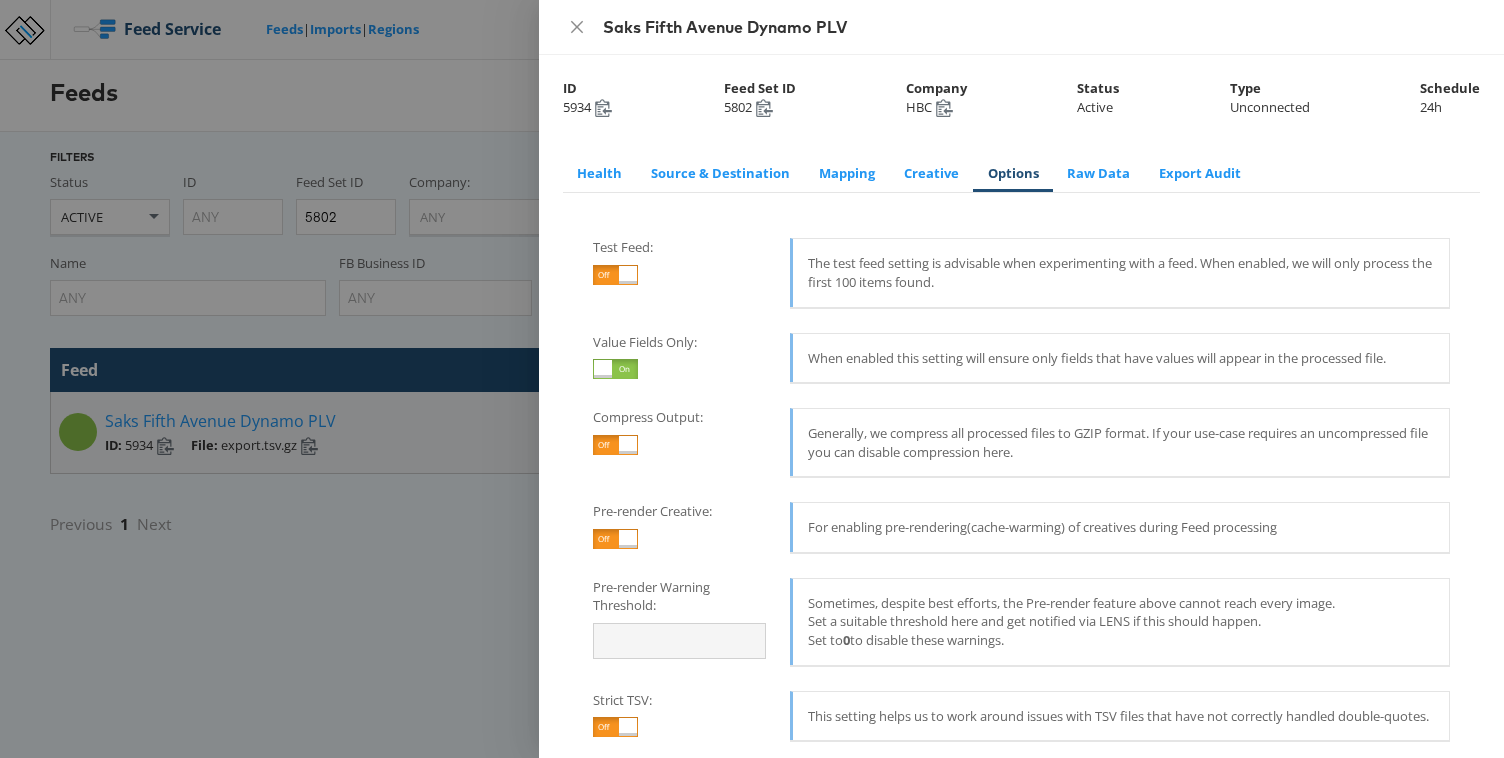 click at bounding box center [628, 445] 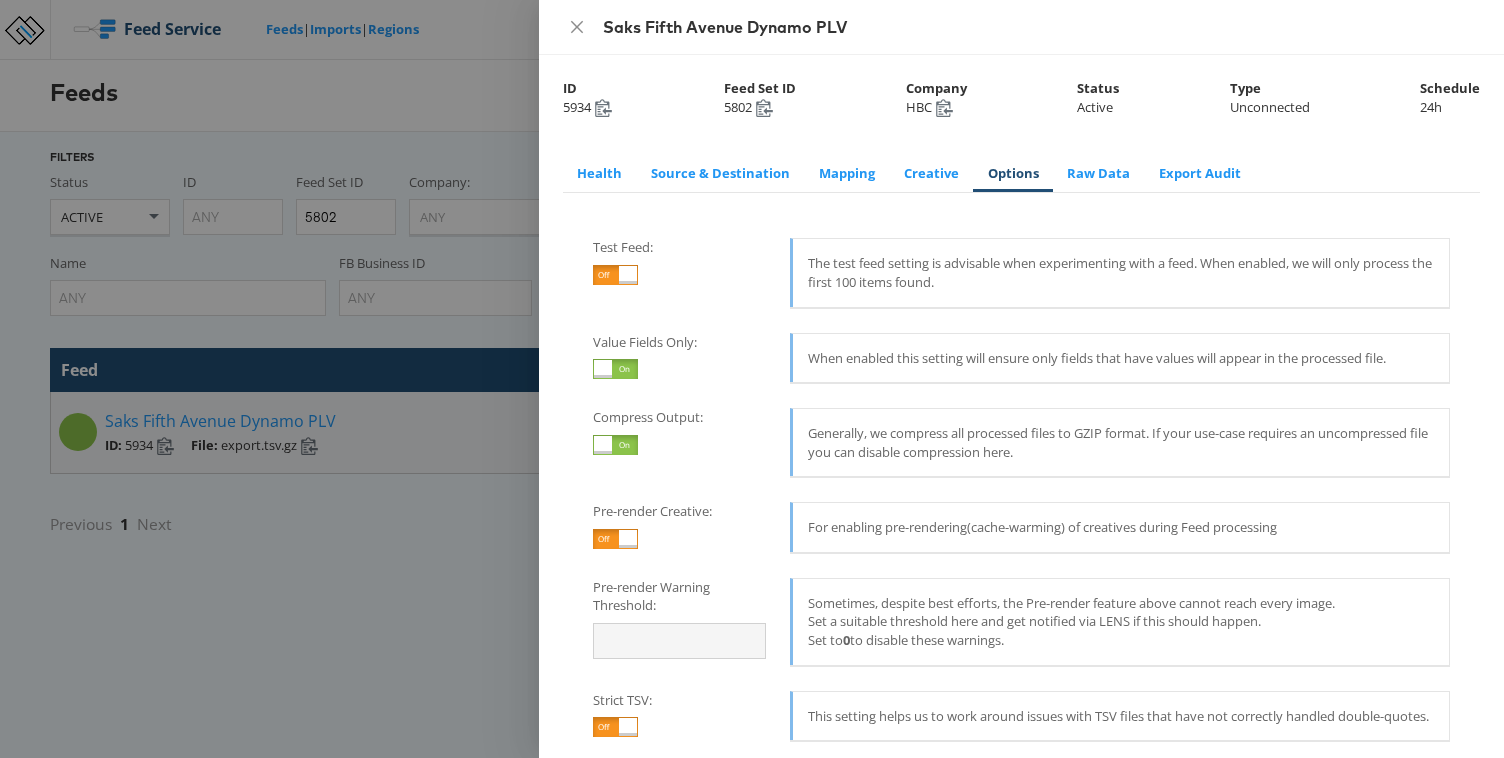 click at bounding box center (752, 379) 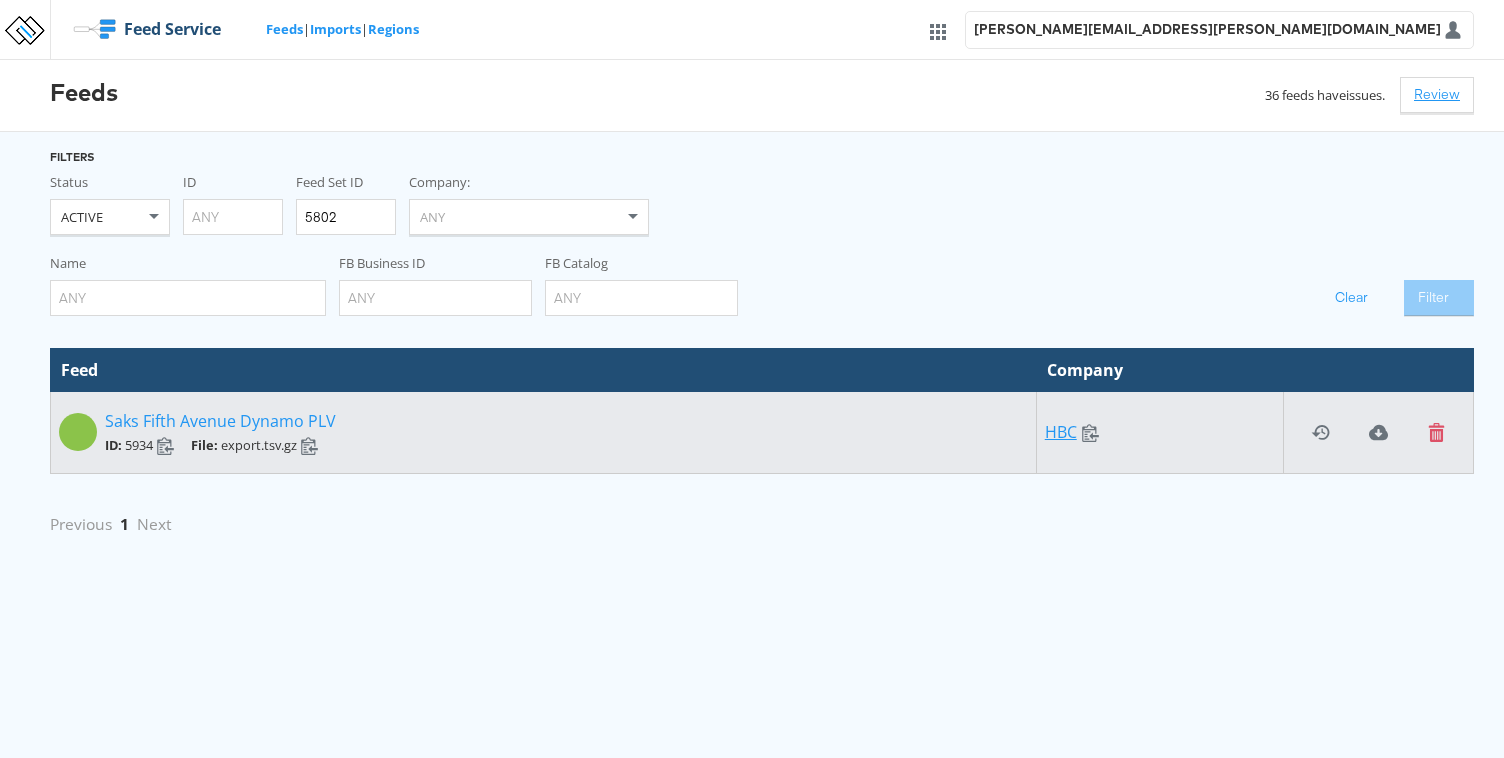 click on "Saks Fifth Avenue Dynamo PLV" at bounding box center [220, 421] 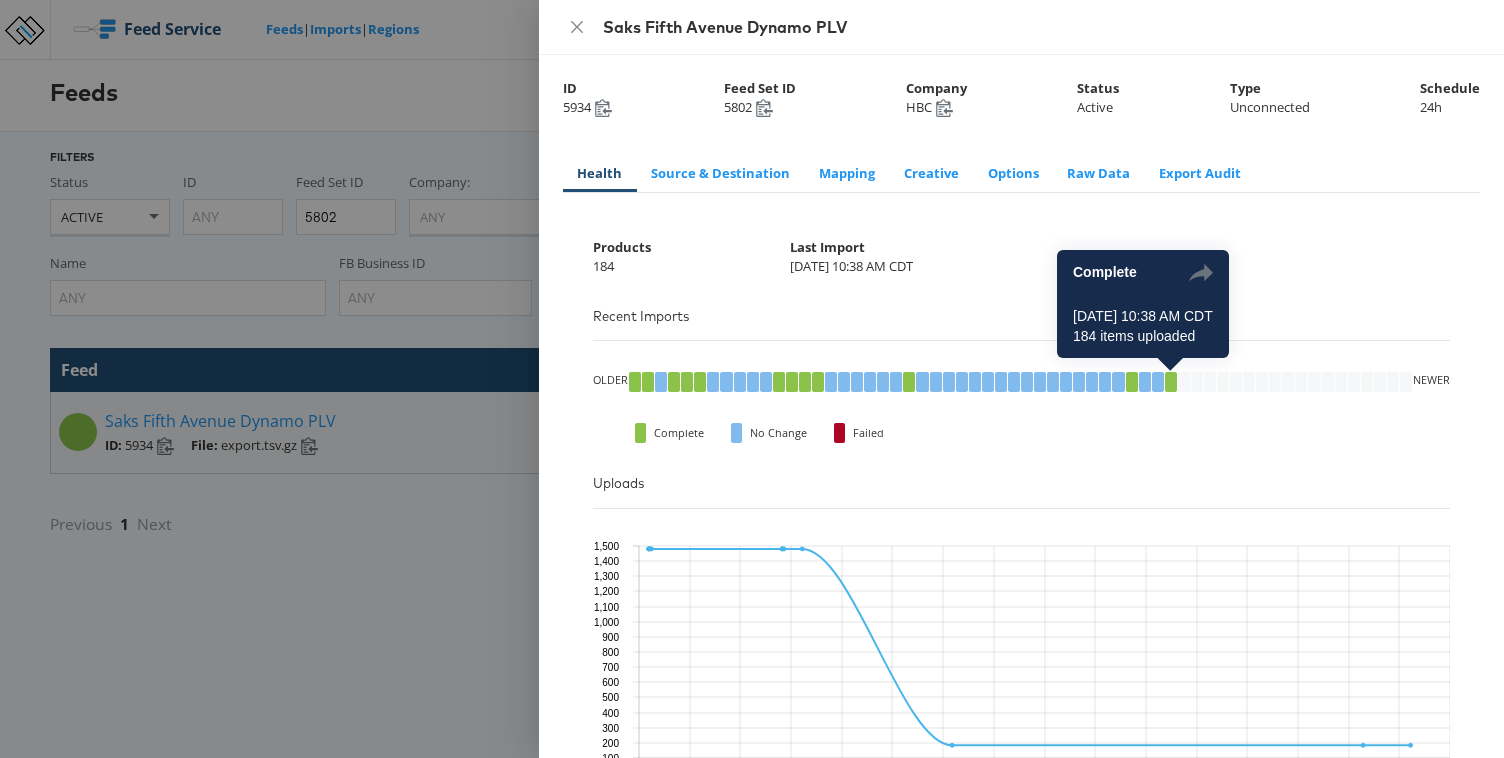 click 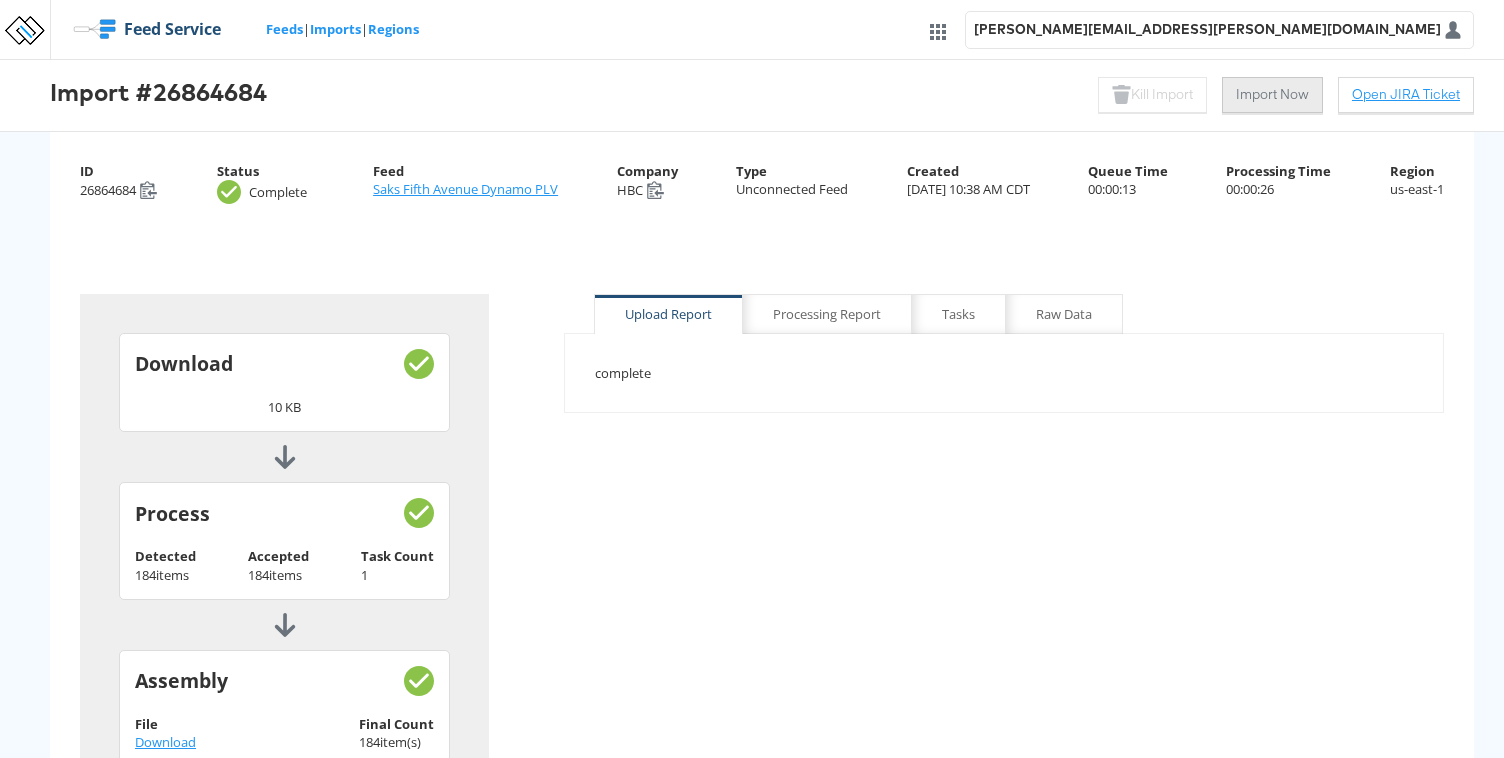 click on "Import Now" at bounding box center (1272, 95) 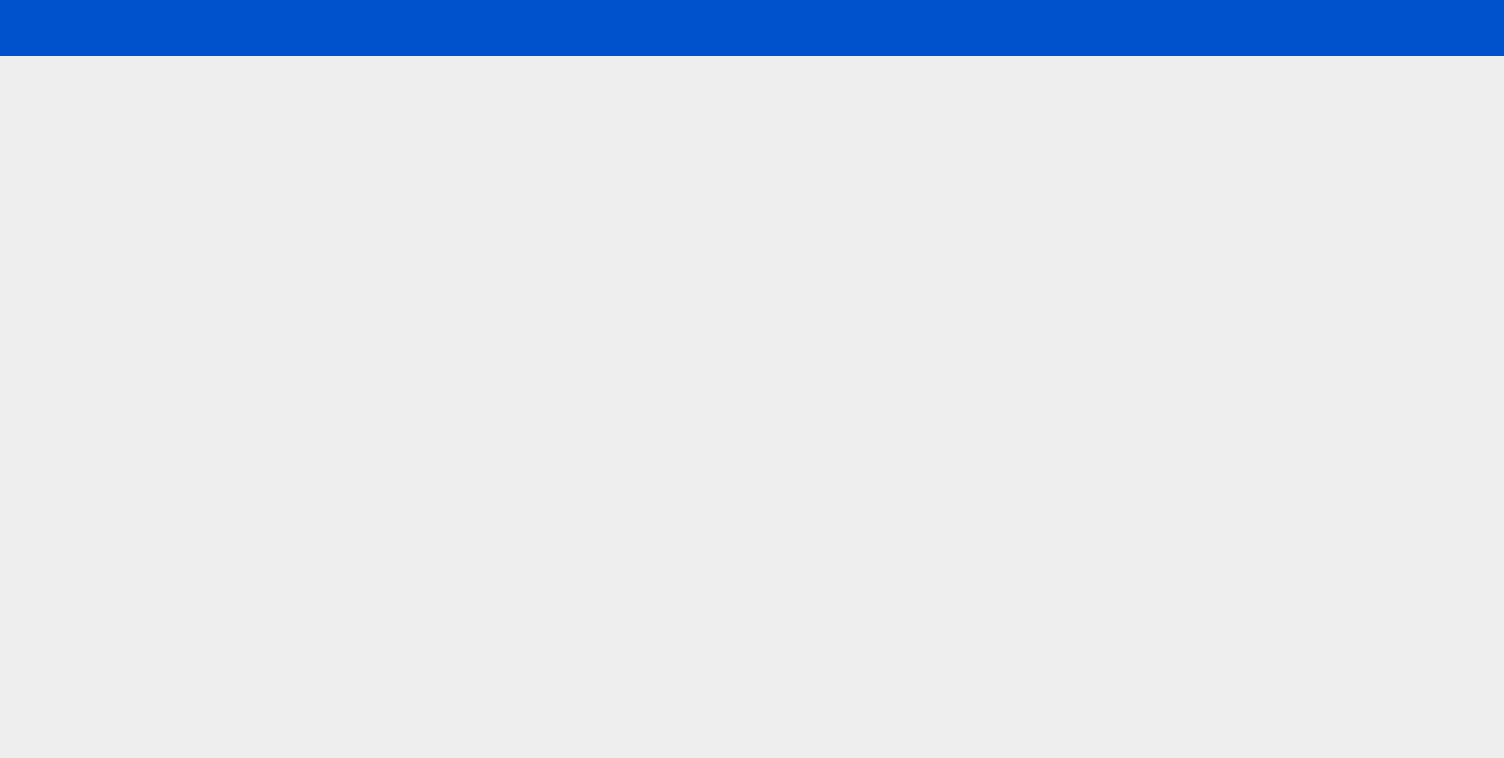 scroll, scrollTop: 0, scrollLeft: 0, axis: both 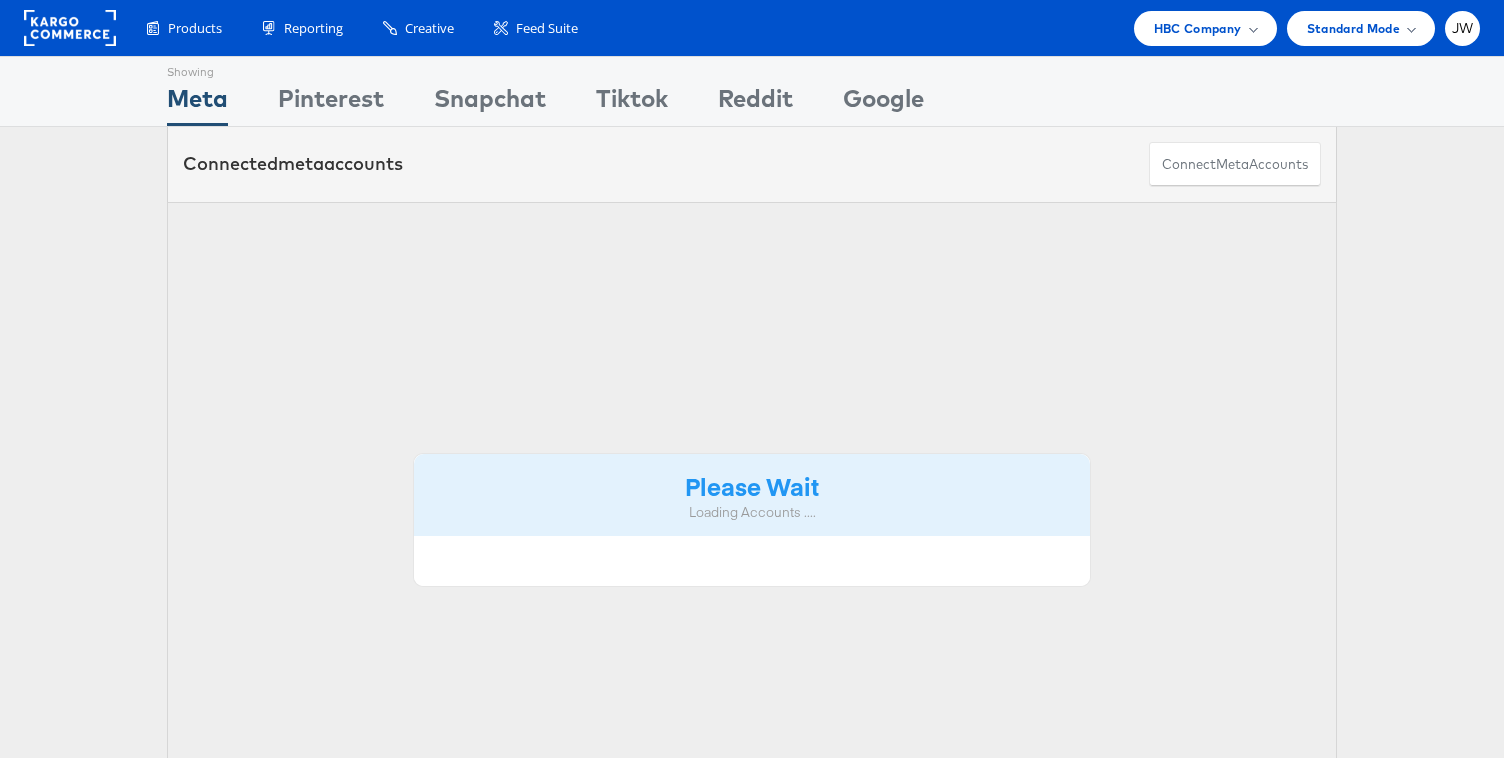 click on "HBC Company
Switch Company
Aerie
Albertsons - AMC
American Eagle Outfitters
AMP - Giant
AMP - Stop & Shop
ANTHROPOLOGIE
ao.com
Assembly-Hyatt
At Home
Bergdorf Goodman
Chewy.com
Clarks
Estee Lauder
Finish Line
Forward3d (UAE)" at bounding box center (1302, 28) 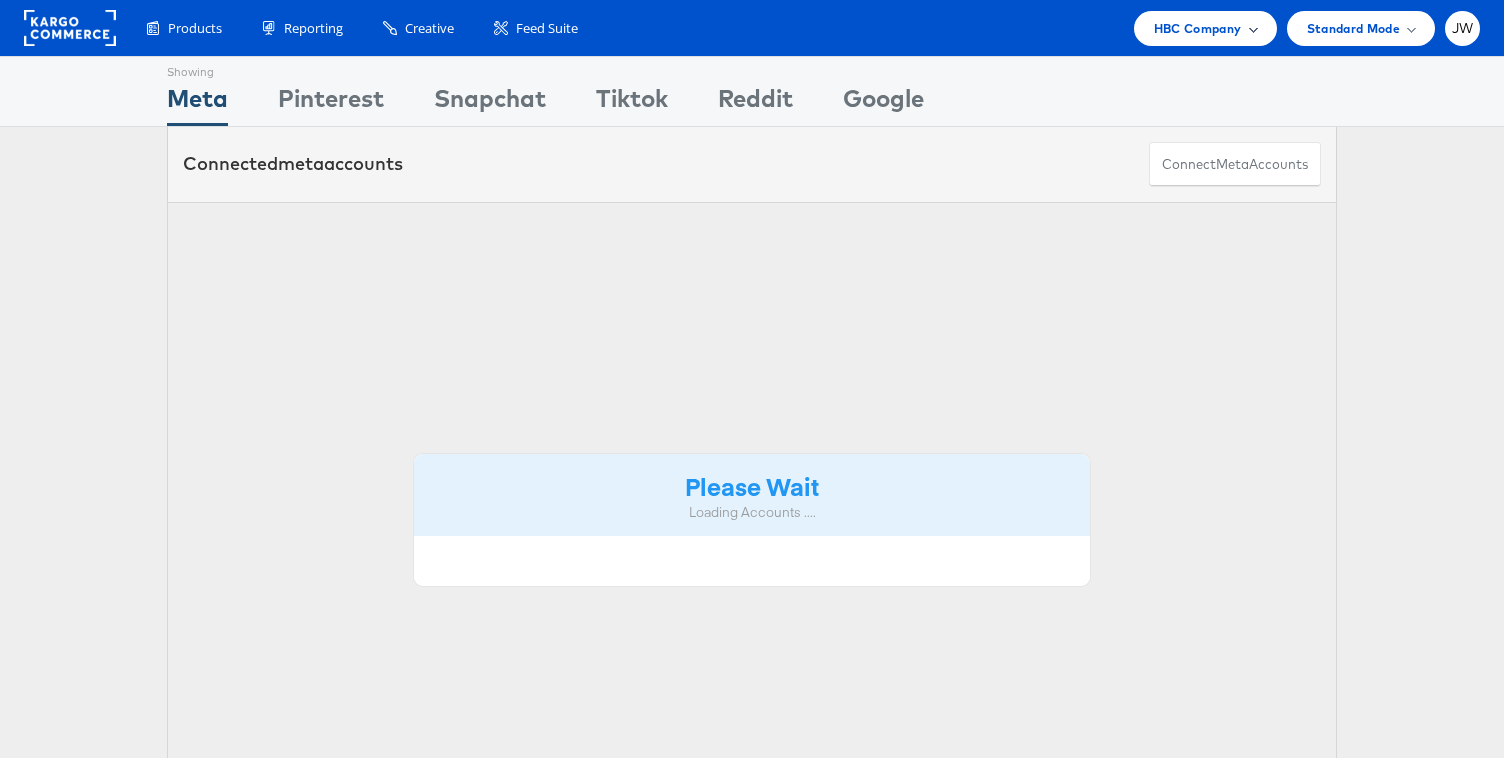 click on "HBC Company" at bounding box center [1198, 28] 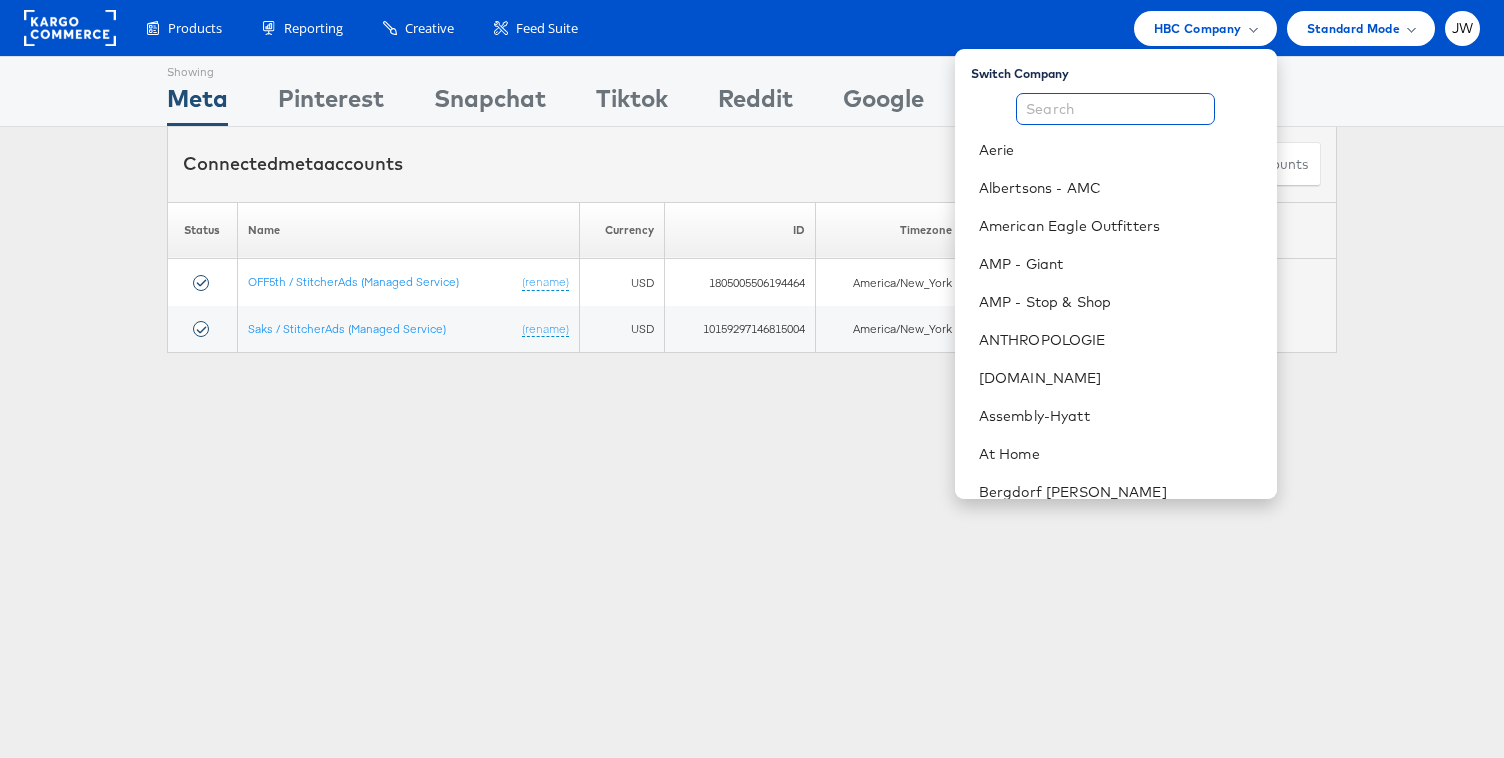 click at bounding box center (1115, 109) 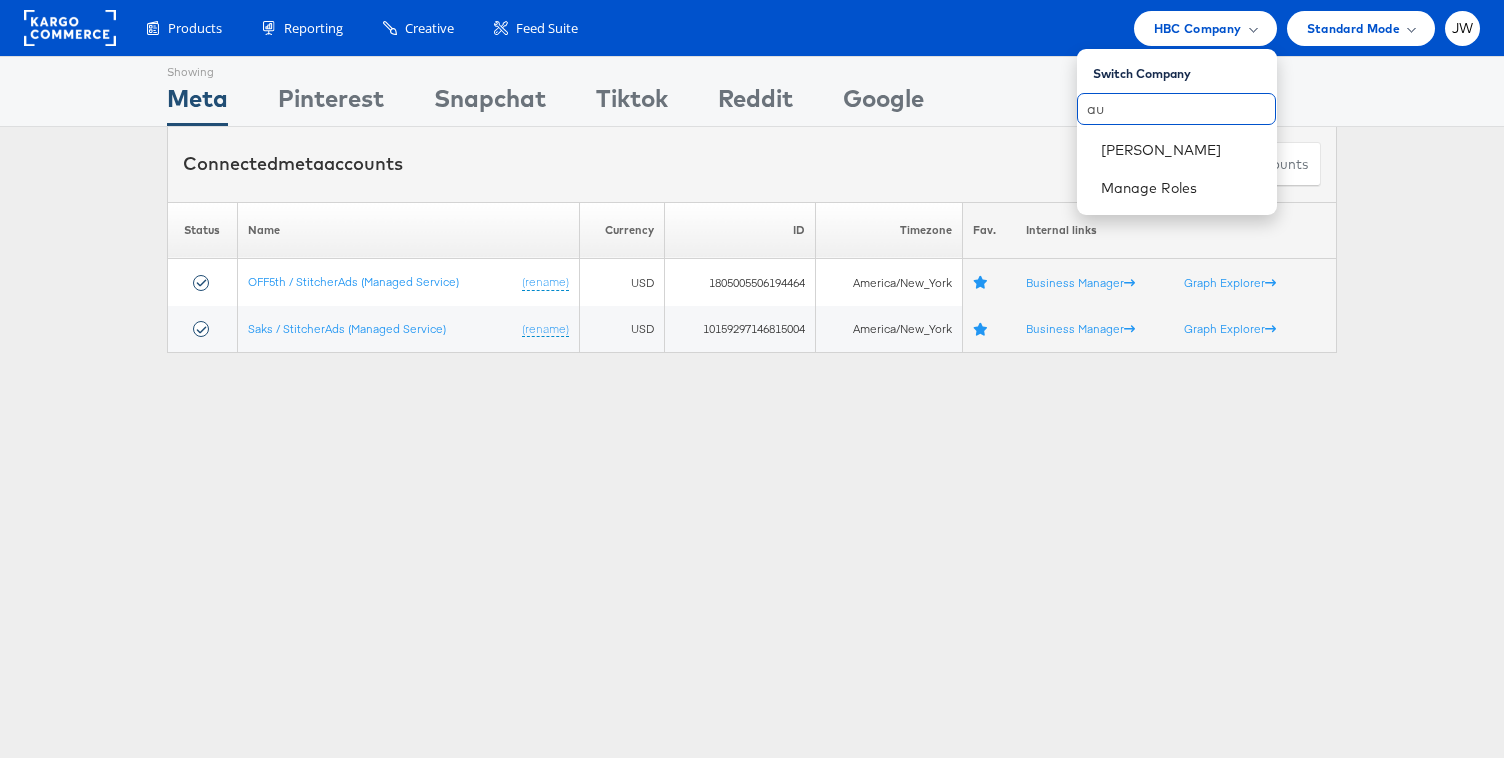 type on "a" 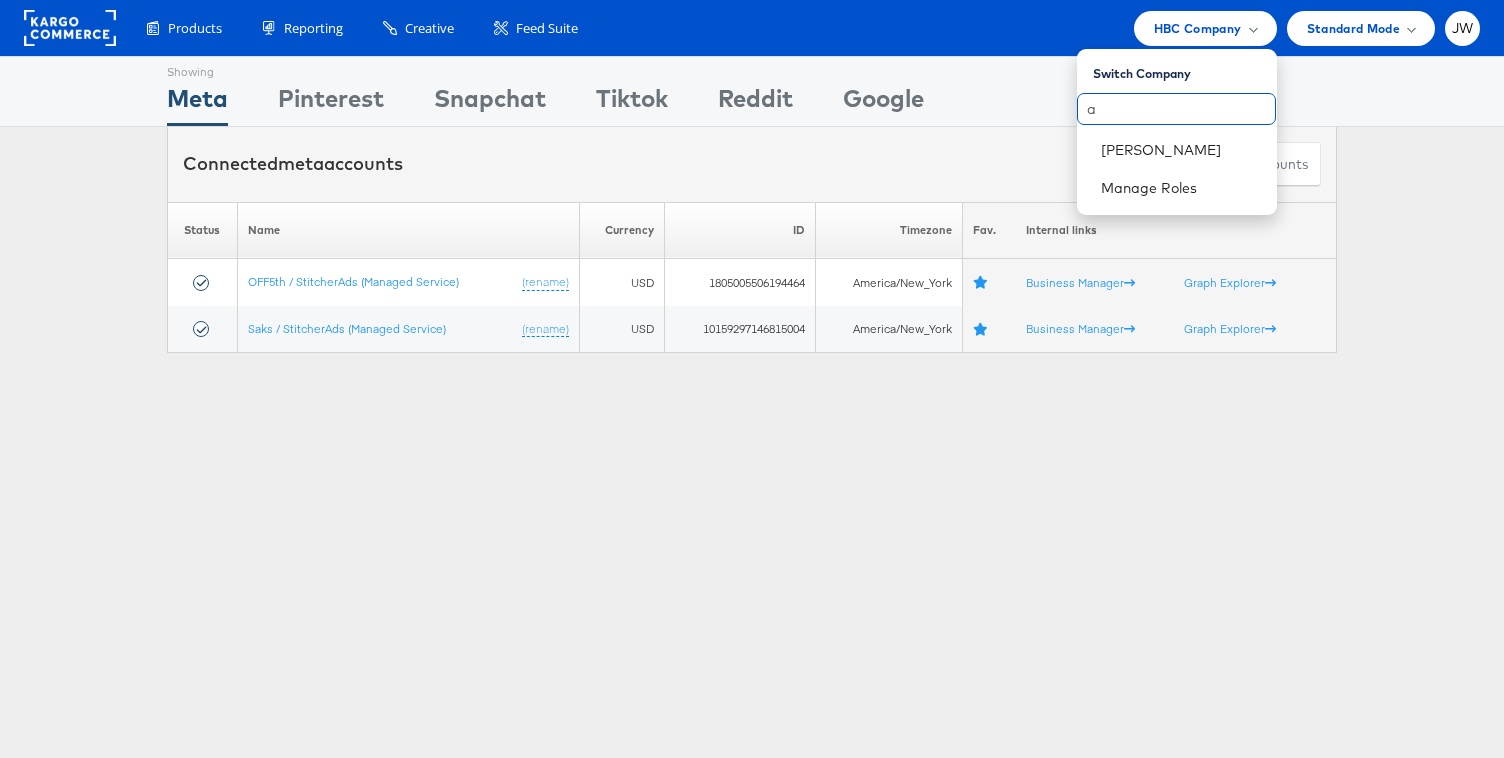 type 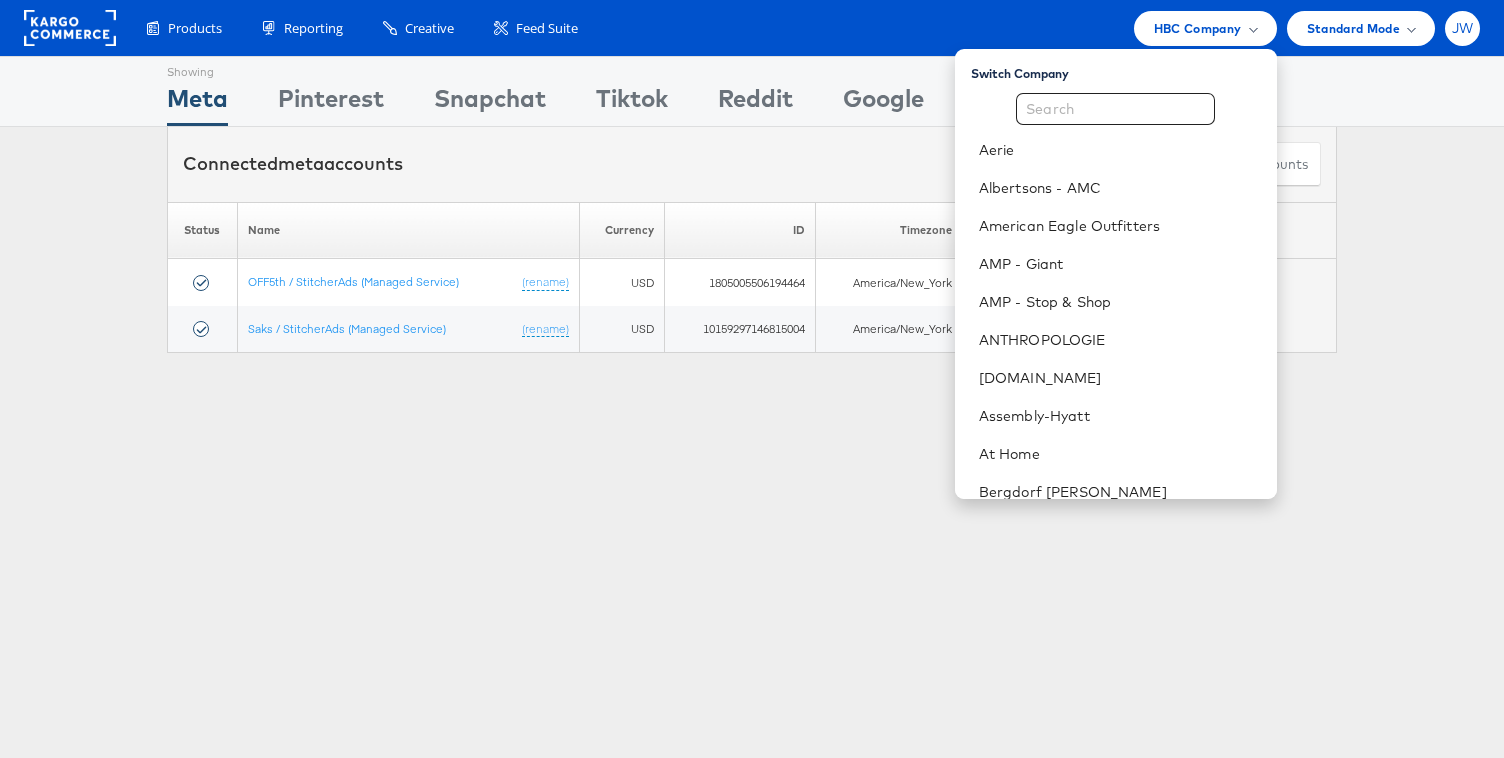 click on "JW" at bounding box center (1463, 28) 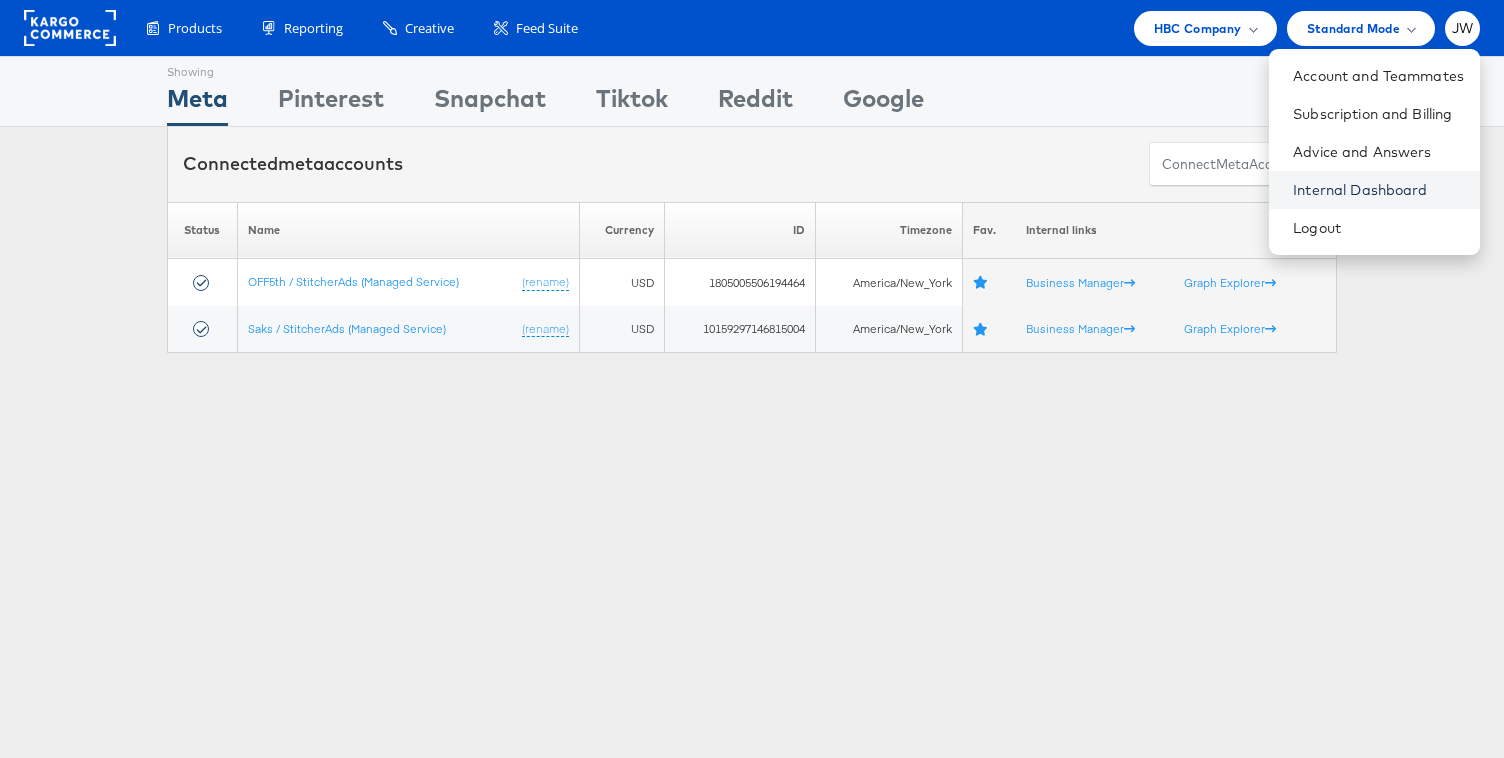 click on "Internal Dashboard" at bounding box center [1378, 190] 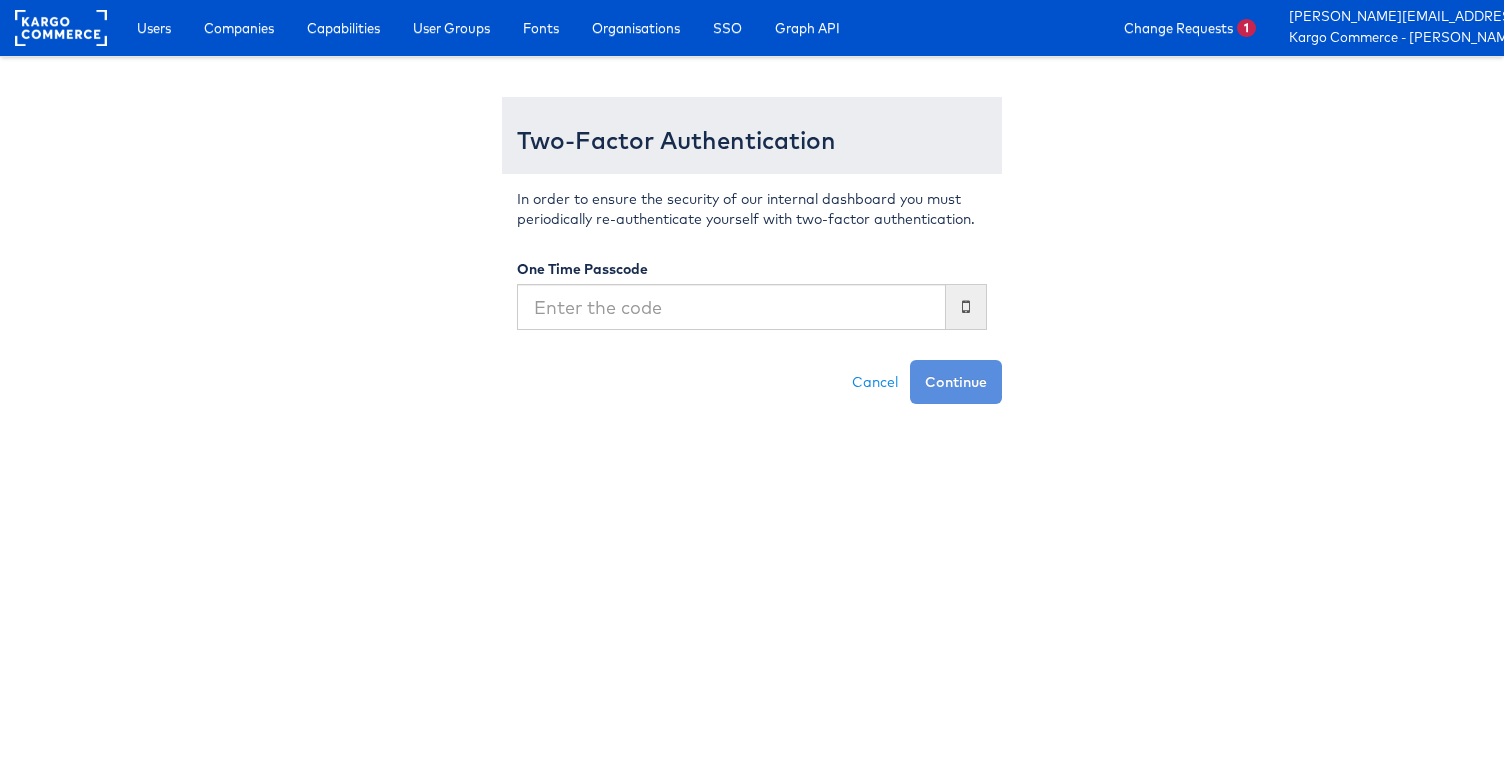 scroll, scrollTop: 0, scrollLeft: 0, axis: both 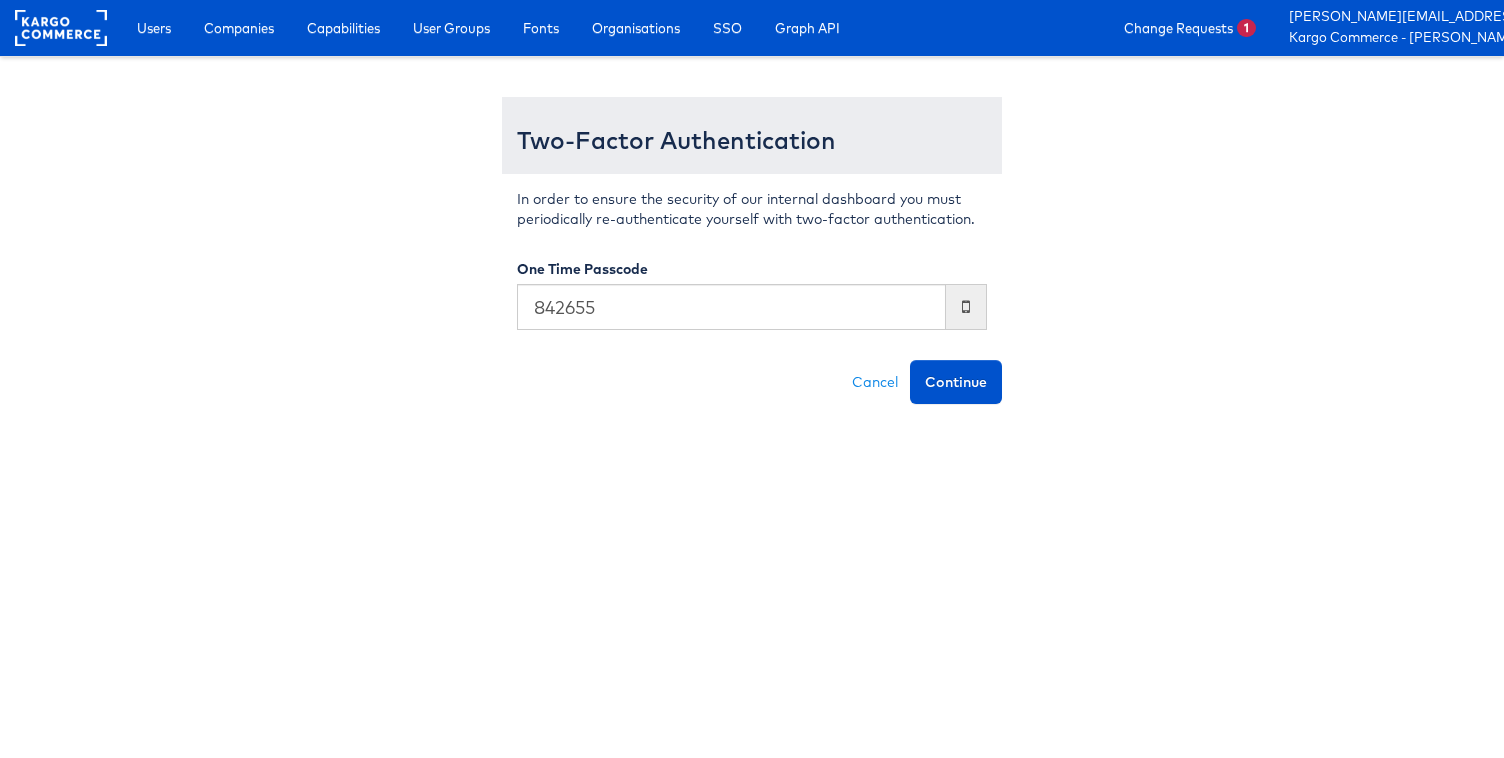 type on "842655" 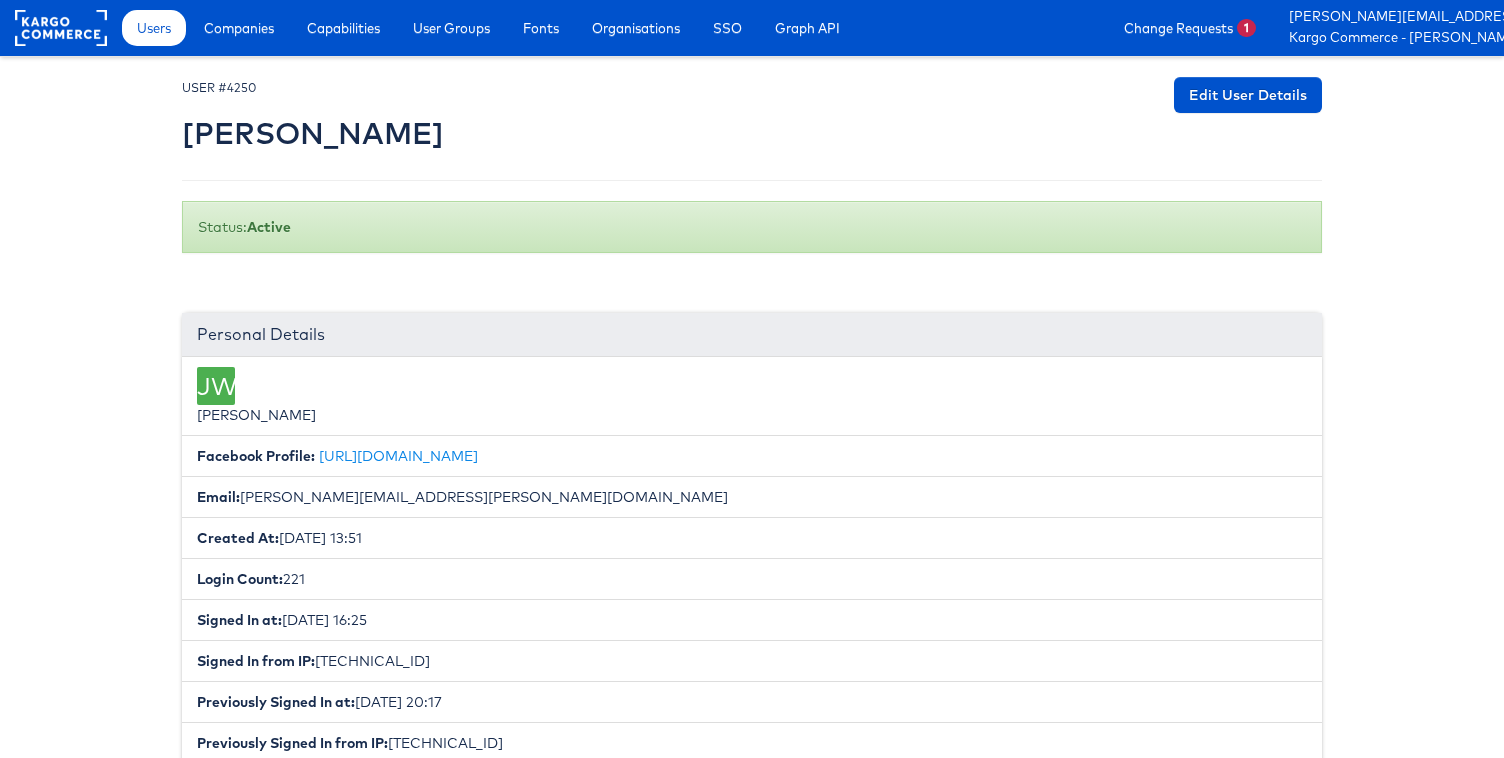 scroll, scrollTop: 0, scrollLeft: 0, axis: both 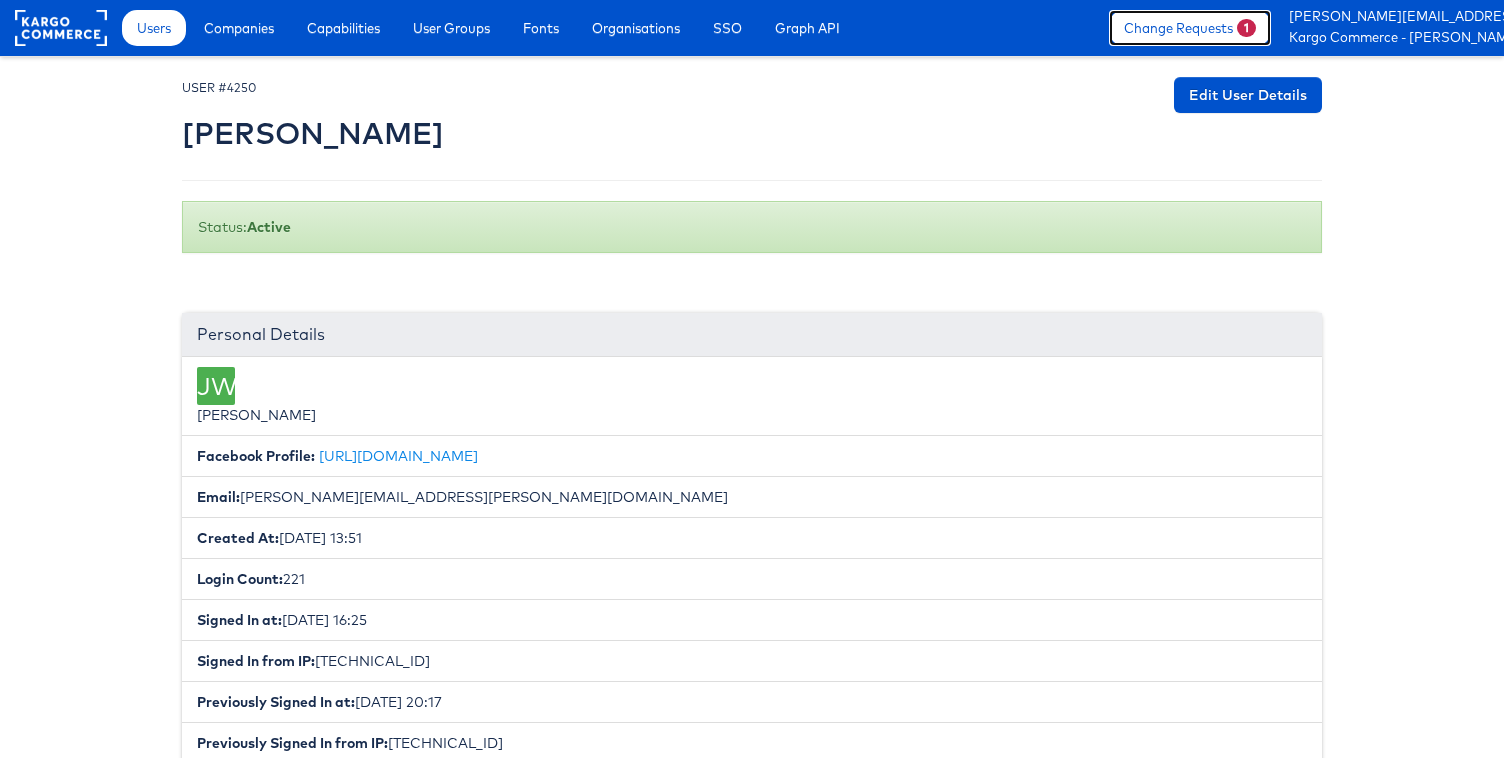click on "Change Requests
1" at bounding box center (1190, 28) 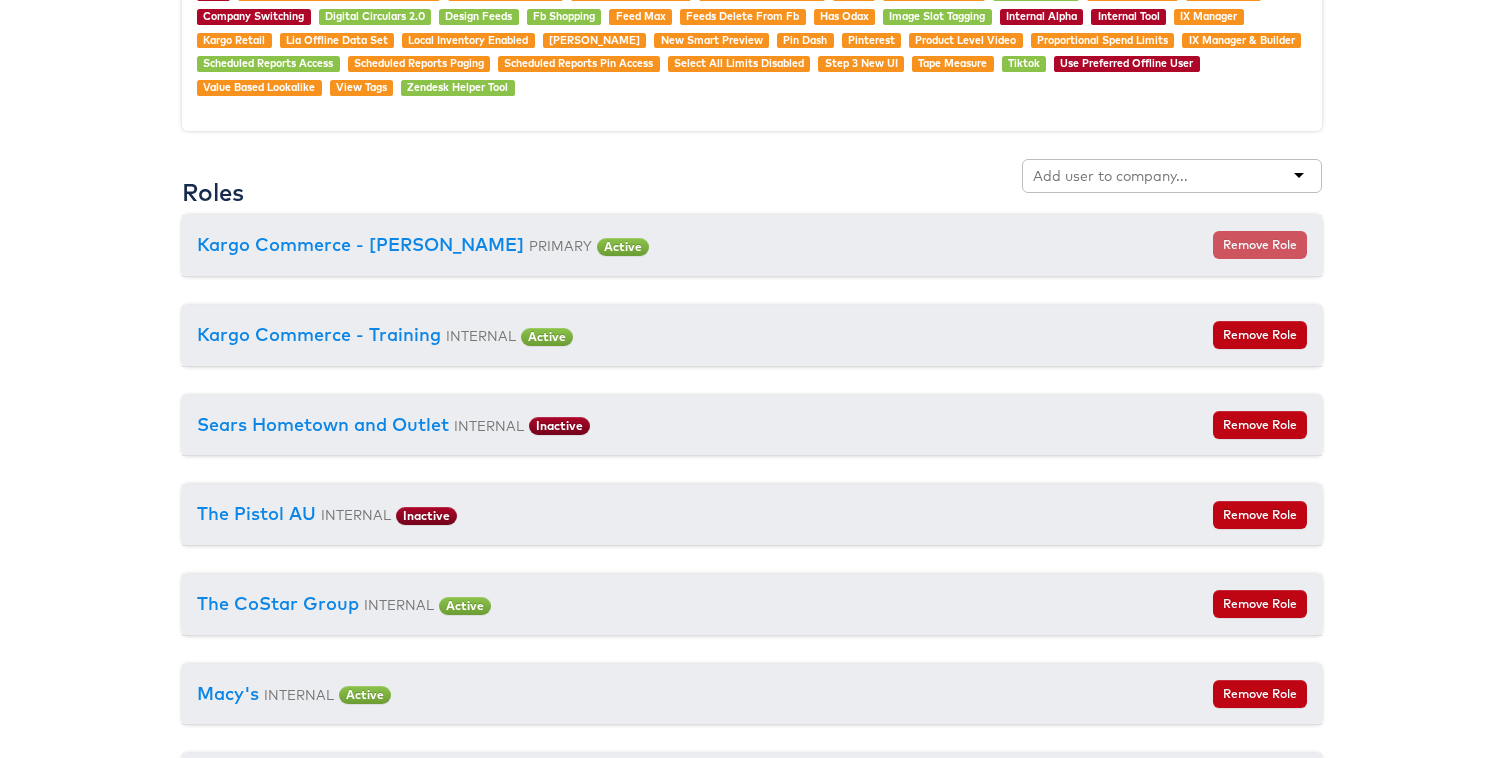 scroll, scrollTop: 2272, scrollLeft: 0, axis: vertical 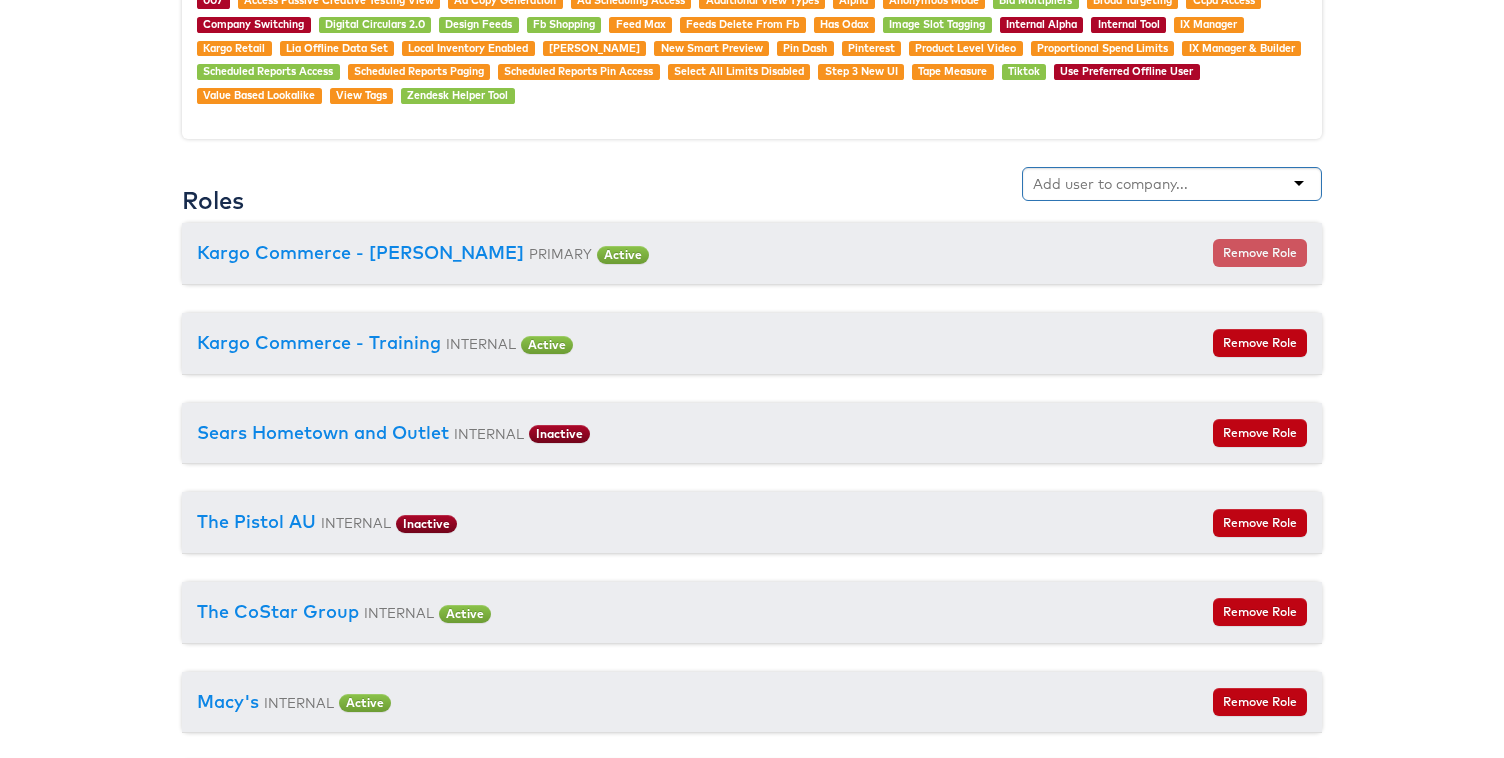 click at bounding box center [1172, 184] 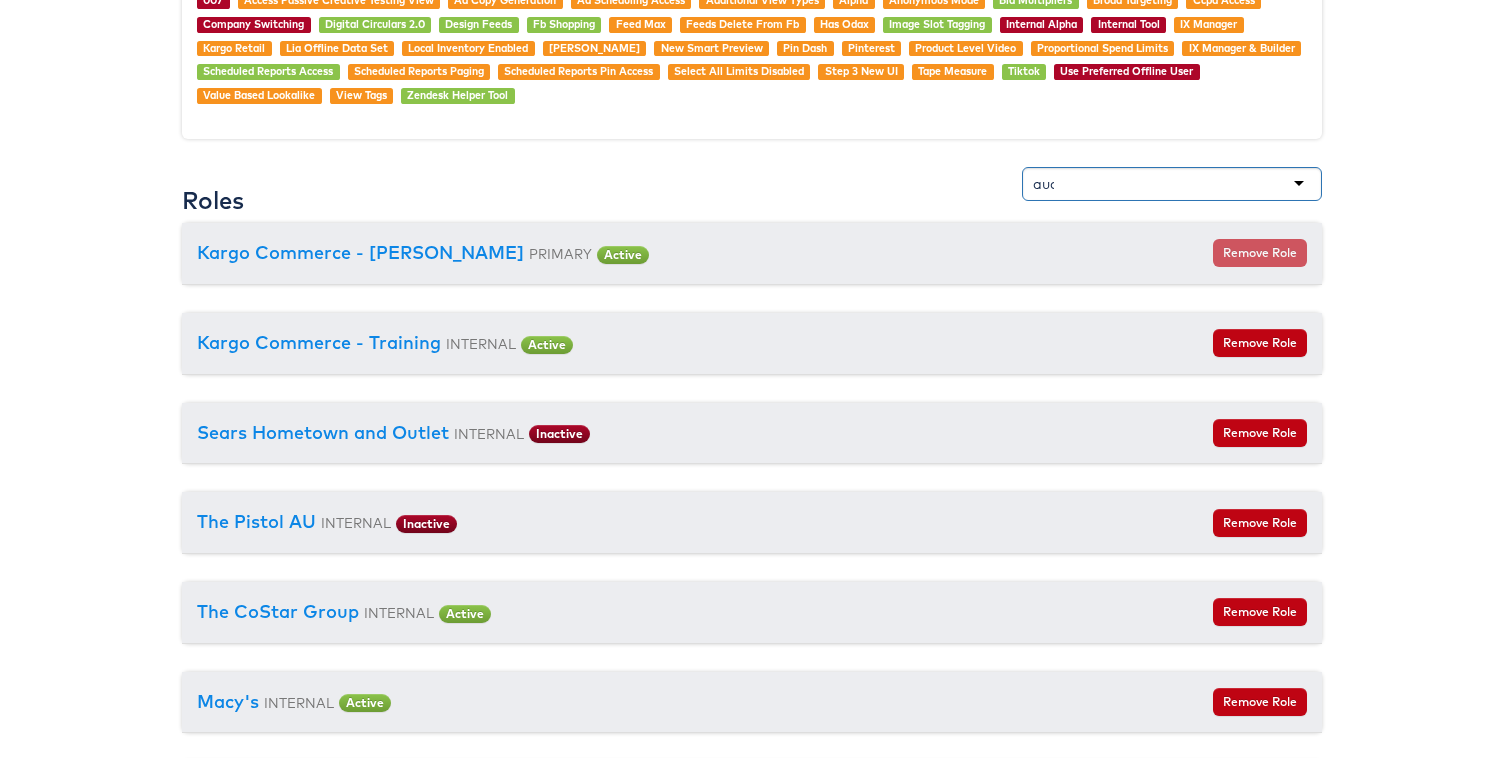 type on "audi" 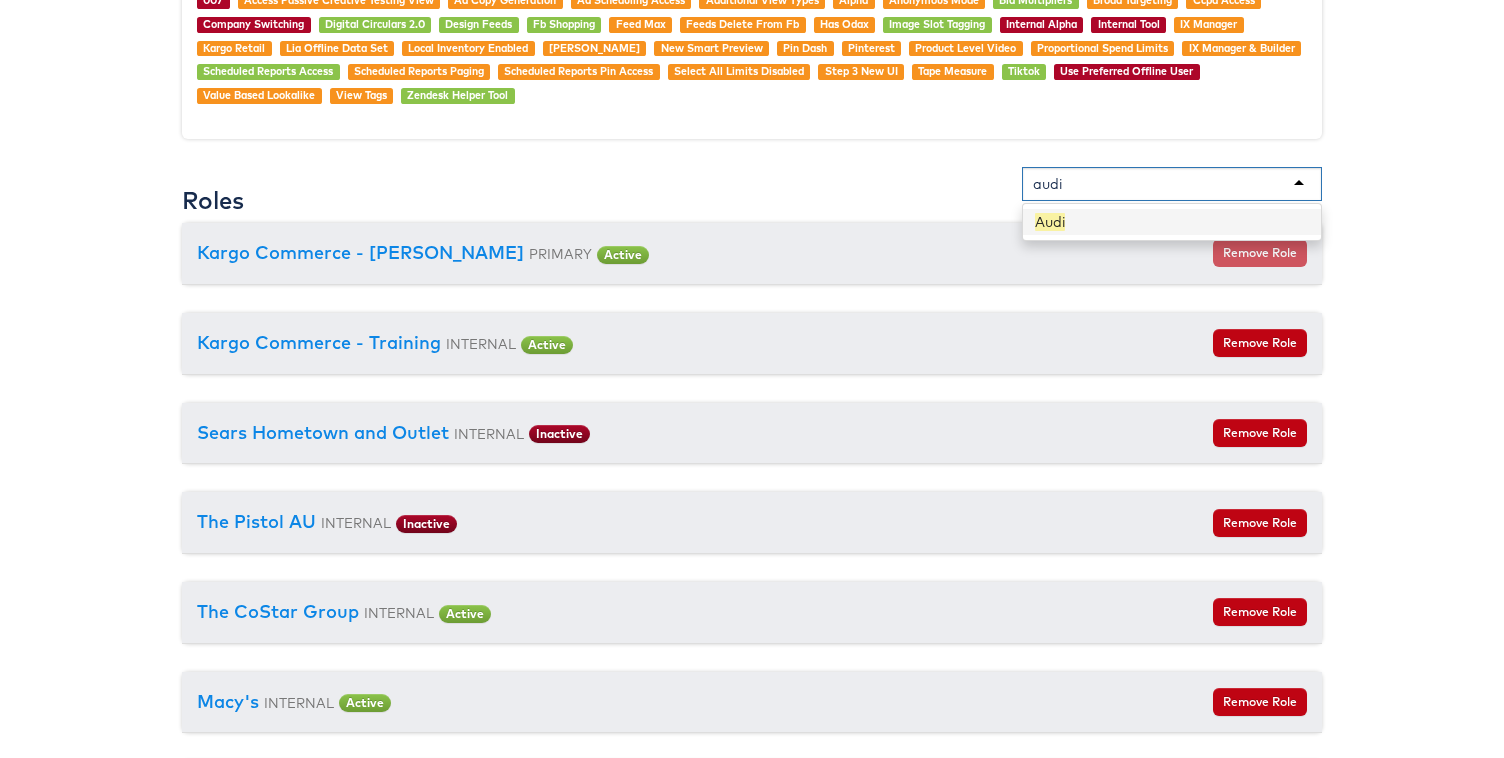 type 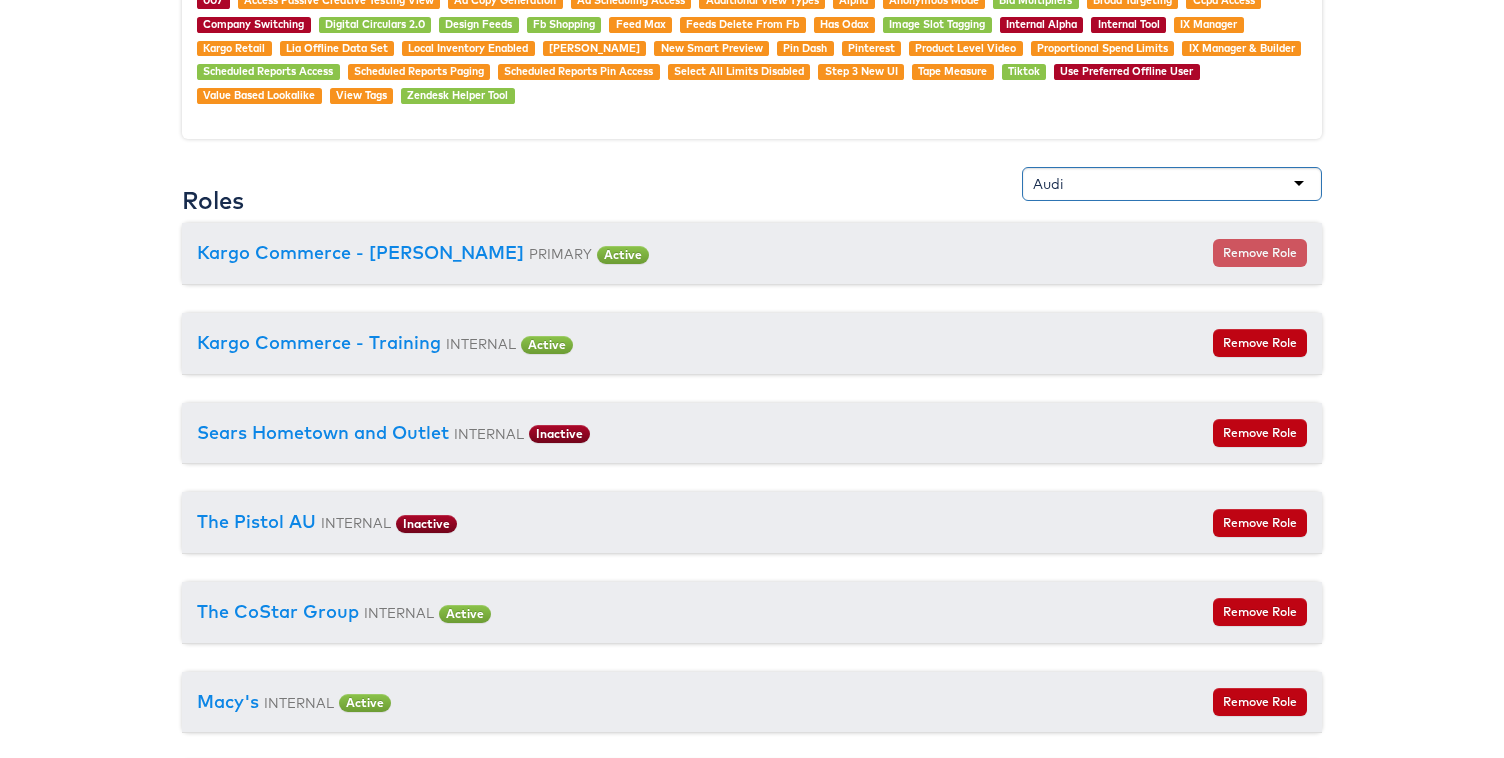 scroll, scrollTop: 9286, scrollLeft: 0, axis: vertical 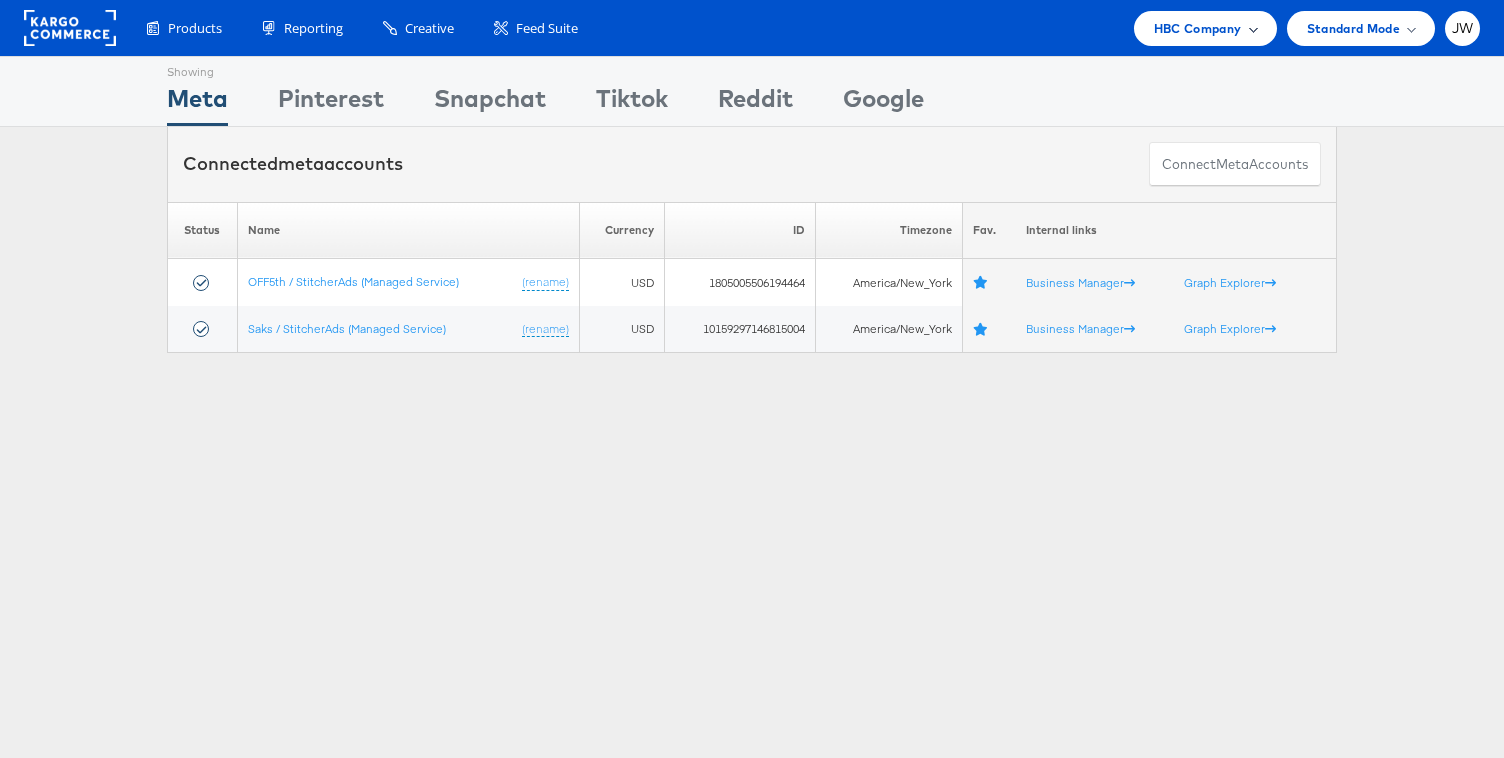 click on "HBC Company" at bounding box center [1198, 28] 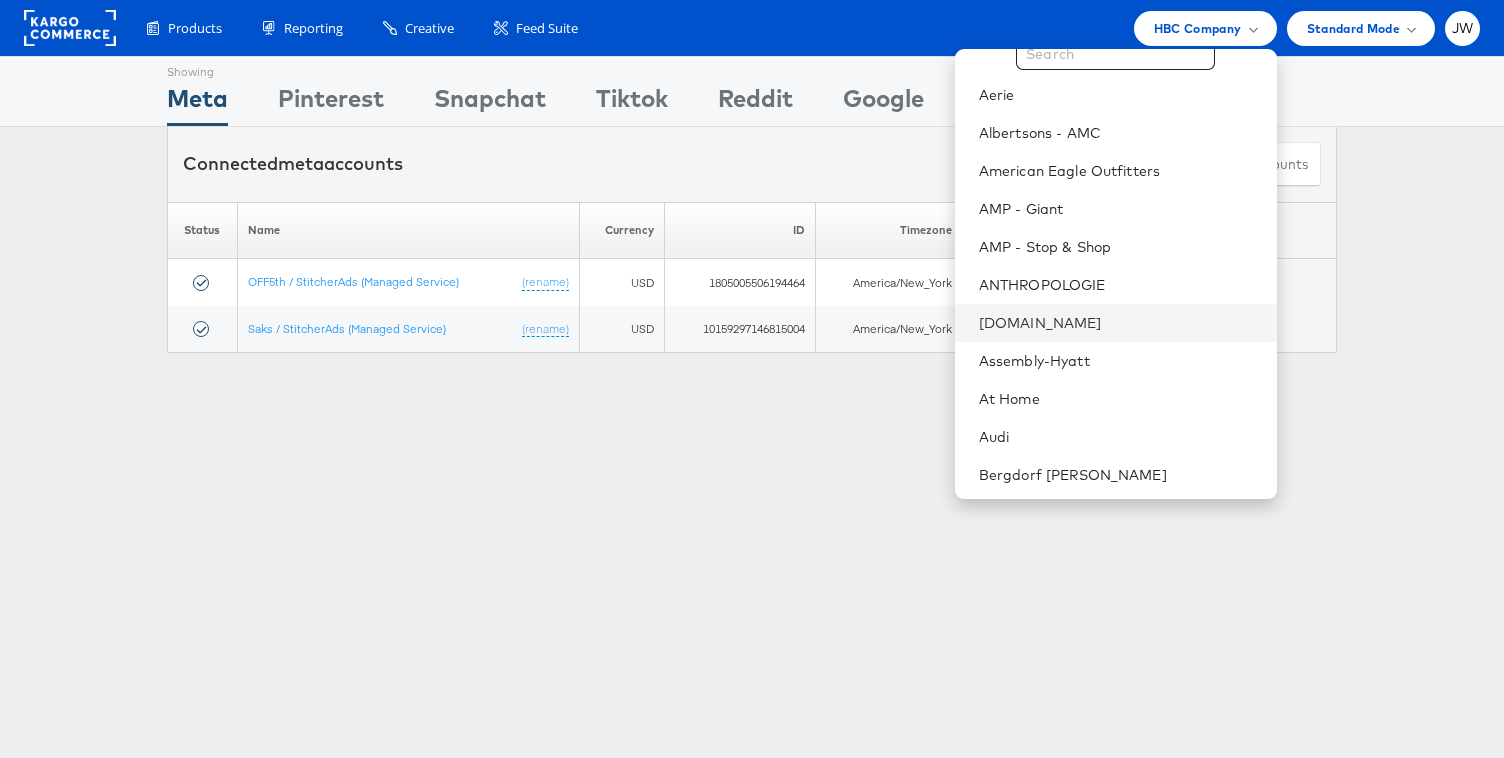 scroll, scrollTop: 48, scrollLeft: 0, axis: vertical 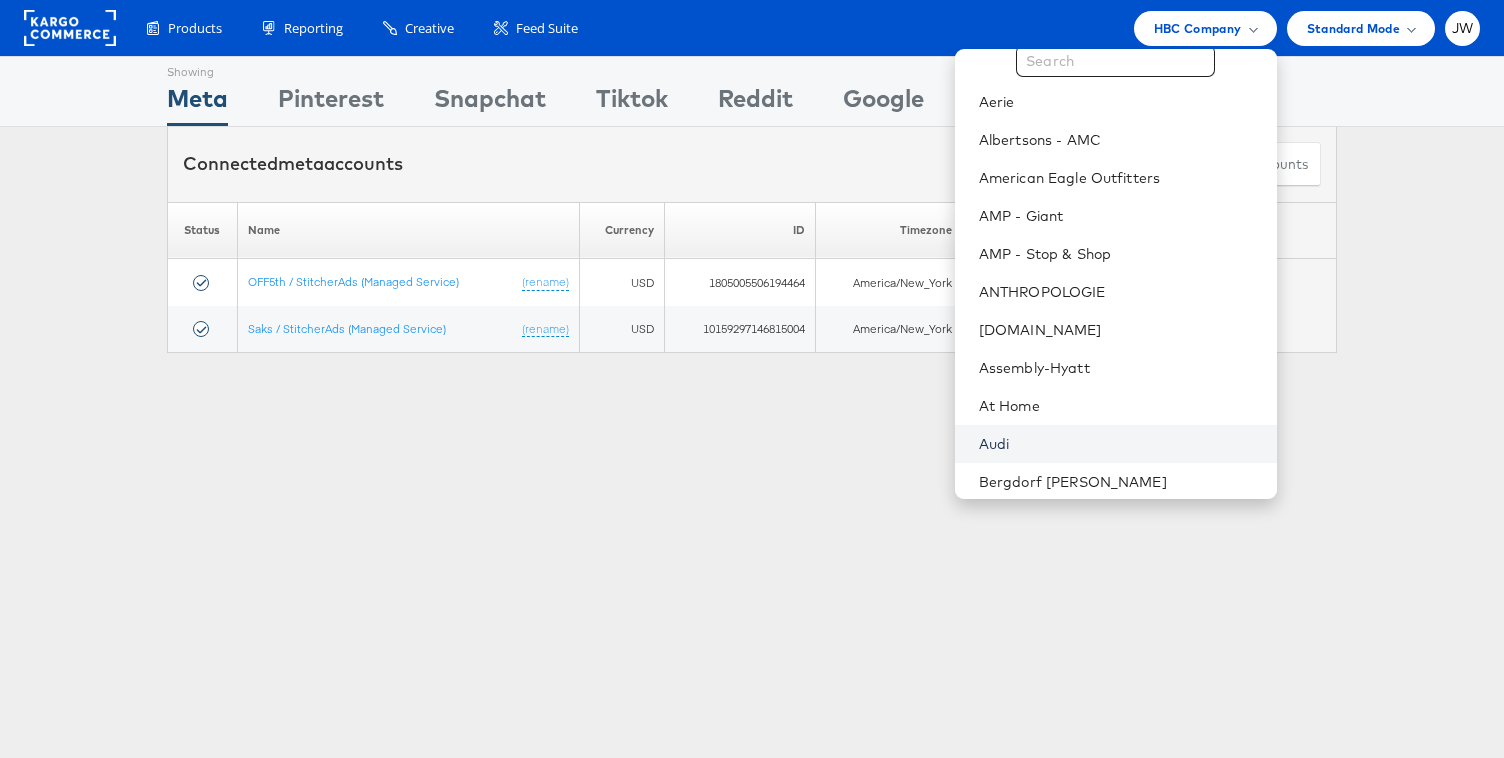 click on "Audi" at bounding box center [1120, 444] 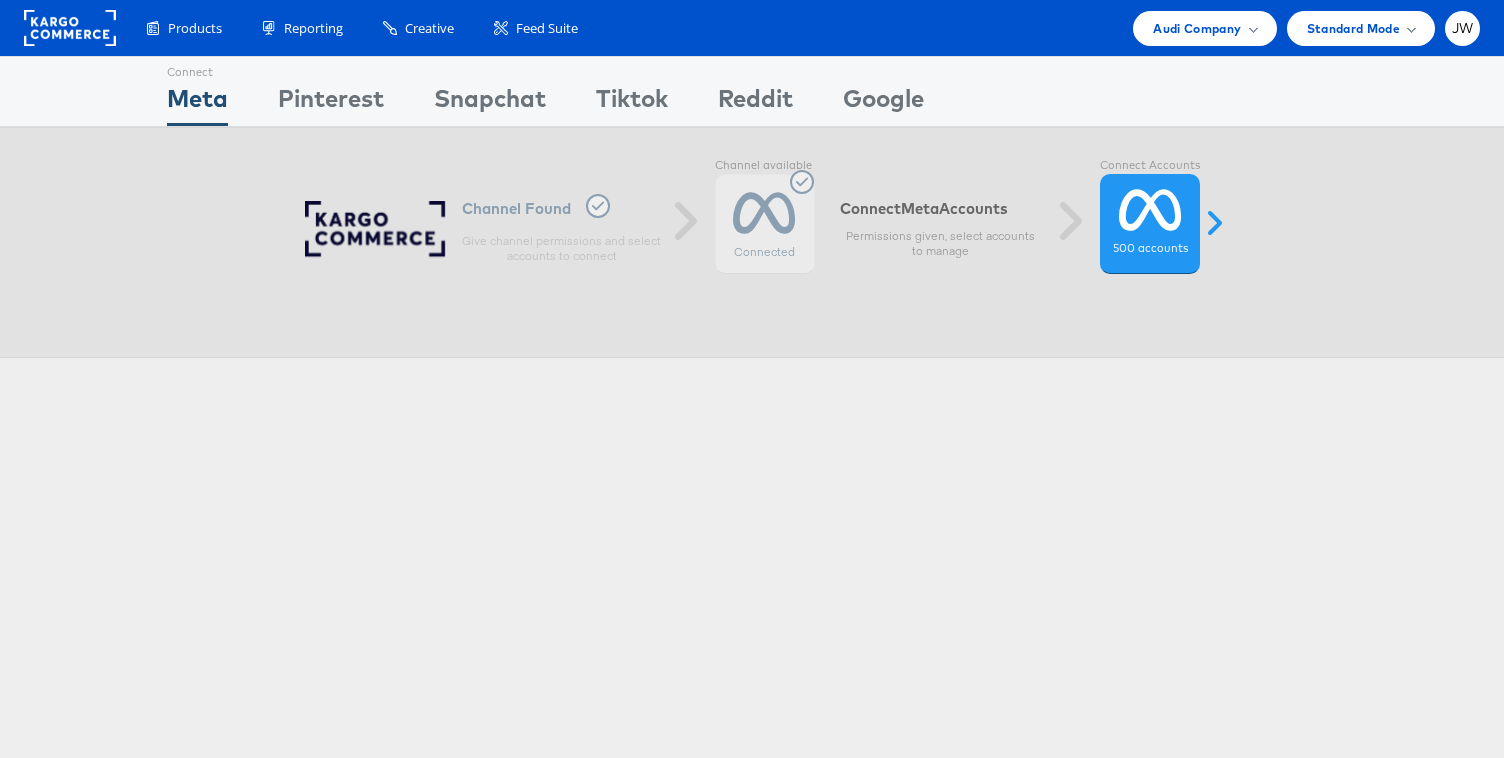 scroll, scrollTop: 0, scrollLeft: 0, axis: both 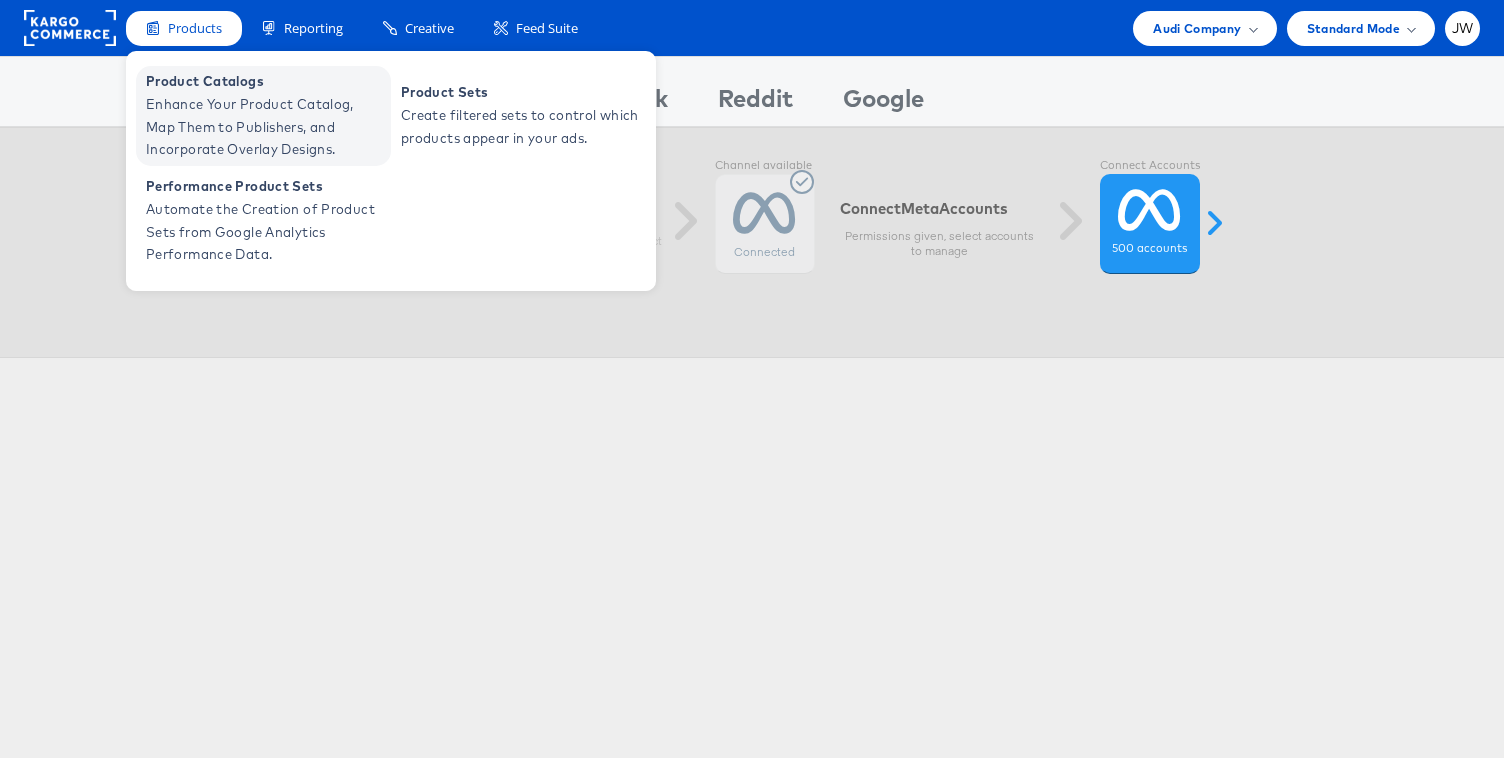 click on "Enhance Your Product Catalog, Map Them to Publishers, and Incorporate Overlay Designs." at bounding box center (266, 127) 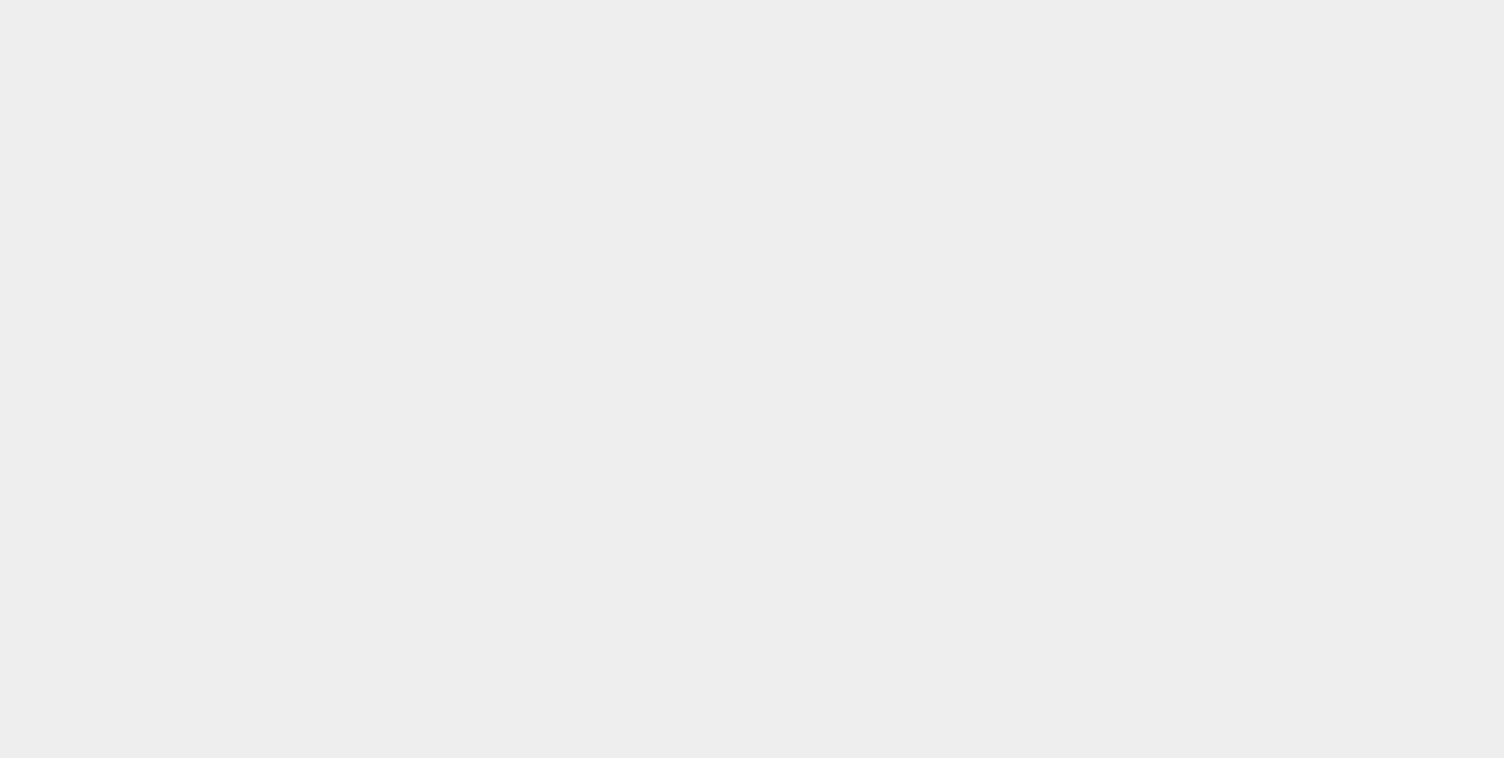 scroll, scrollTop: 0, scrollLeft: 0, axis: both 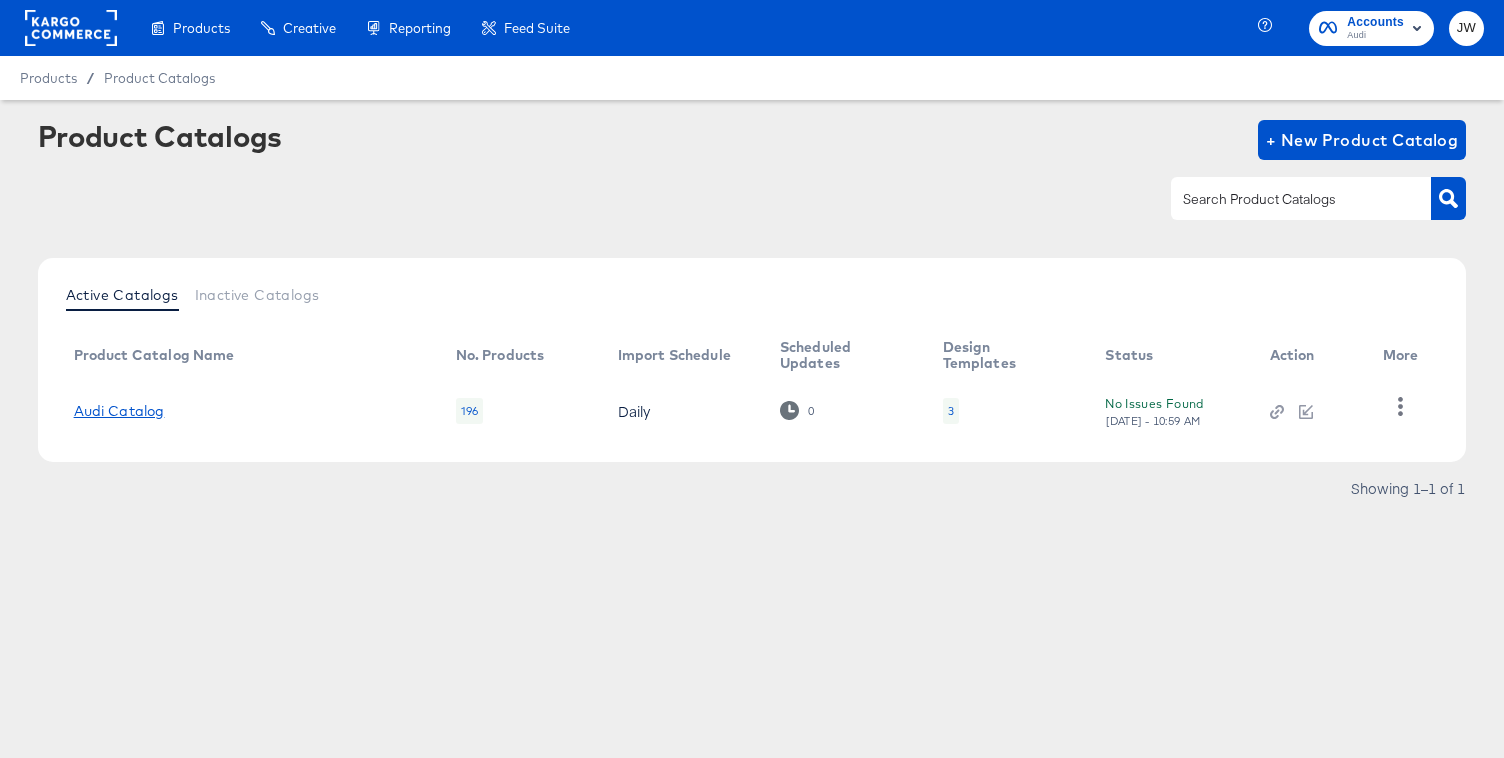 click on "Audi Catalog" at bounding box center (119, 411) 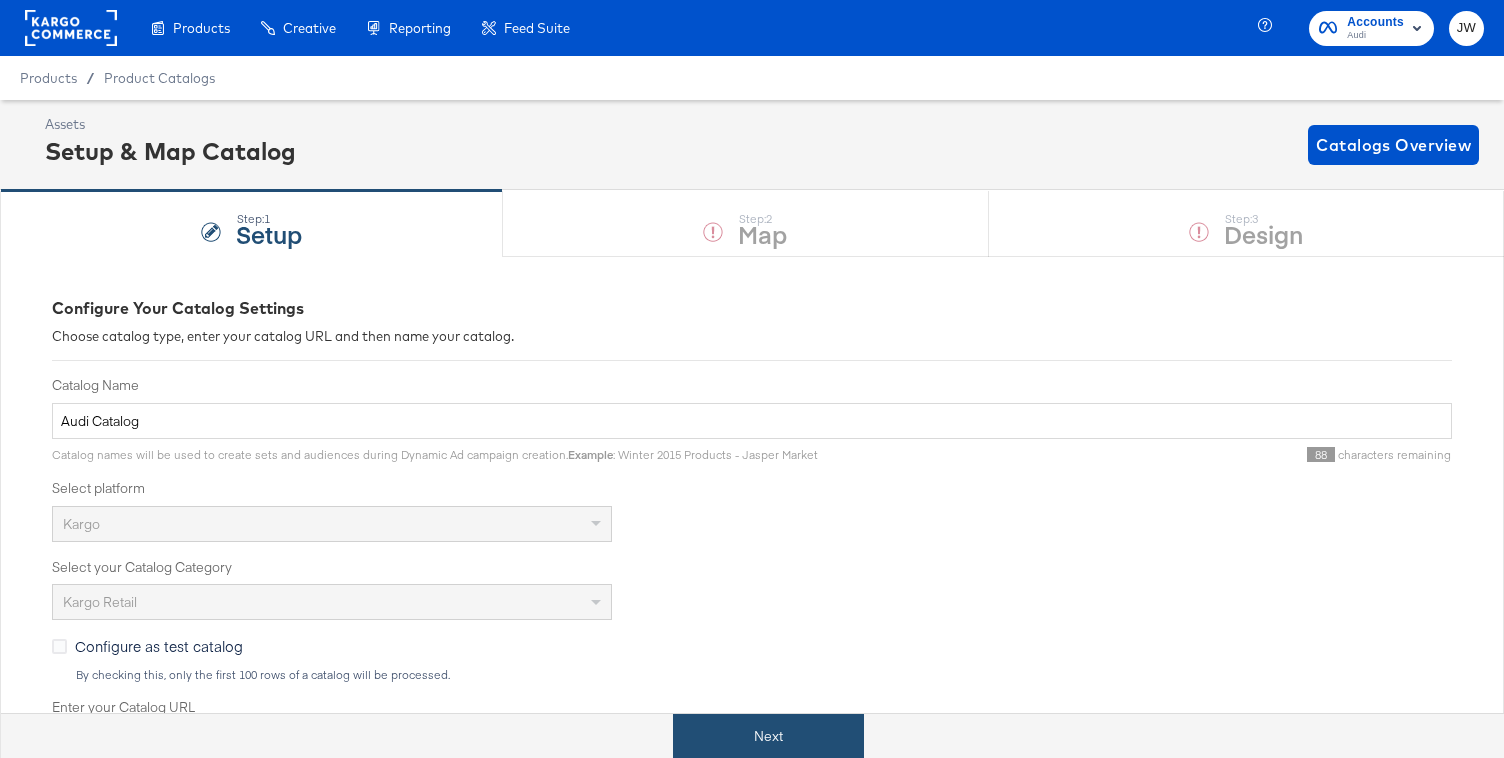 click on "Next" at bounding box center [768, 736] 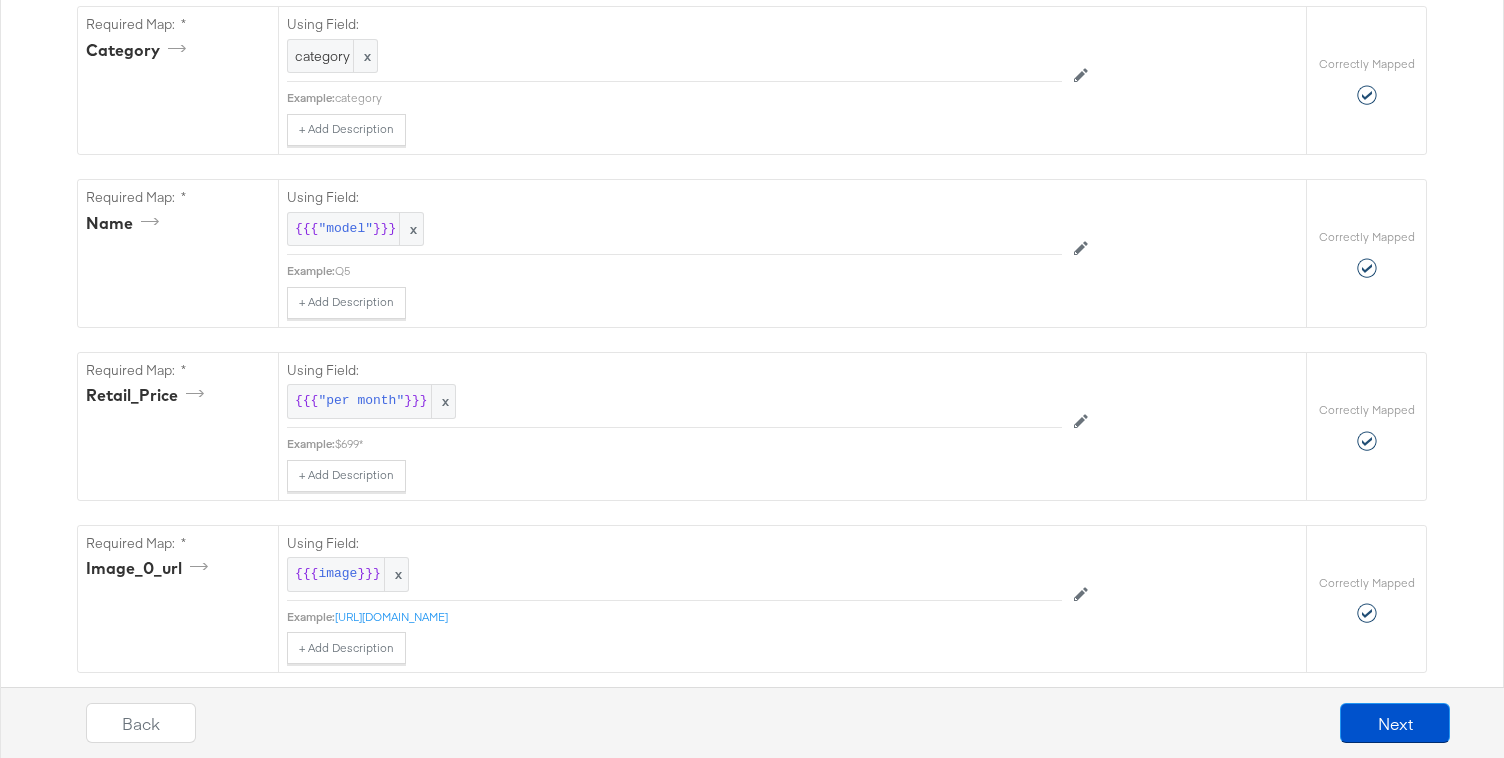 scroll, scrollTop: 1087, scrollLeft: 0, axis: vertical 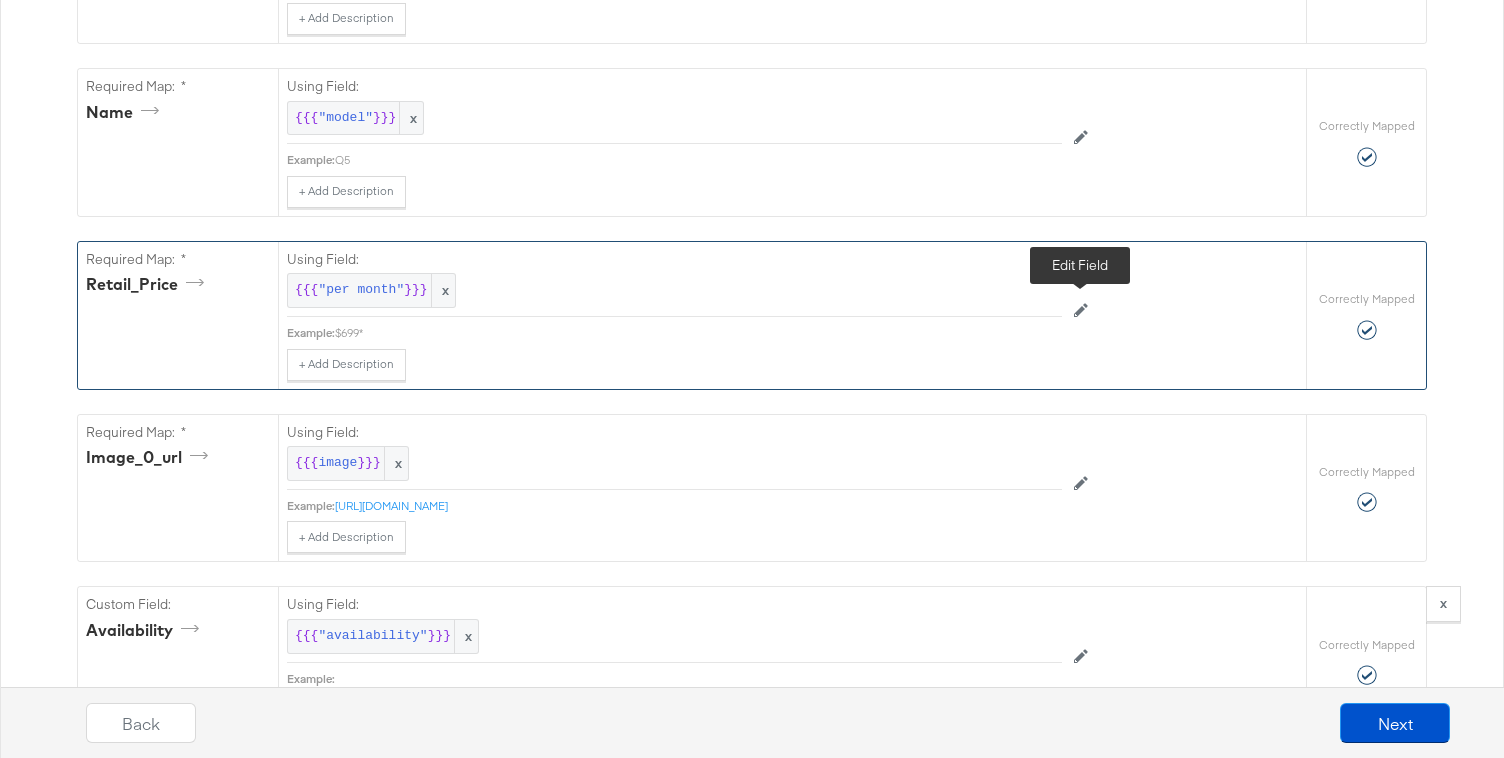 click 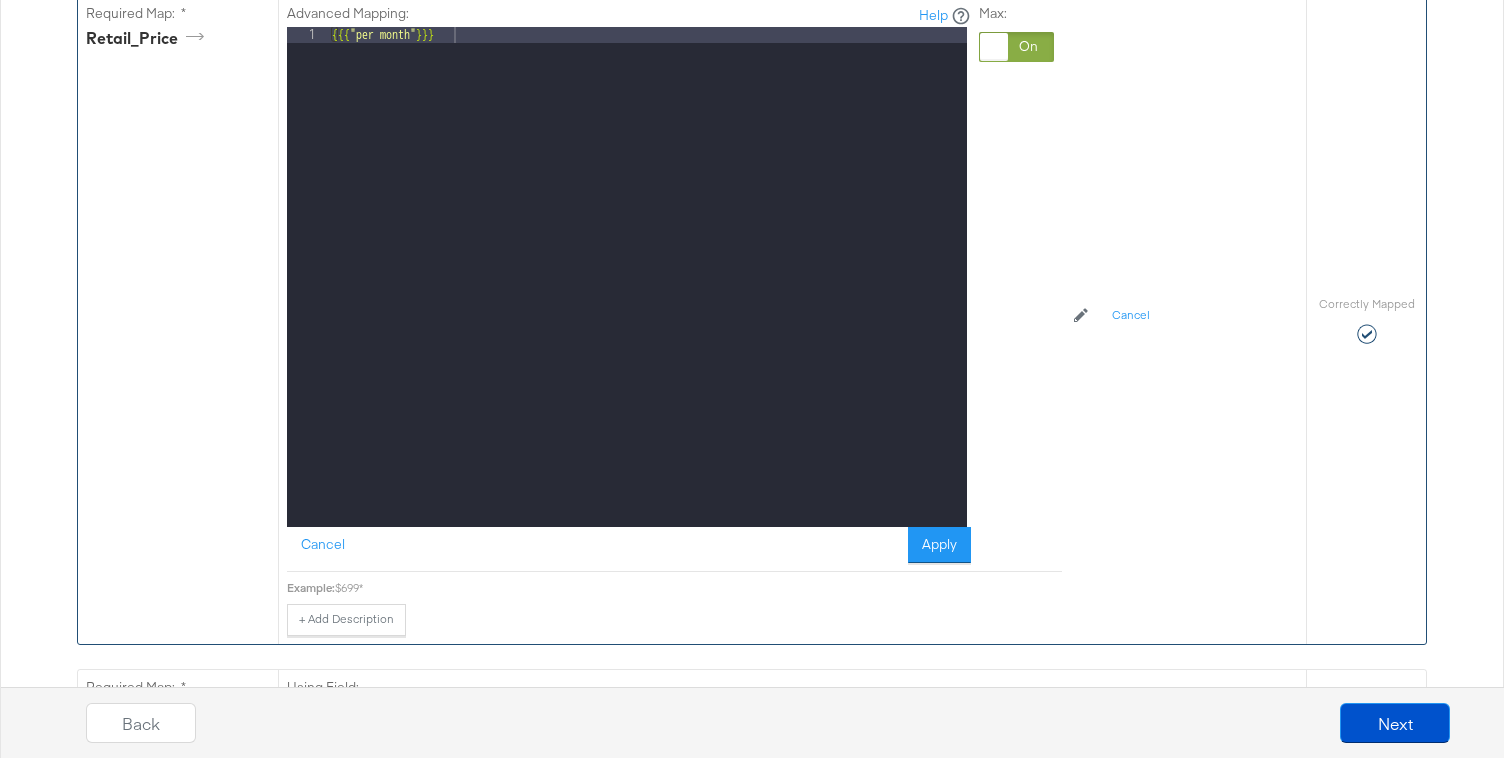 scroll, scrollTop: 1418, scrollLeft: 0, axis: vertical 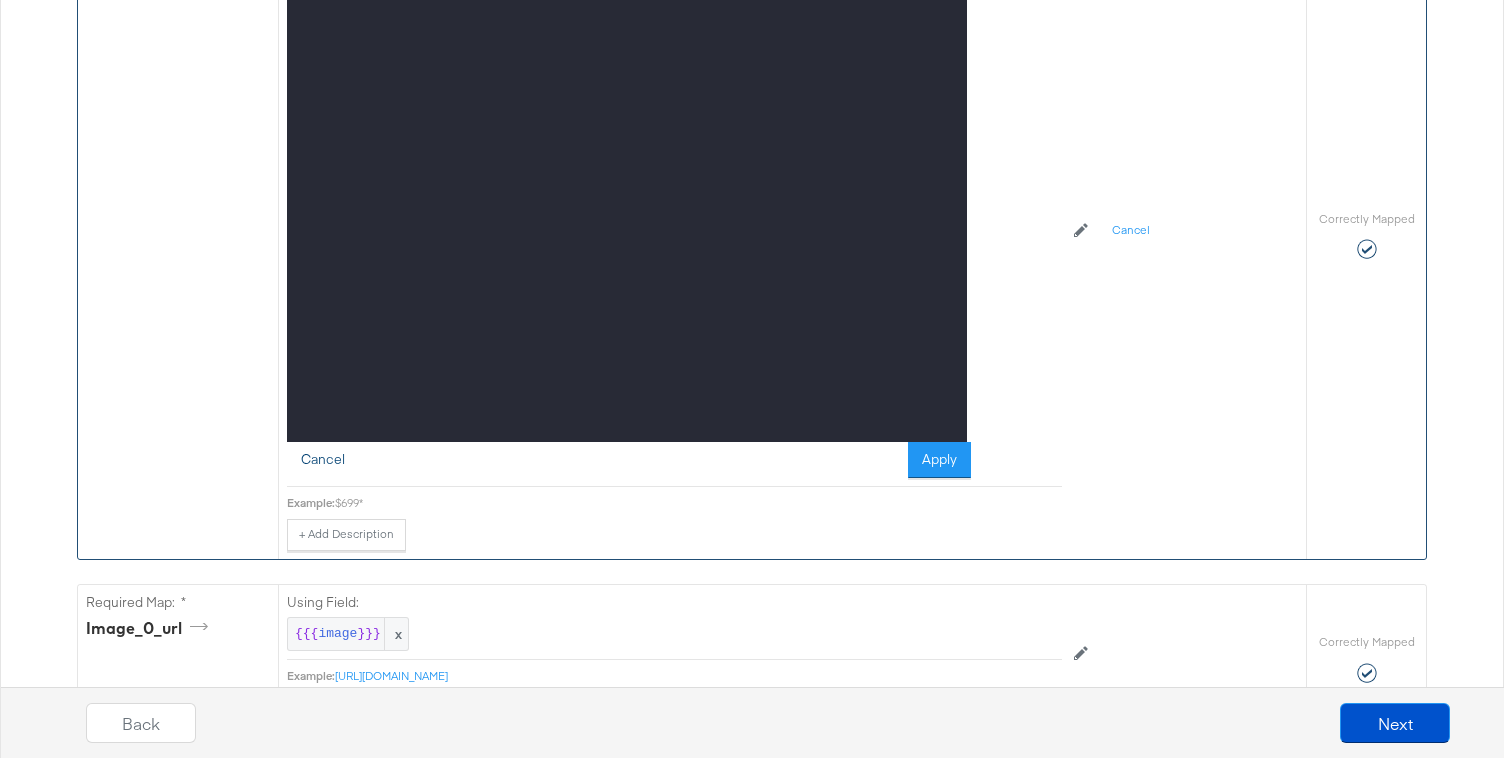click on "Cancel" at bounding box center [323, 460] 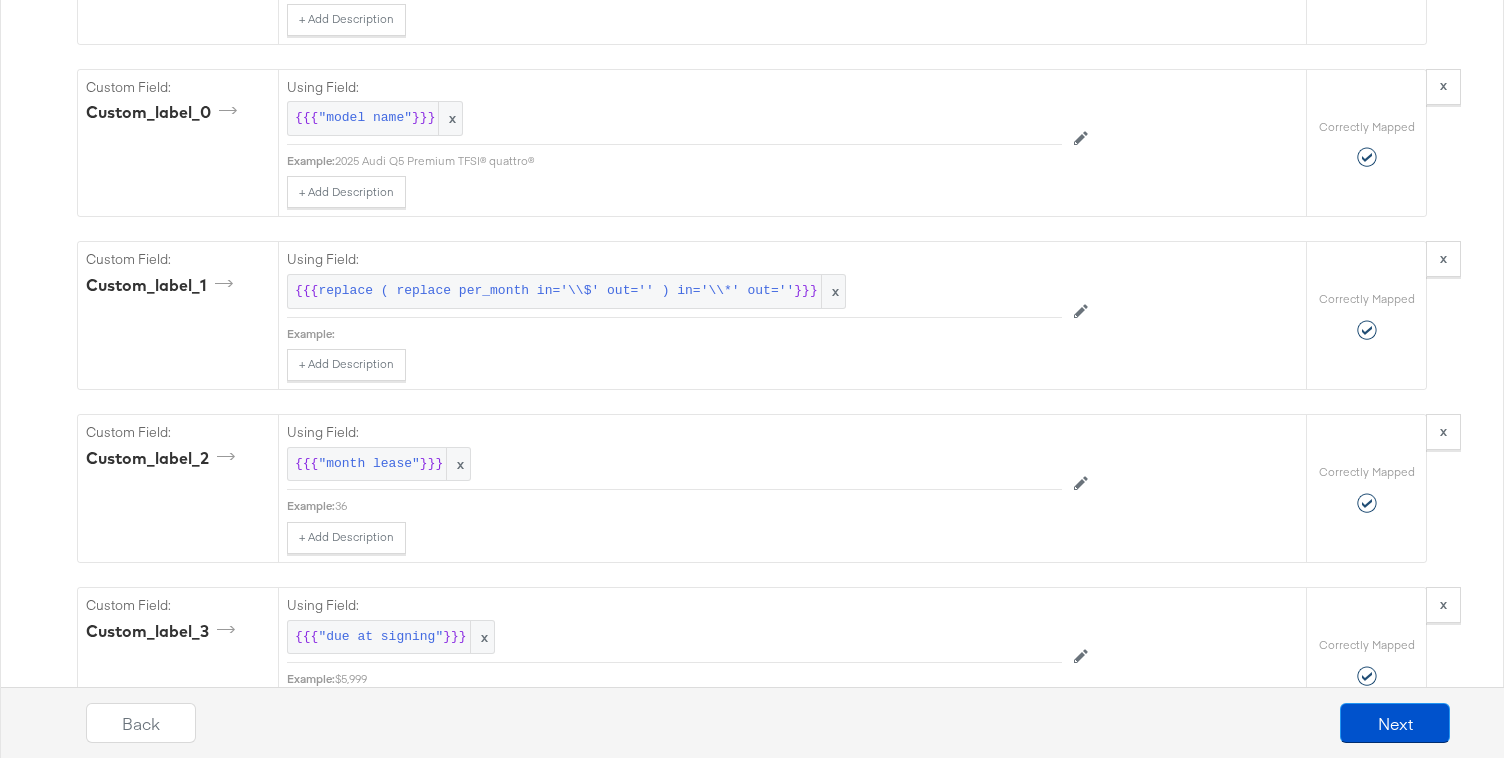 scroll, scrollTop: 3686, scrollLeft: 0, axis: vertical 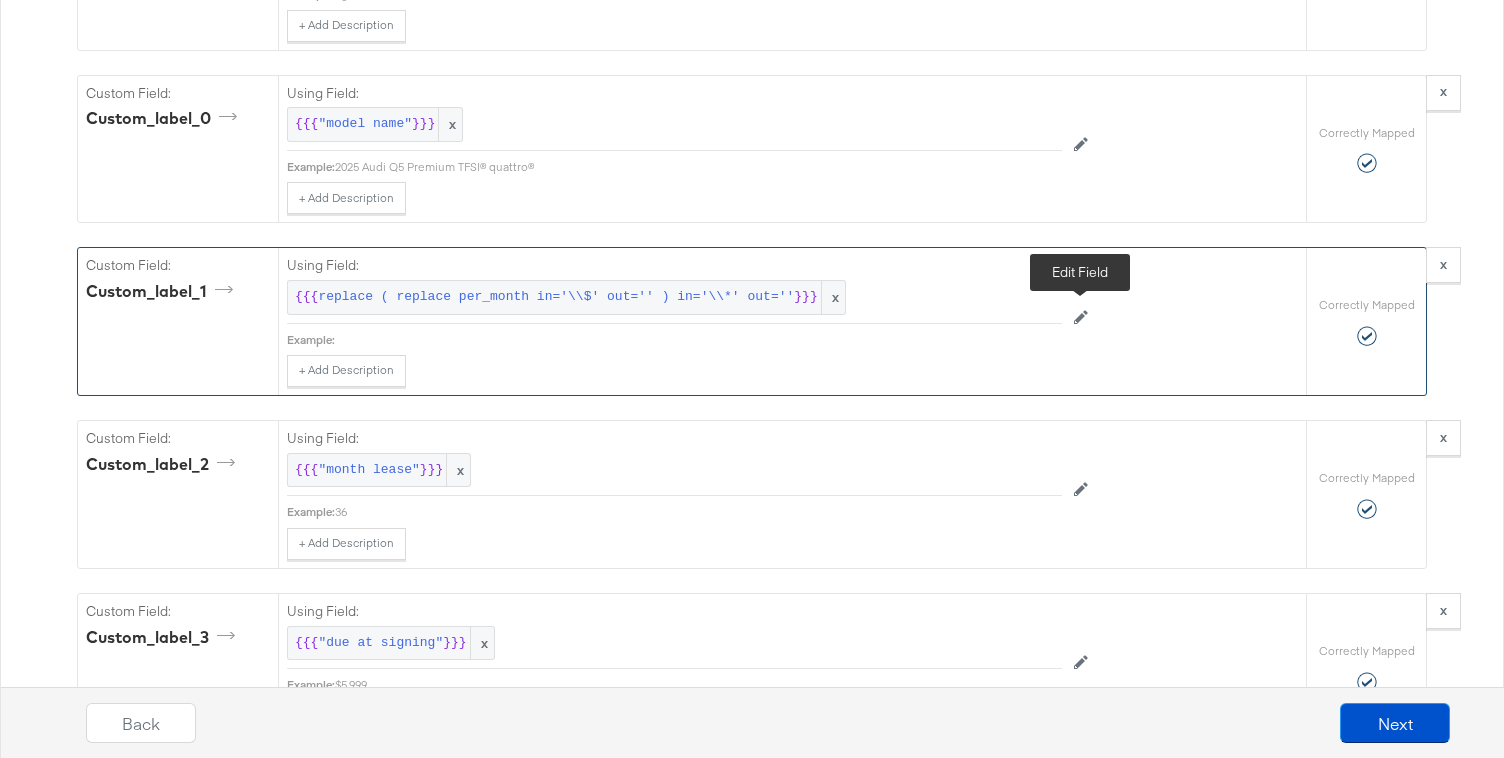 click at bounding box center [1081, 318] 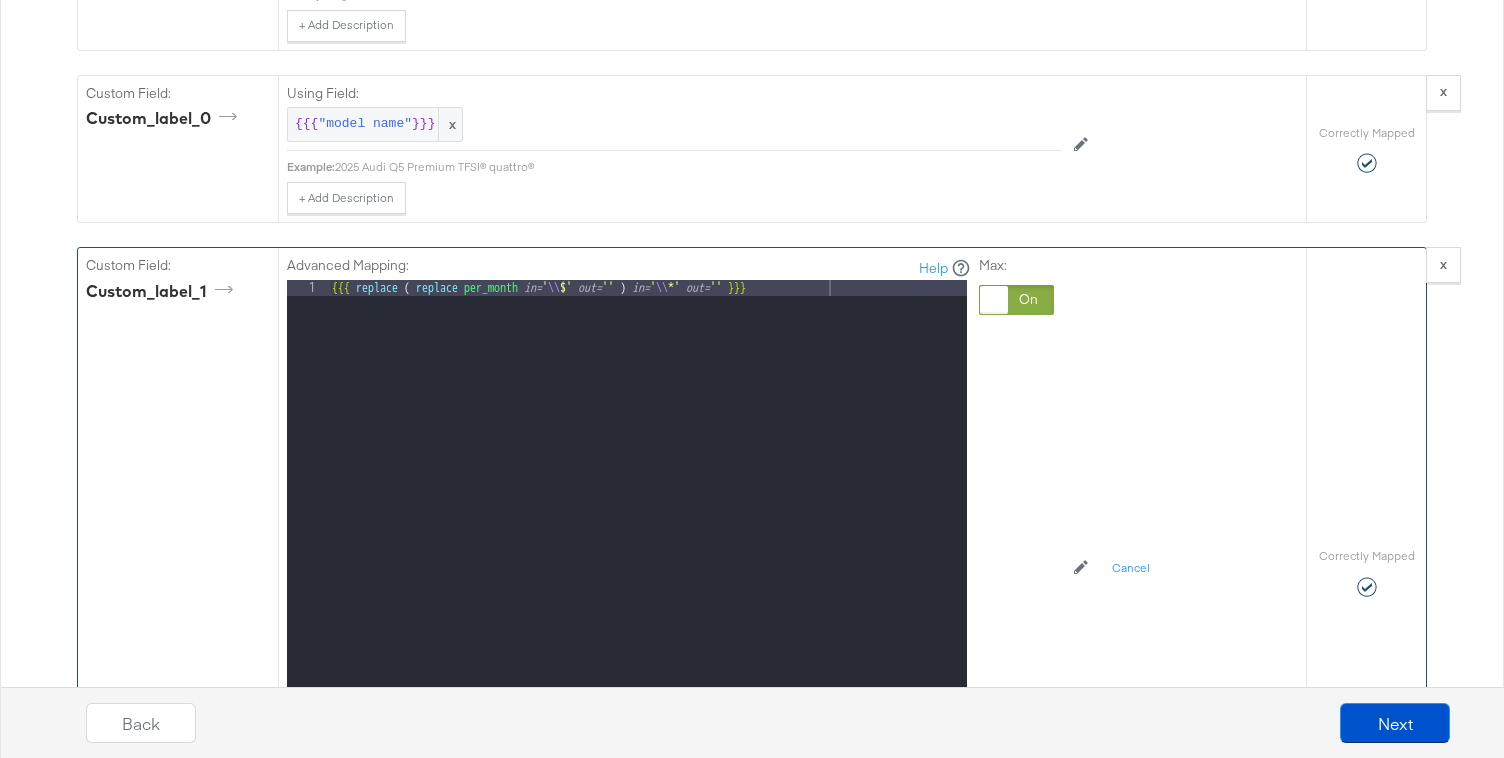 click on "{{{   replace   (   replace   per_month   in= ' \\ $'   out= ''   )   in= ' \\ *'   out= ''   }}}" at bounding box center (647, 546) 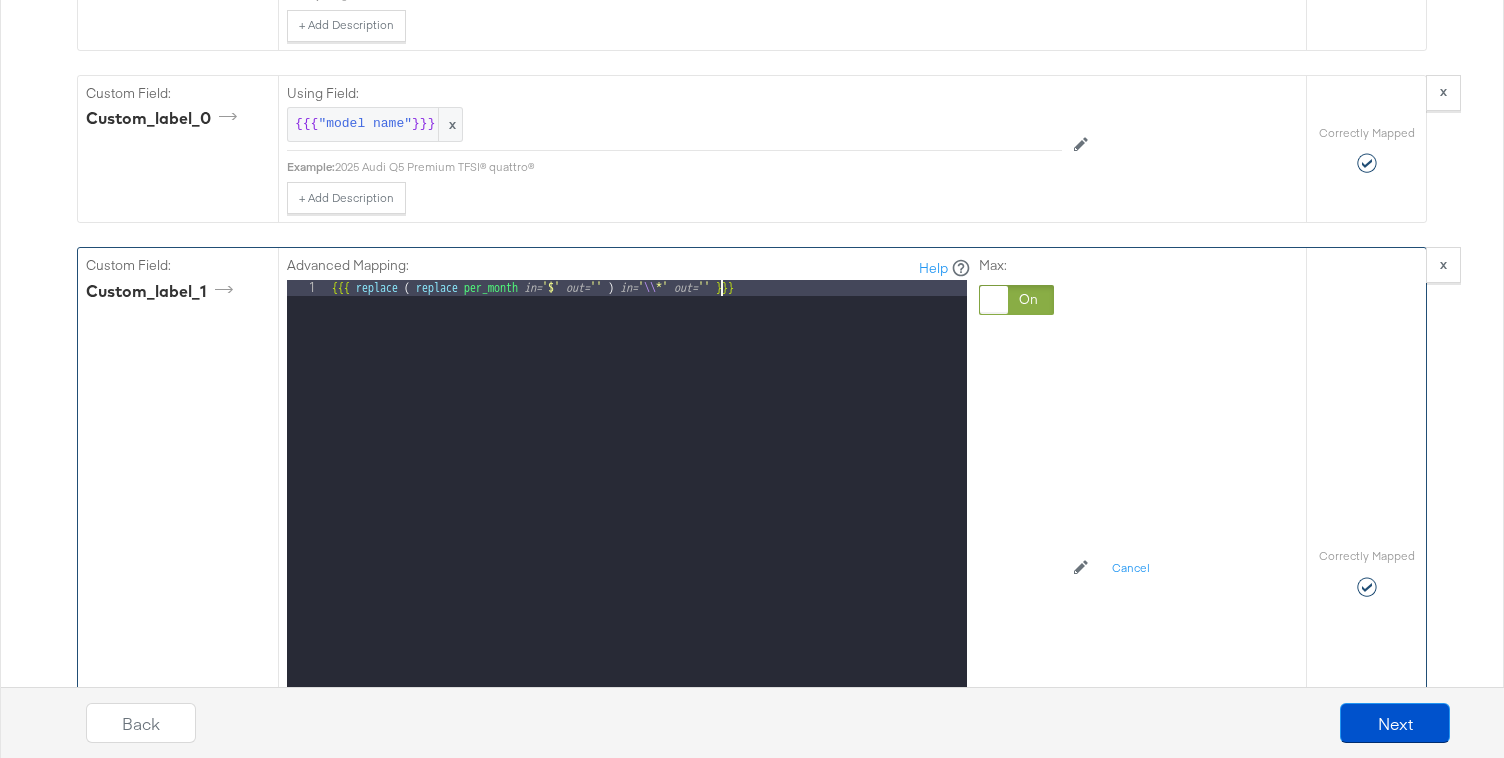 click on "{{{   replace   (   replace   per_month   in= '$'   out= ''   )   in= ' \\ *'   out= ''   }}}" at bounding box center [647, 546] 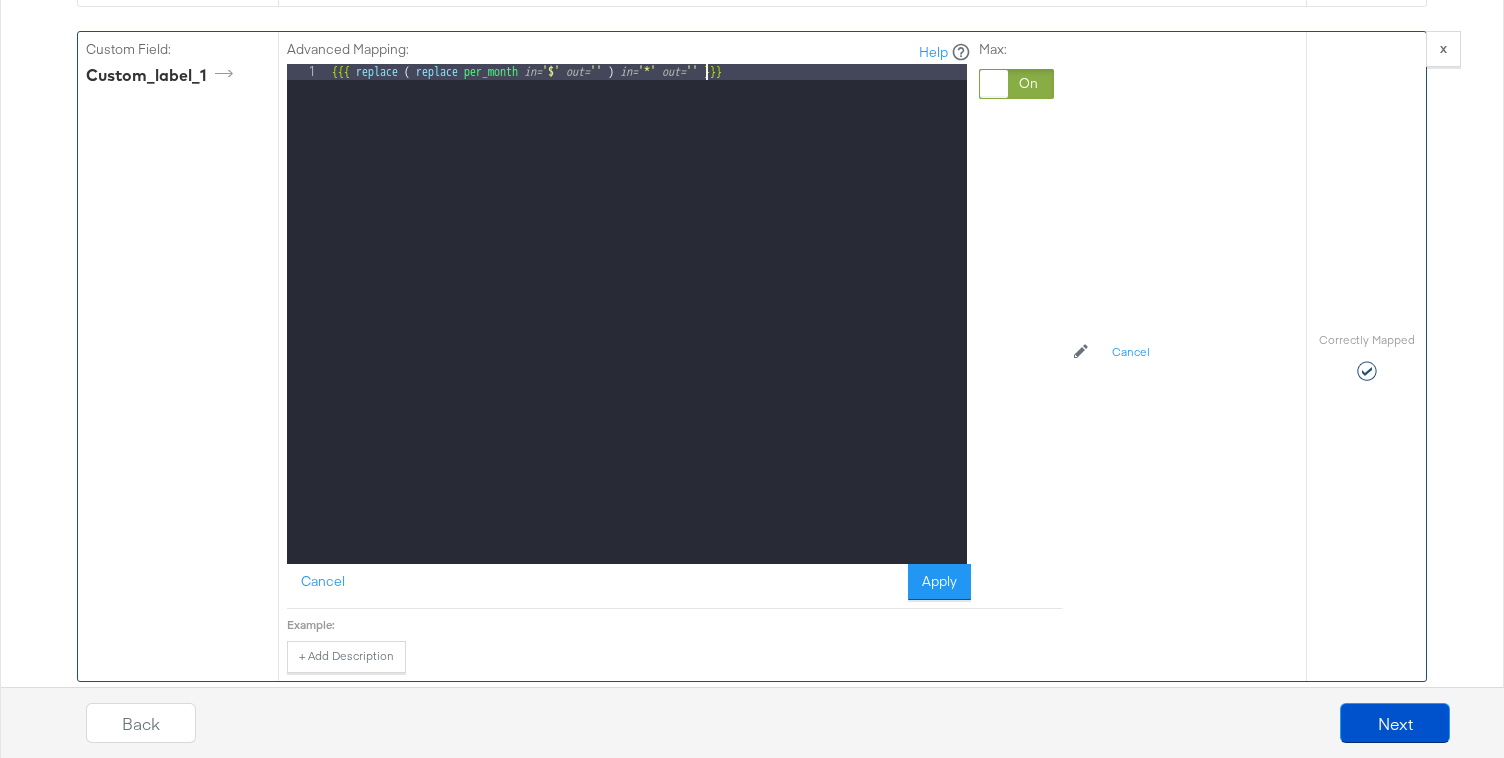 scroll, scrollTop: 3919, scrollLeft: 0, axis: vertical 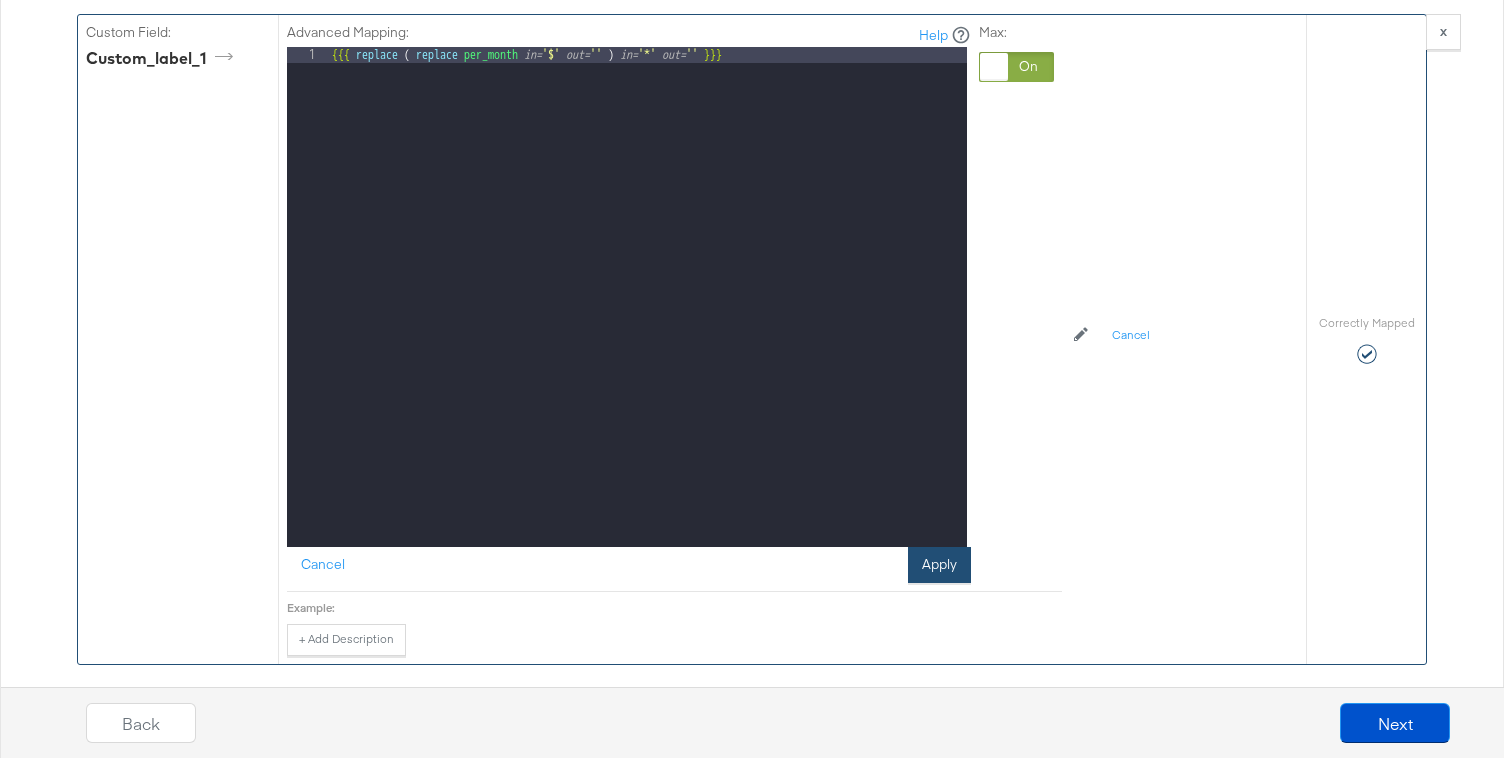 click on "Apply" at bounding box center [939, 565] 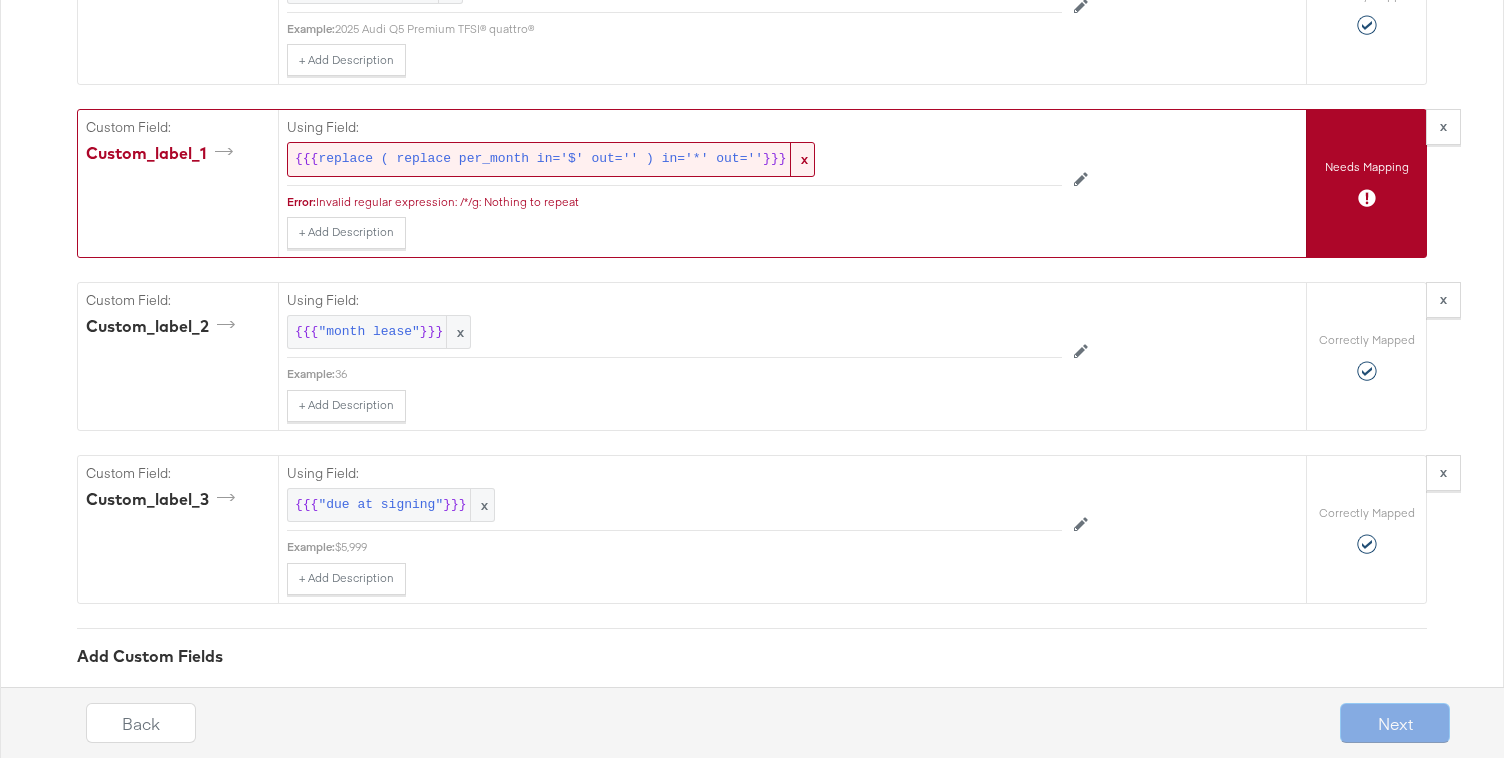 scroll, scrollTop: 3765, scrollLeft: 0, axis: vertical 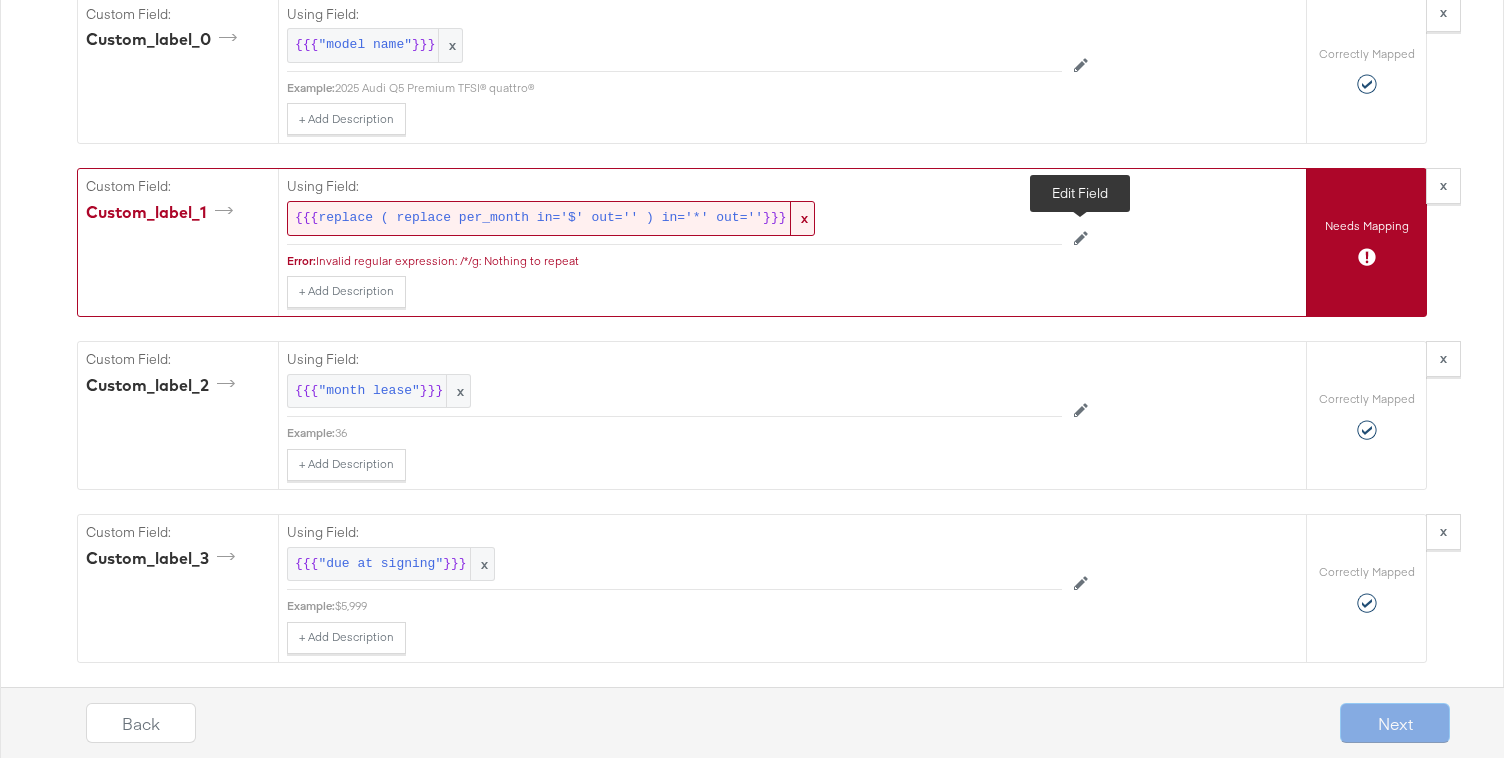 click 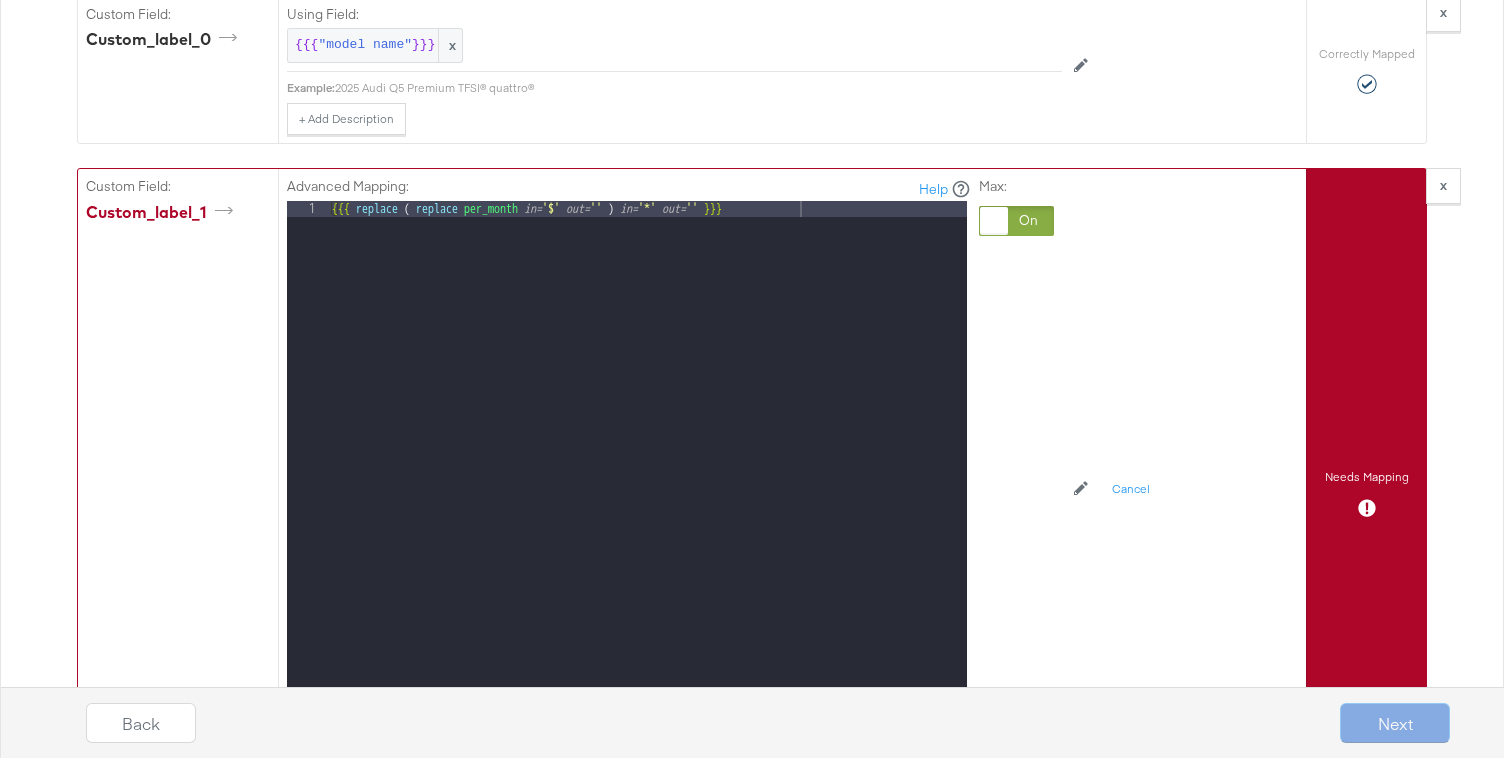type 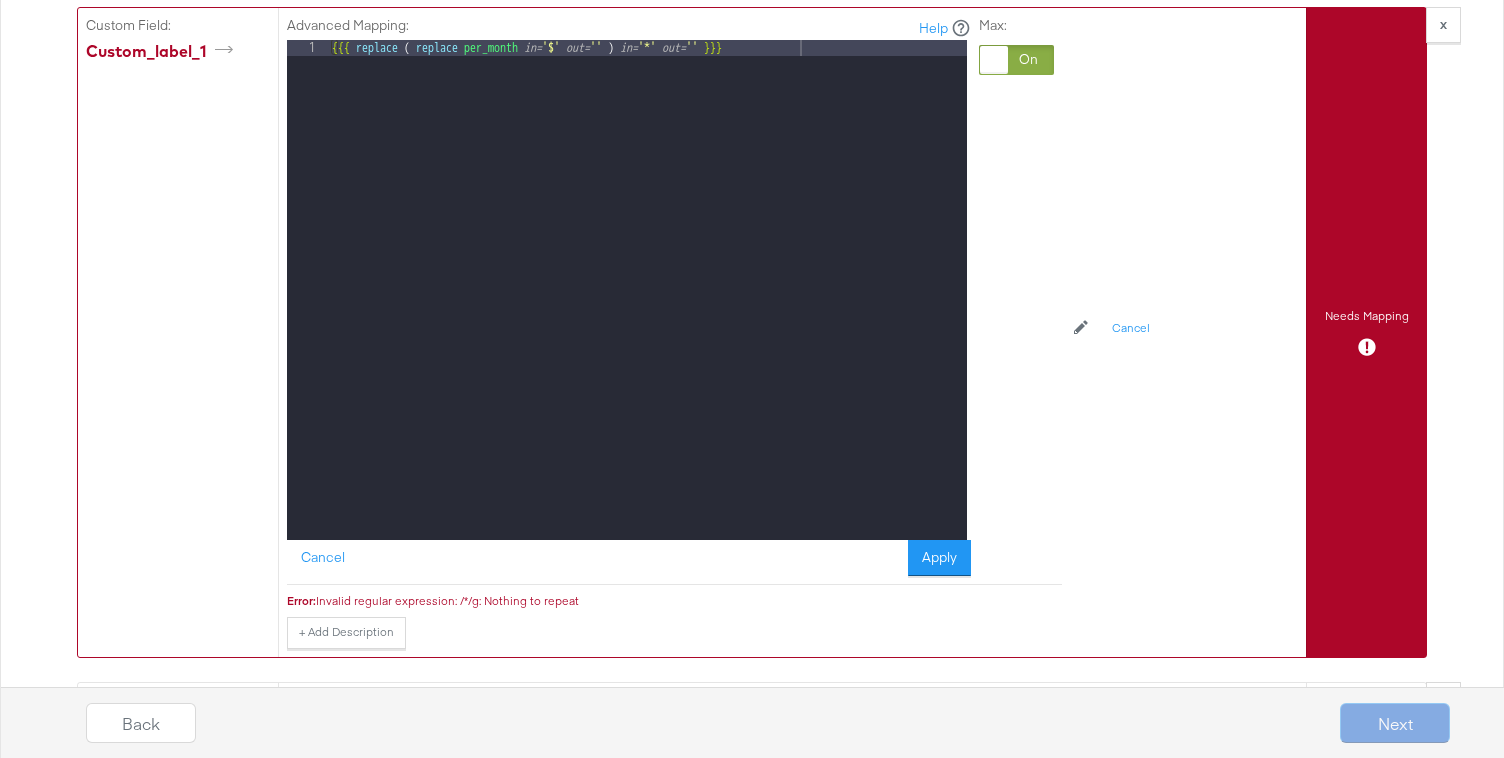 scroll, scrollTop: 3932, scrollLeft: 0, axis: vertical 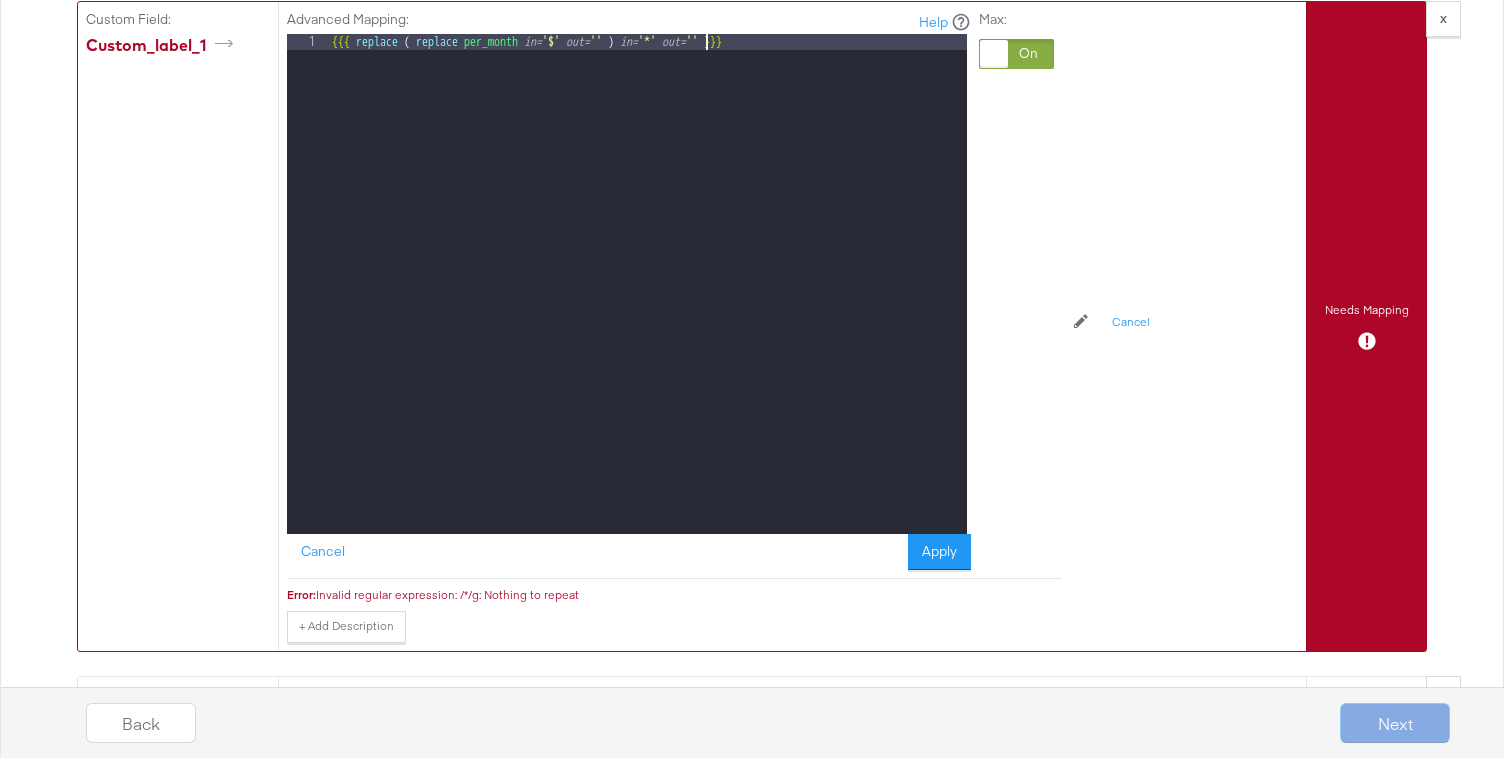 click on "{{{   replace   (   replace   per_month   in= '$'   out= ''   )   in= '*'   out= ''   }}}" at bounding box center [647, 300] 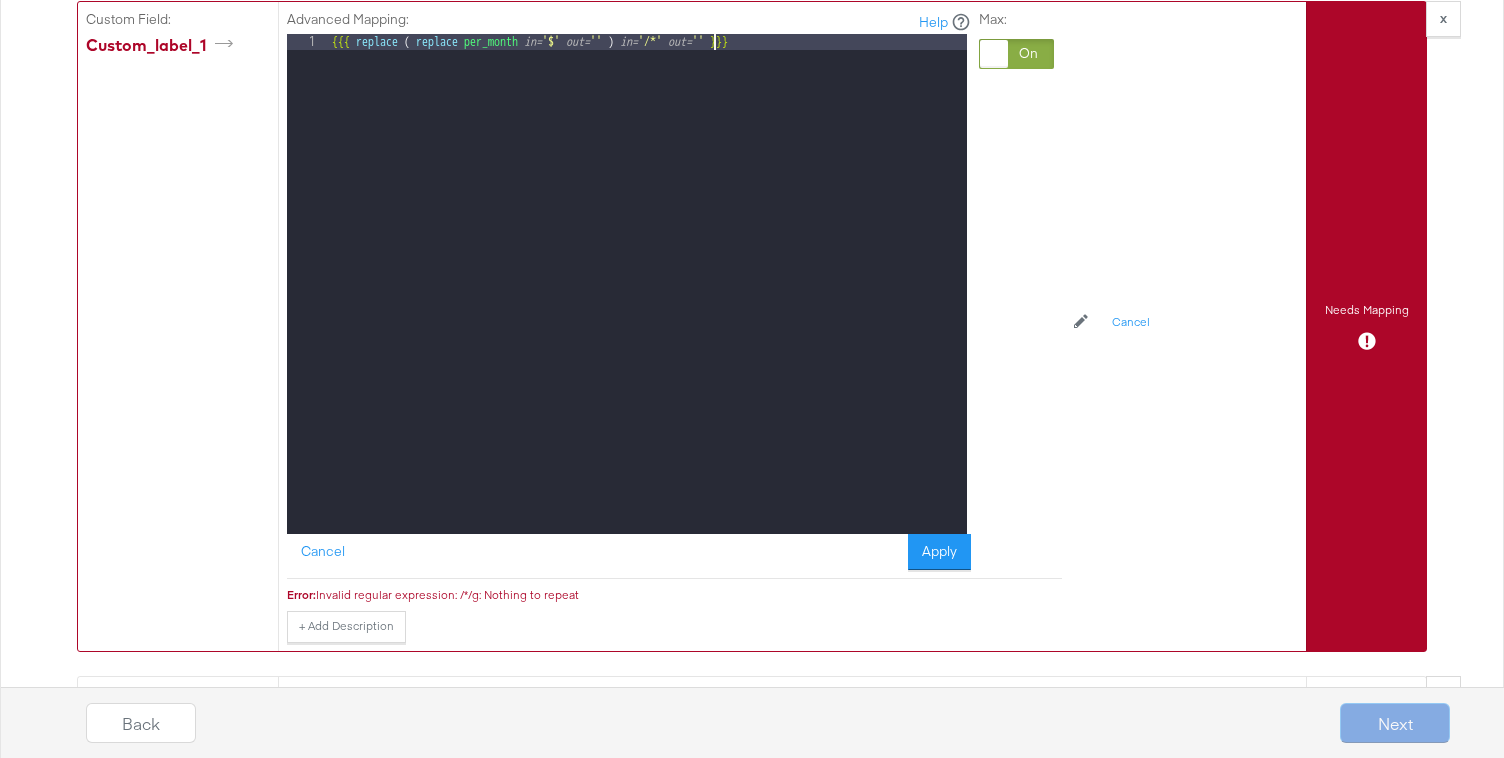 type 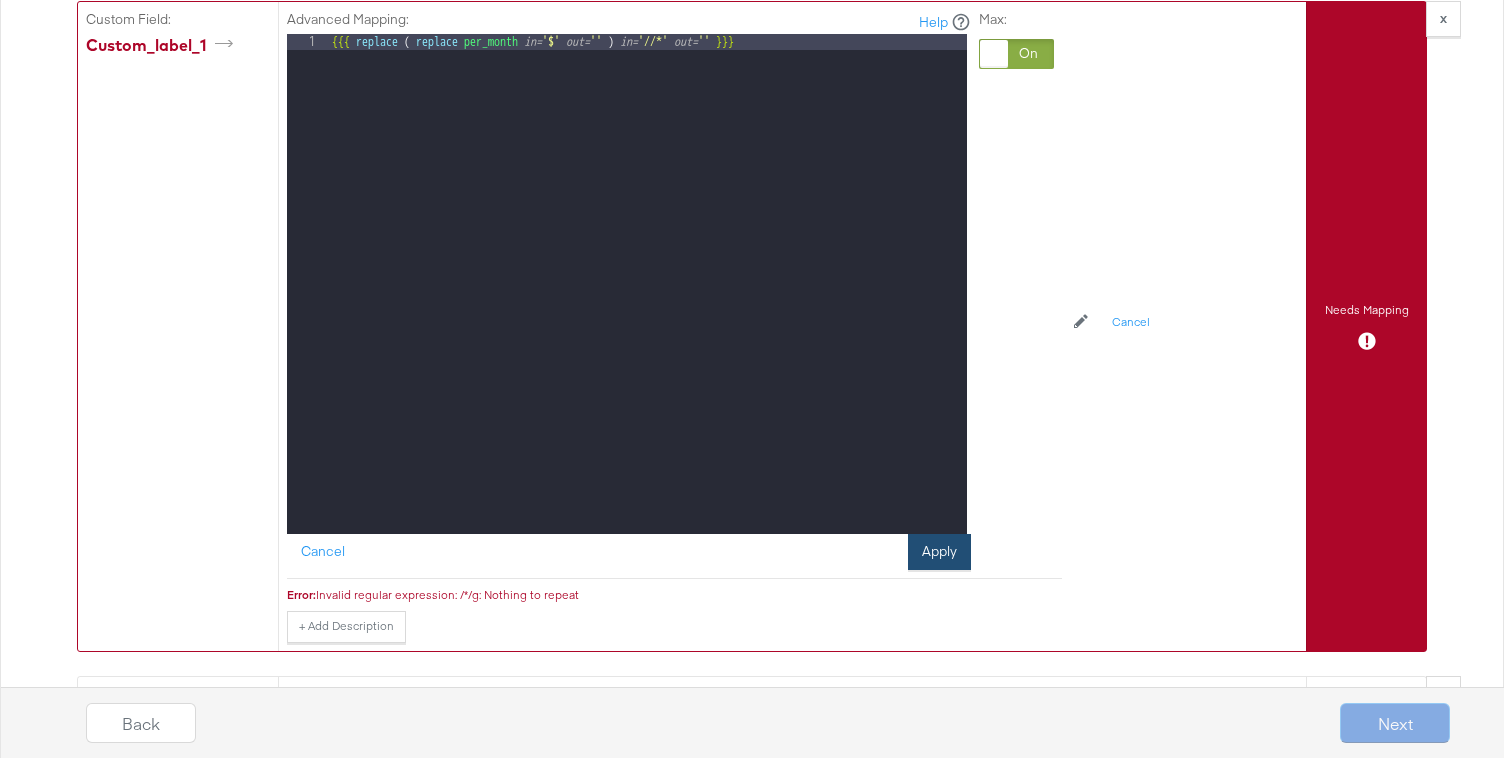 click on "Apply" at bounding box center (939, 552) 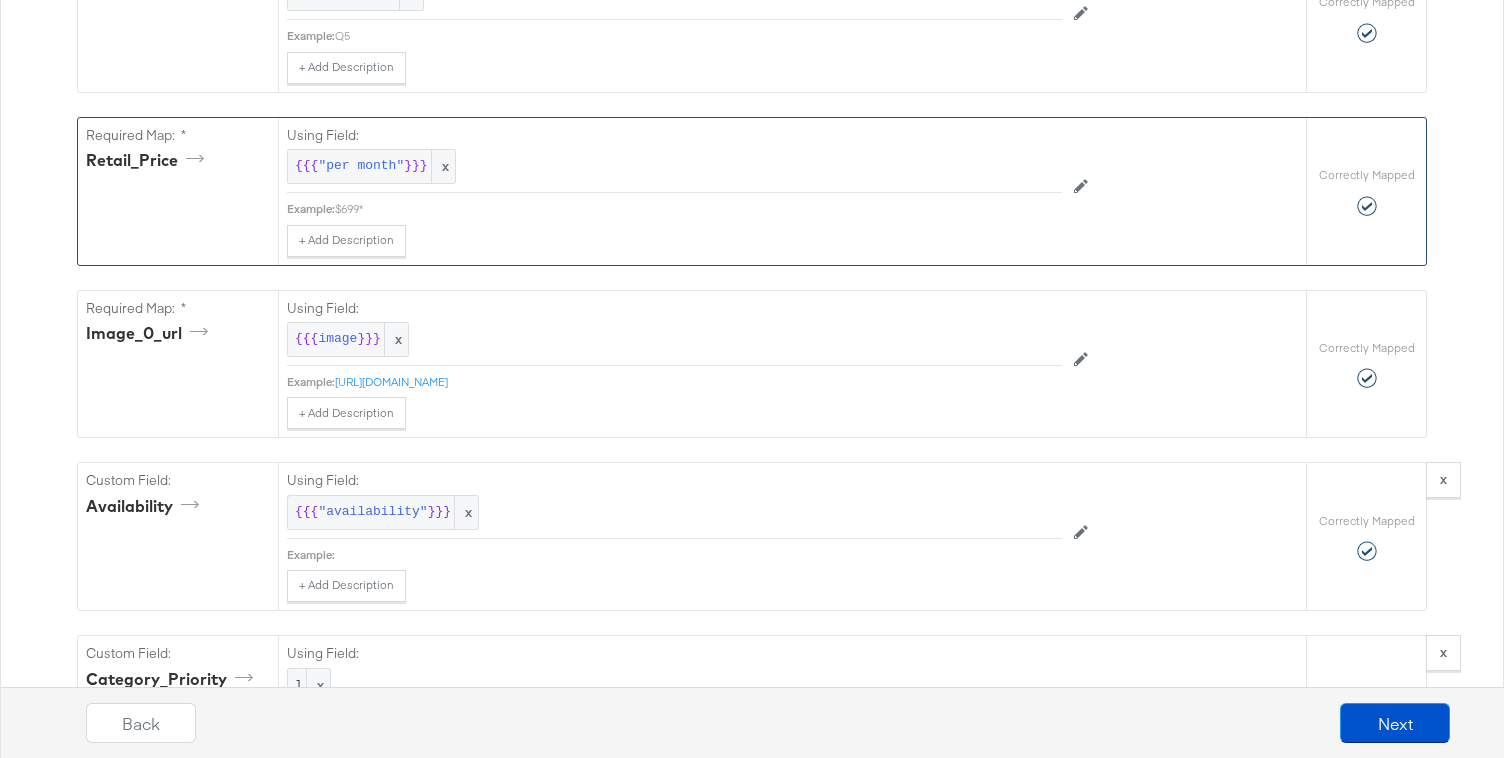scroll, scrollTop: 1089, scrollLeft: 0, axis: vertical 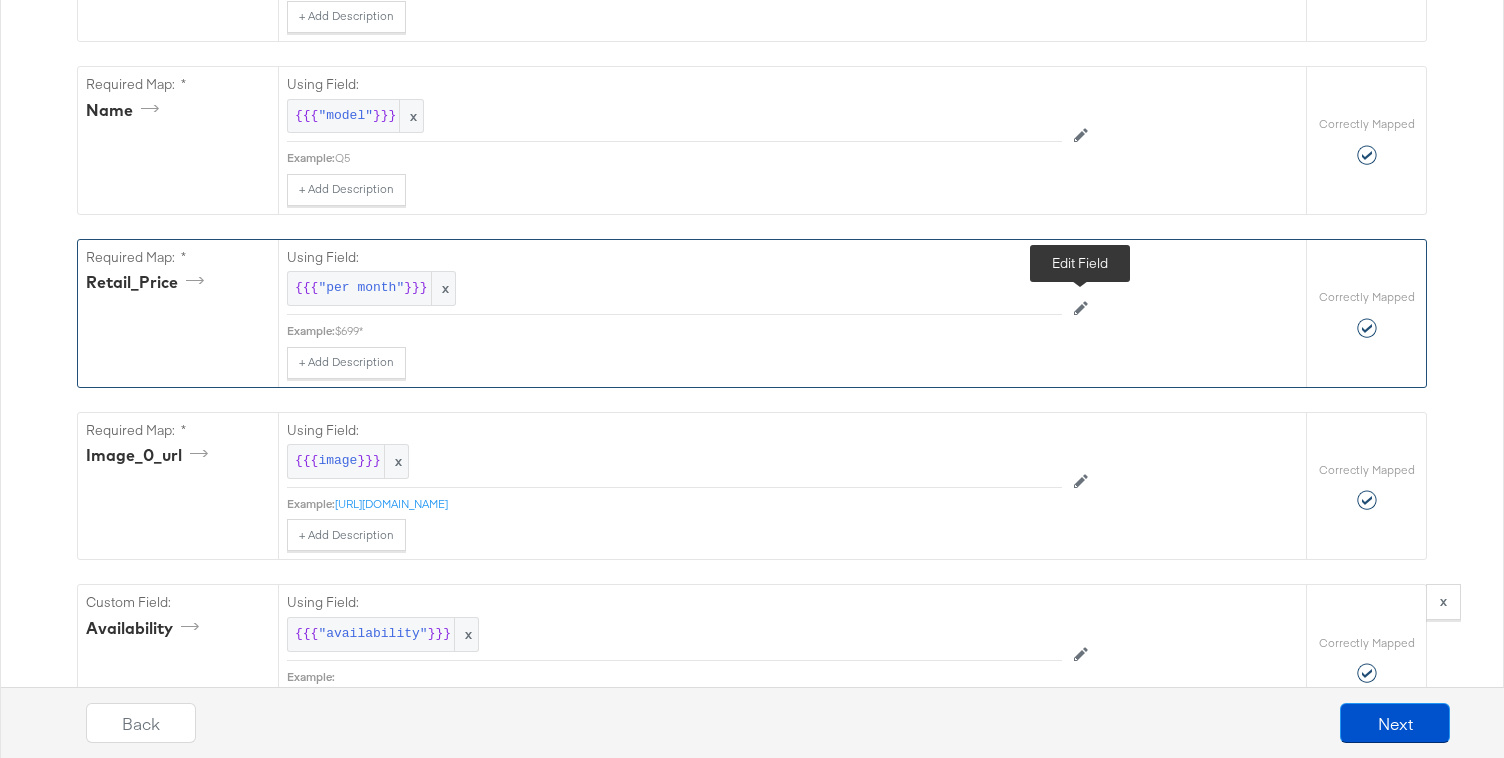 click 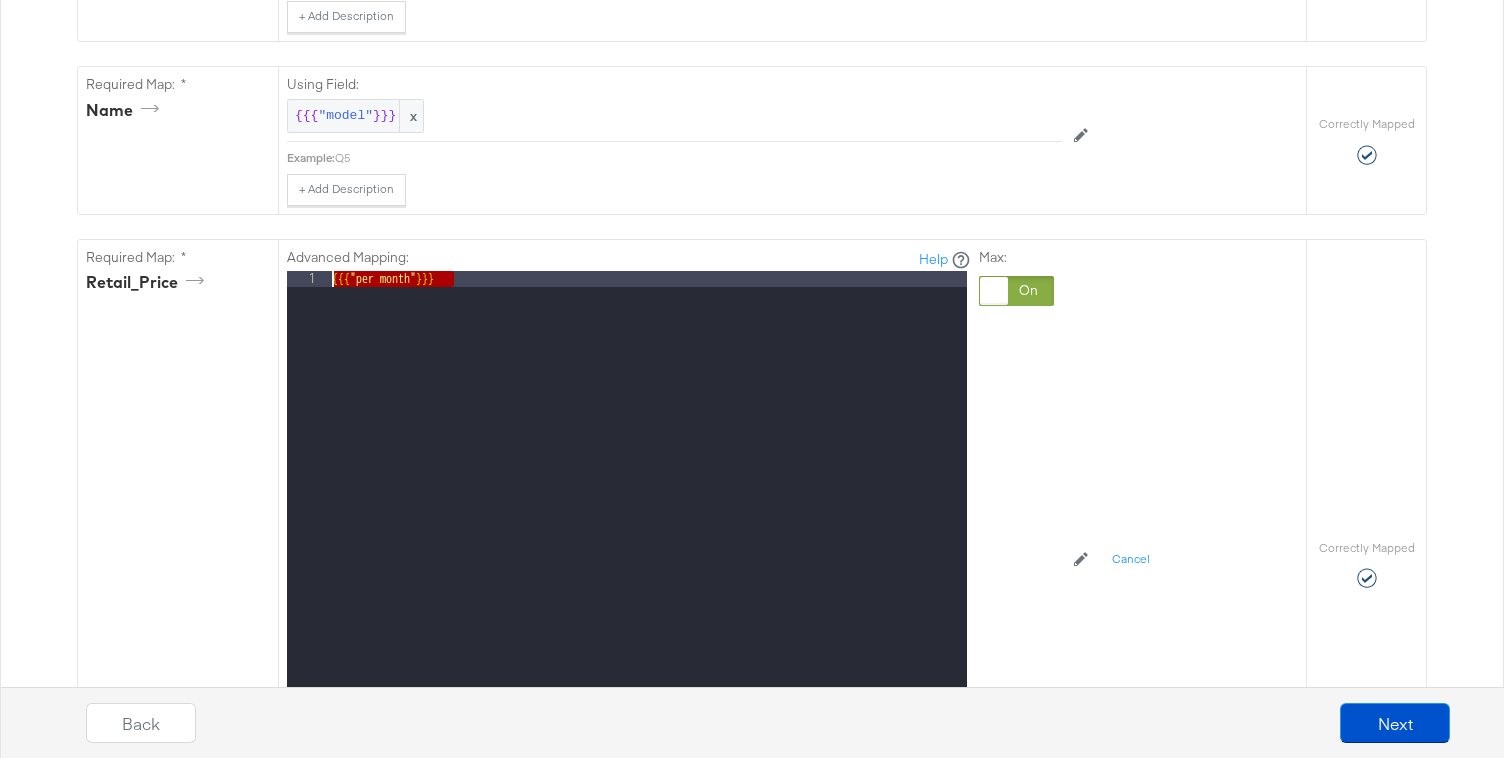 drag, startPoint x: 509, startPoint y: 282, endPoint x: 237, endPoint y: 275, distance: 272.09006 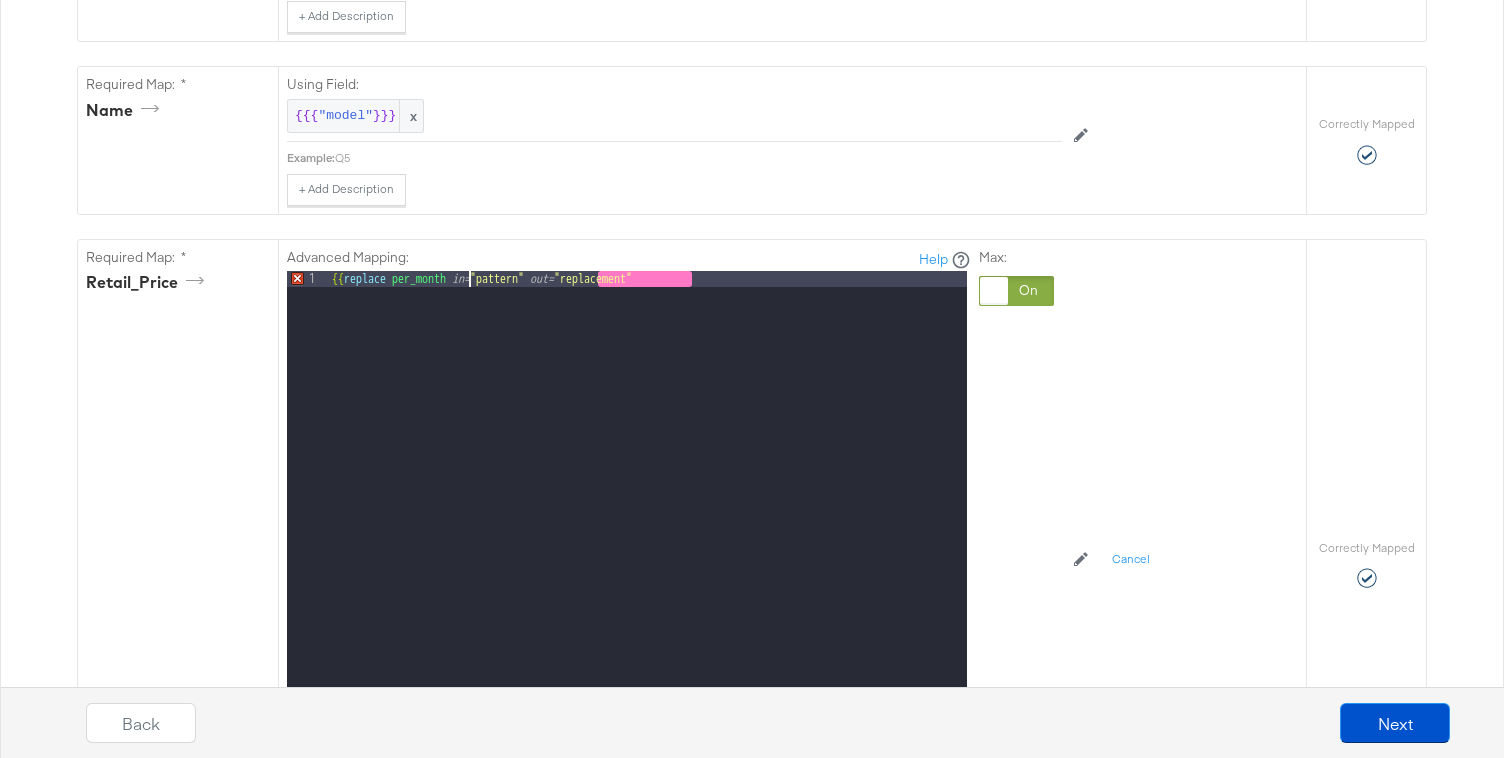 click on "{{ replace   per_month   in= "pattern"   out= "replacement"" at bounding box center [647, 537] 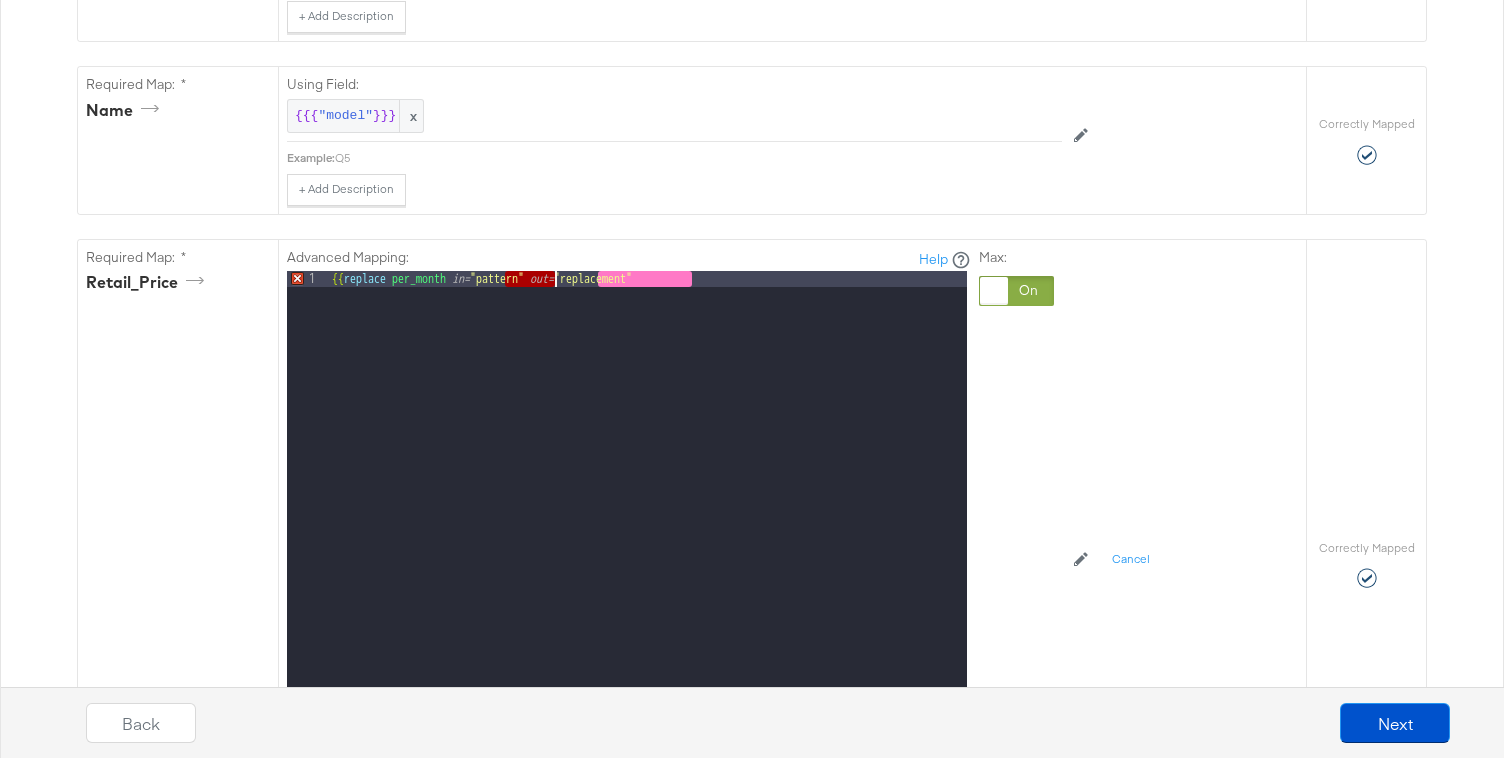click on "{{ replace   per_month   in= "pattern"   out= "replacement"" at bounding box center [647, 537] 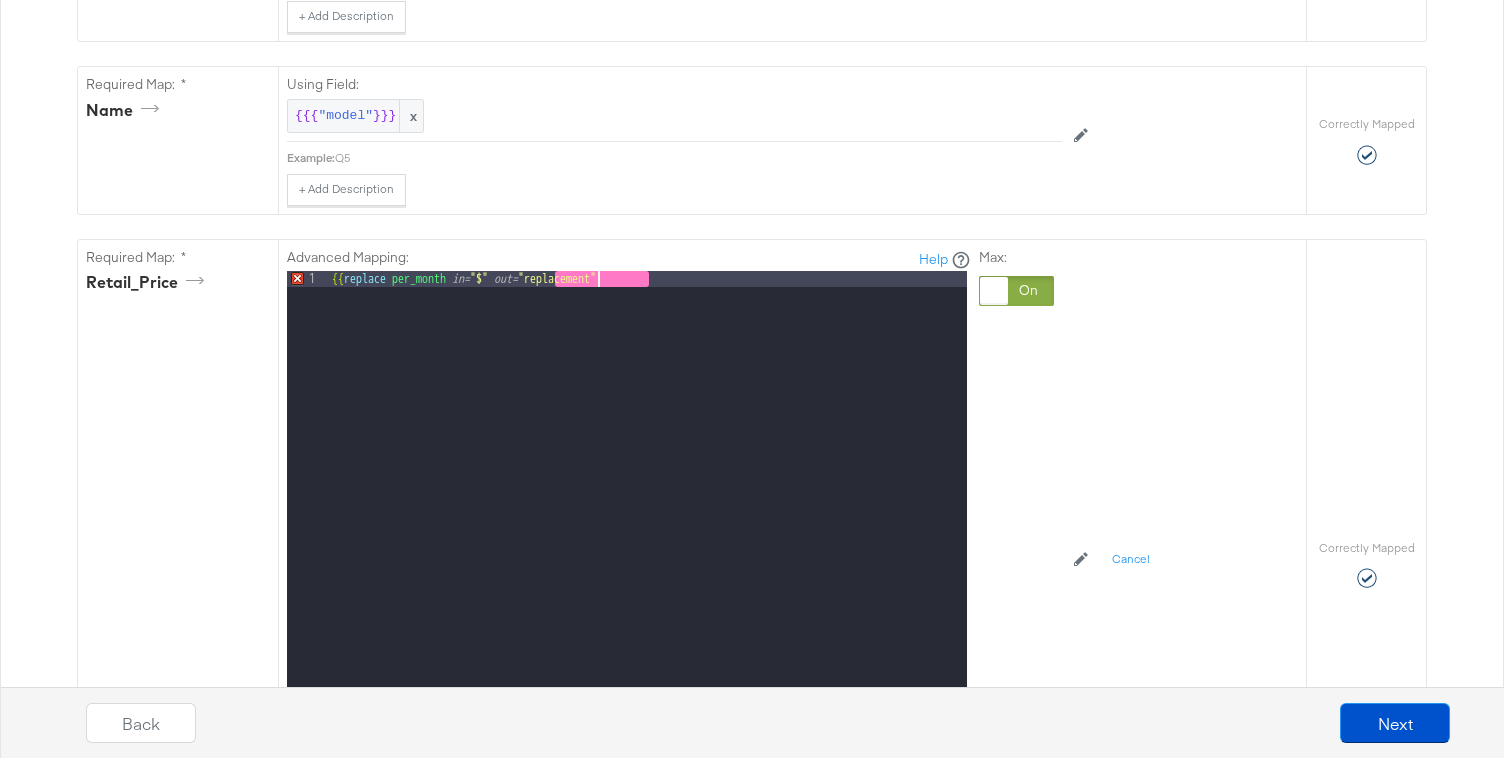 click on "{{ replace   per_month   in= "$"   out= "replacement"" at bounding box center [647, 537] 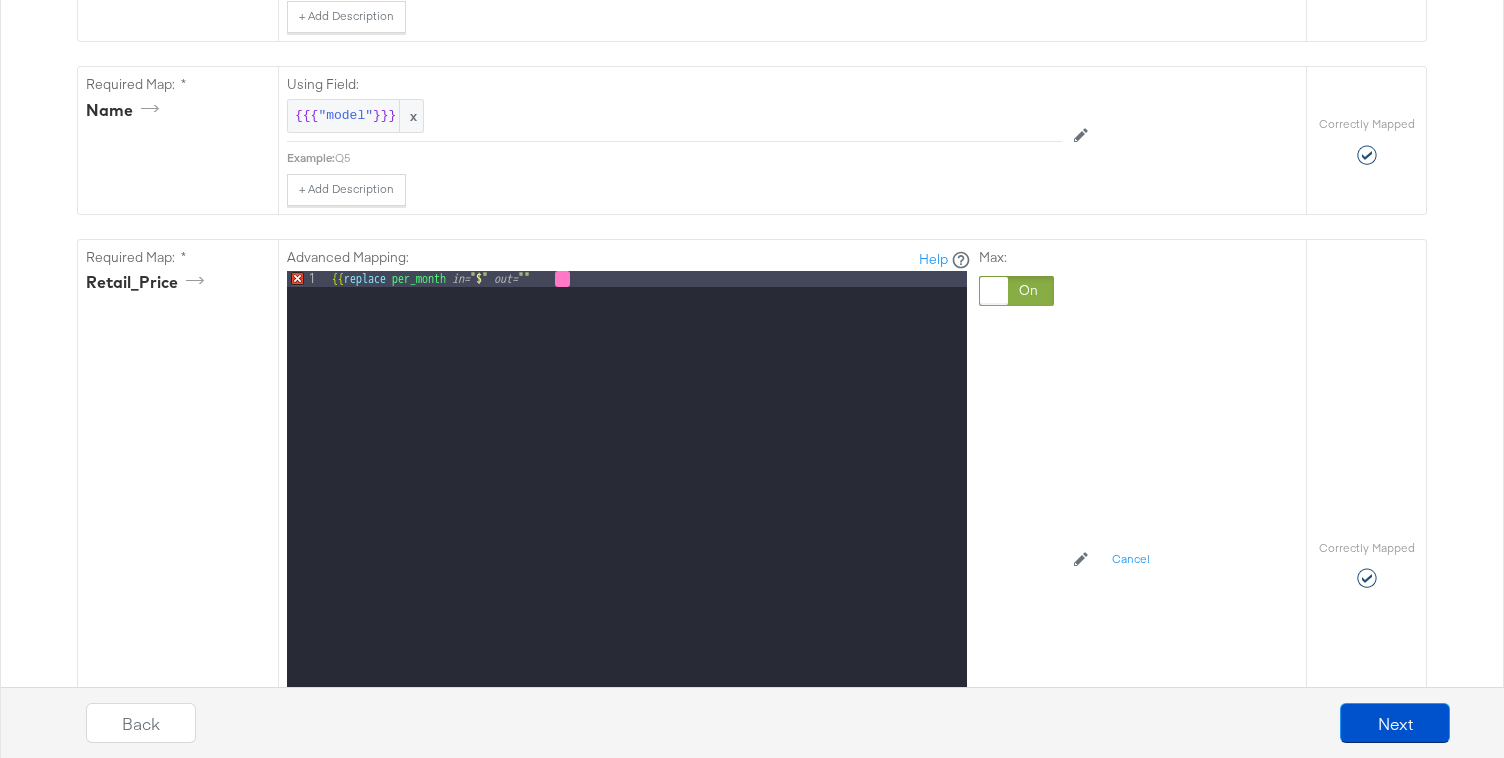 click on "{{ replace   per_month   in= "$"   out= """ at bounding box center [647, 537] 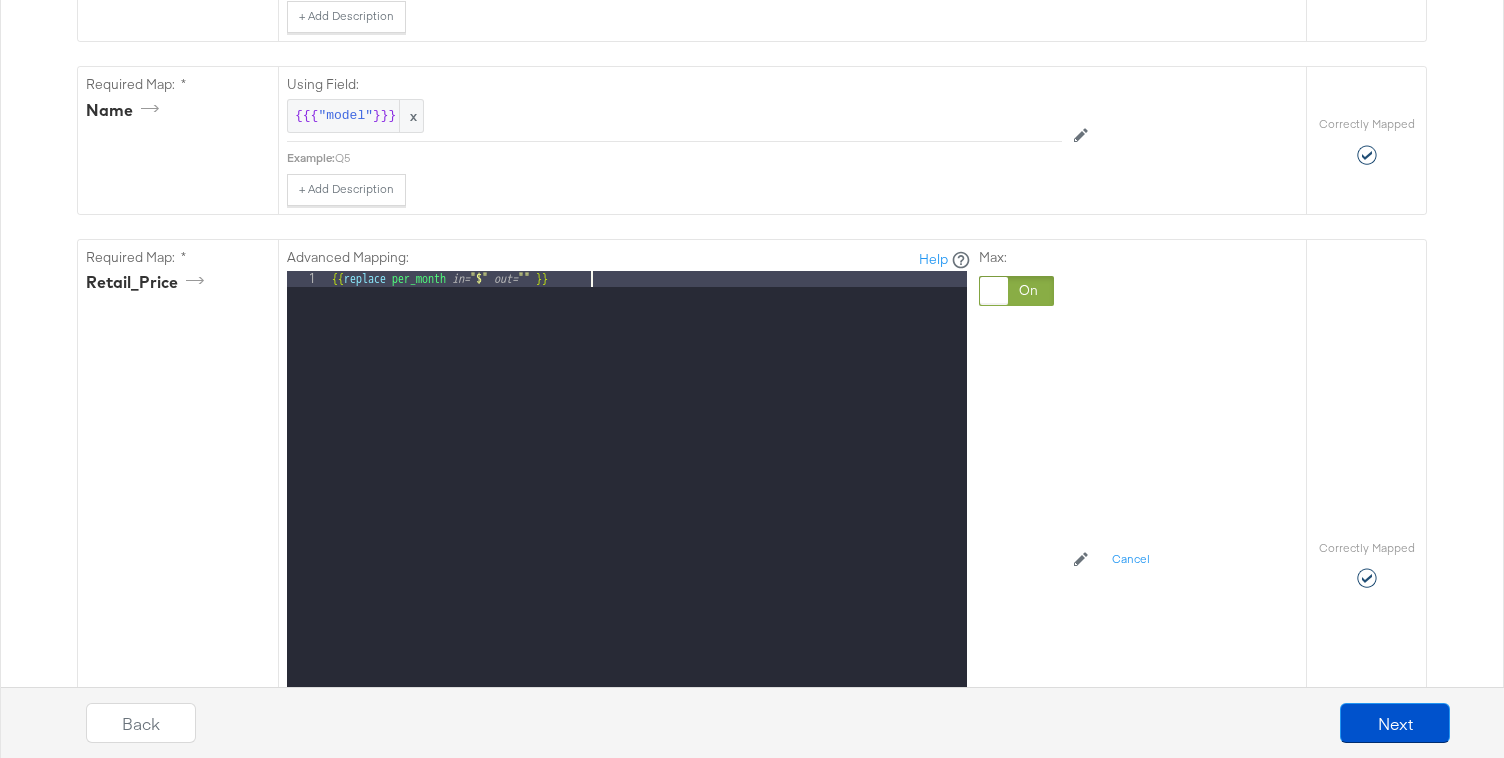 type 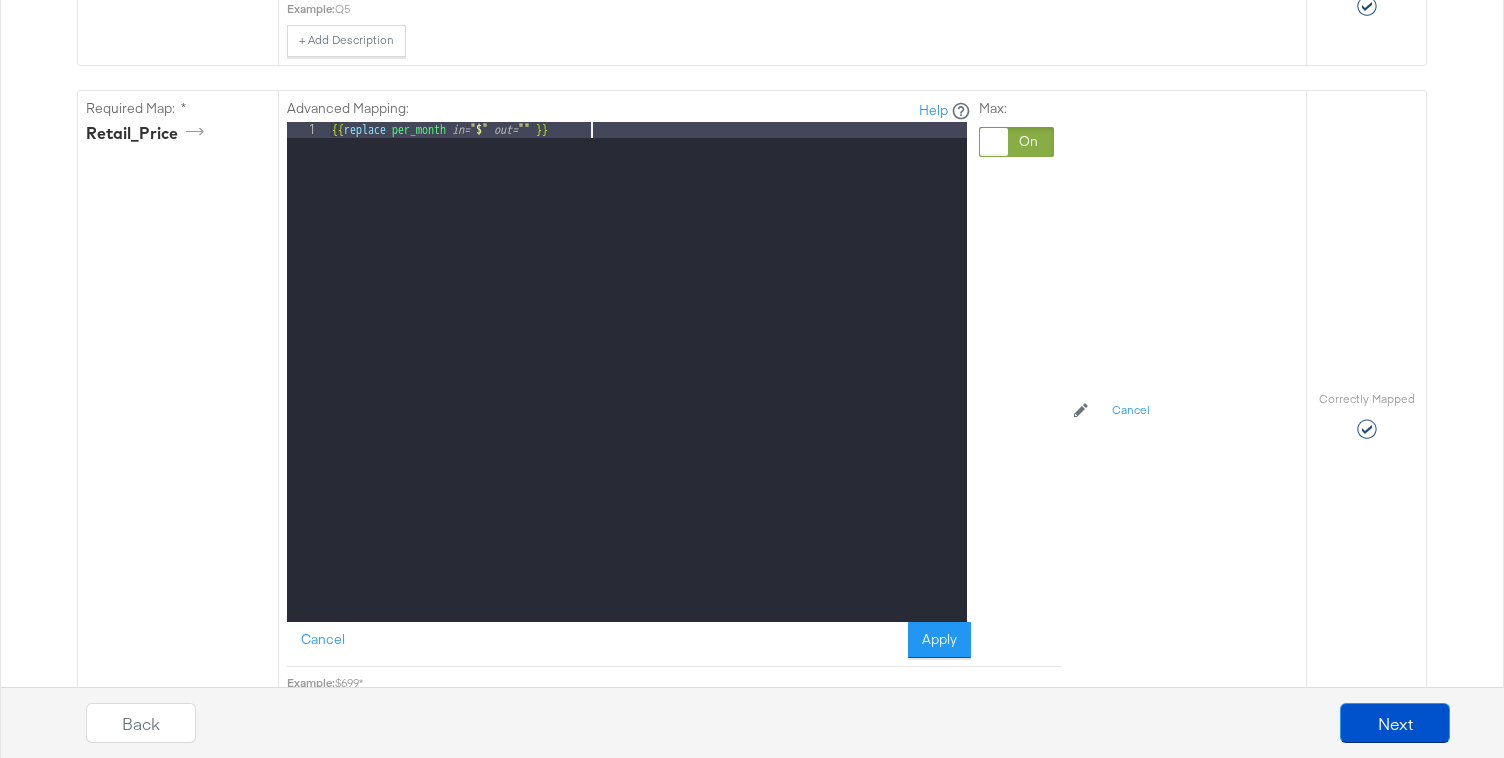 scroll, scrollTop: 1297, scrollLeft: 0, axis: vertical 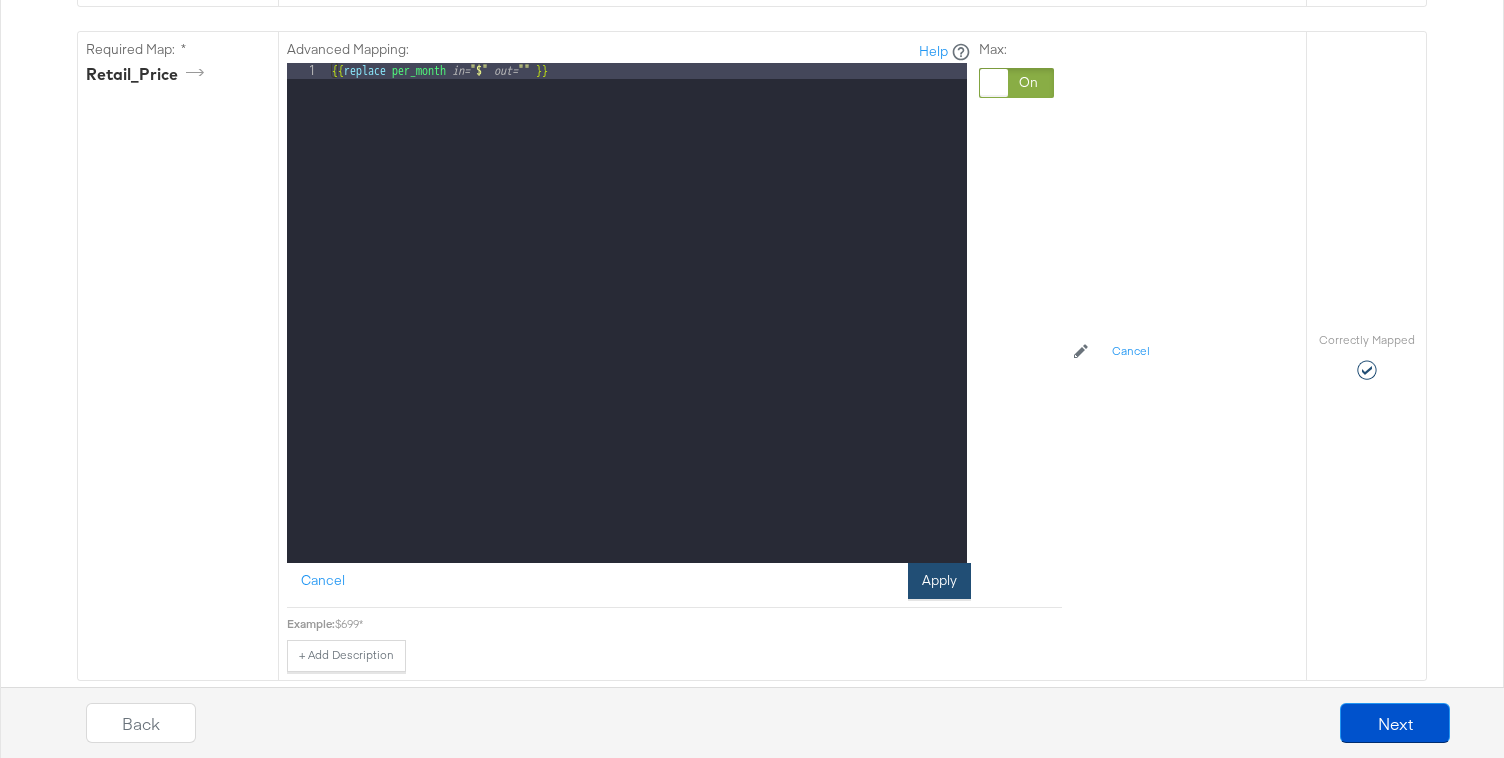 click on "Apply" at bounding box center [939, 581] 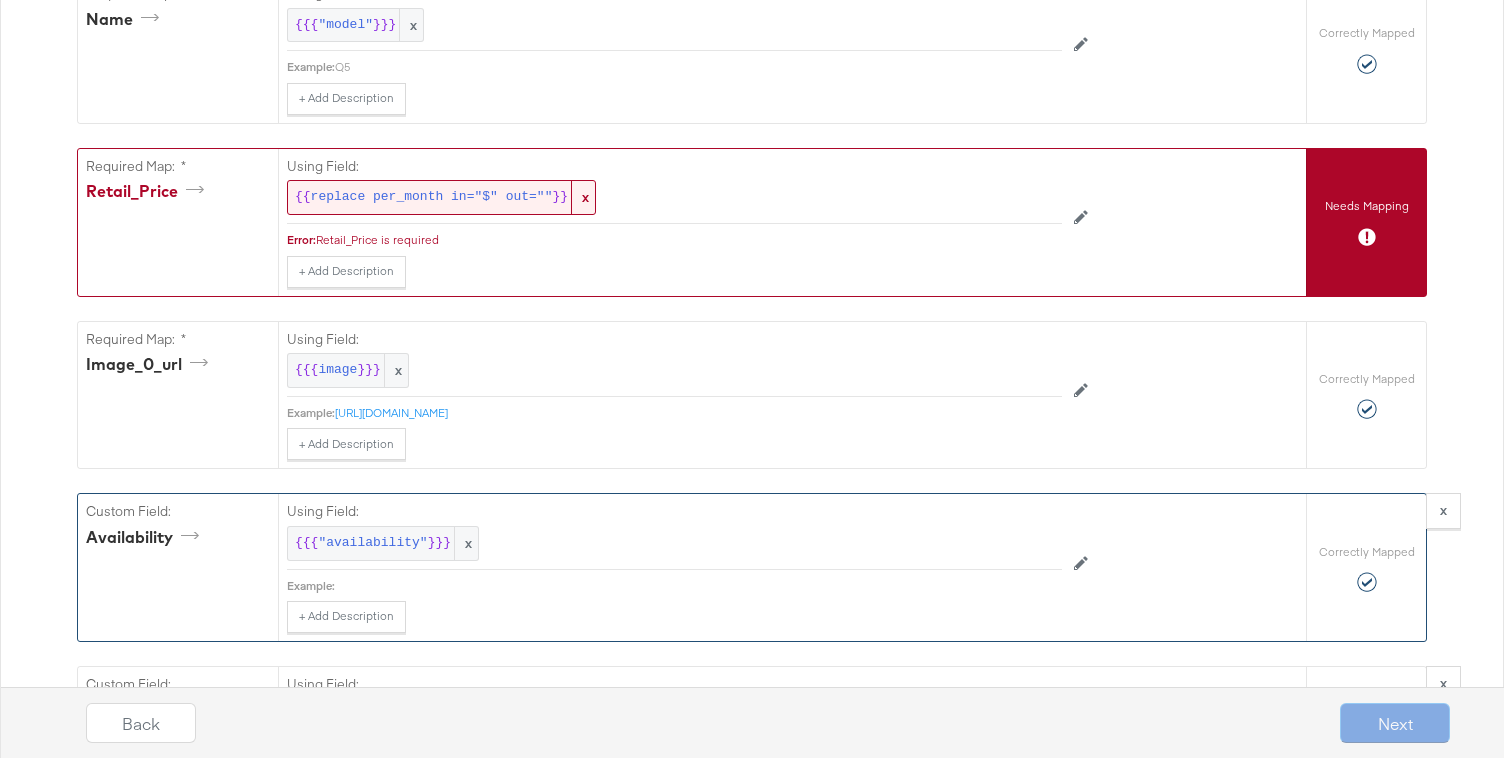 scroll, scrollTop: 1152, scrollLeft: 0, axis: vertical 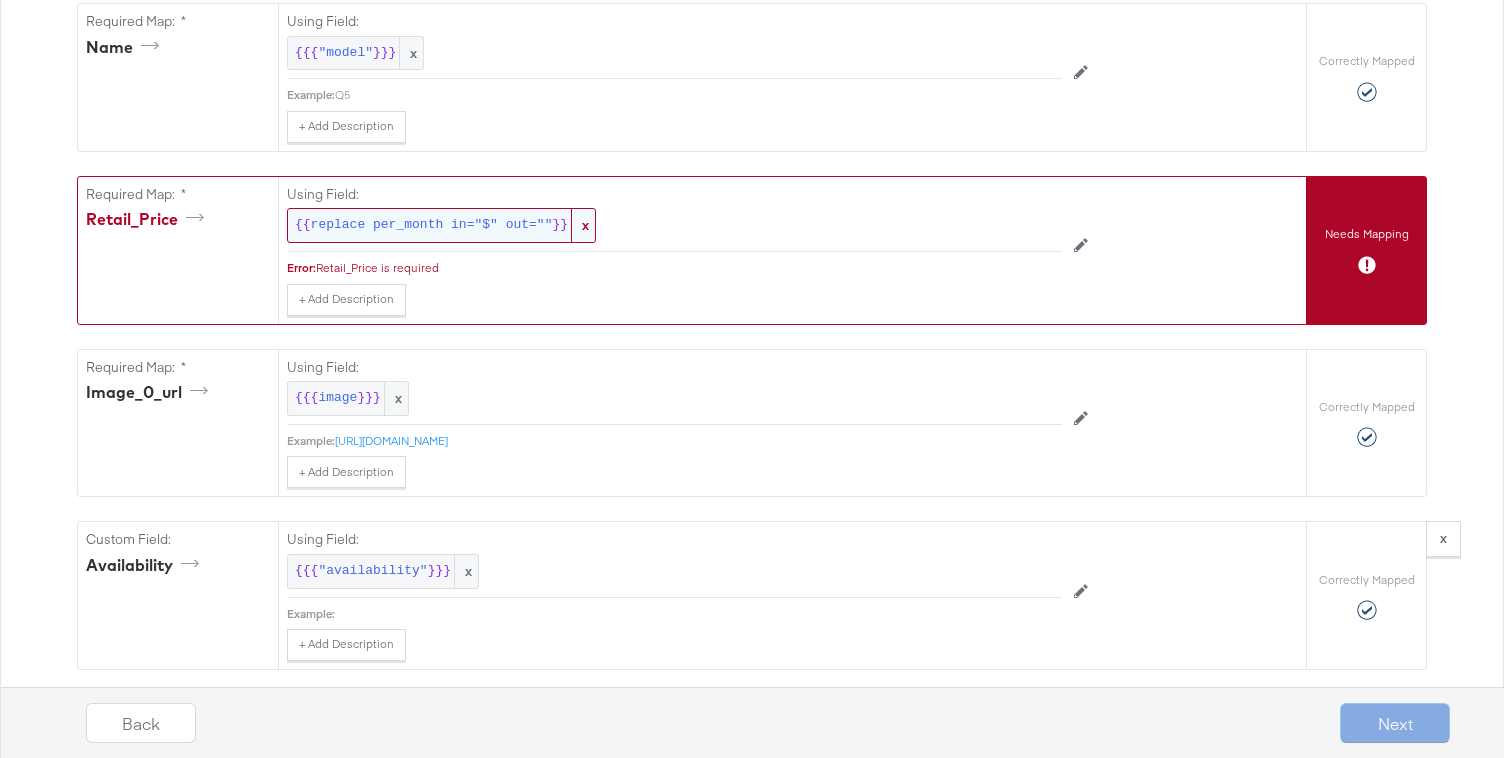 click on "replace per_month in="$" out=""" at bounding box center [432, 225] 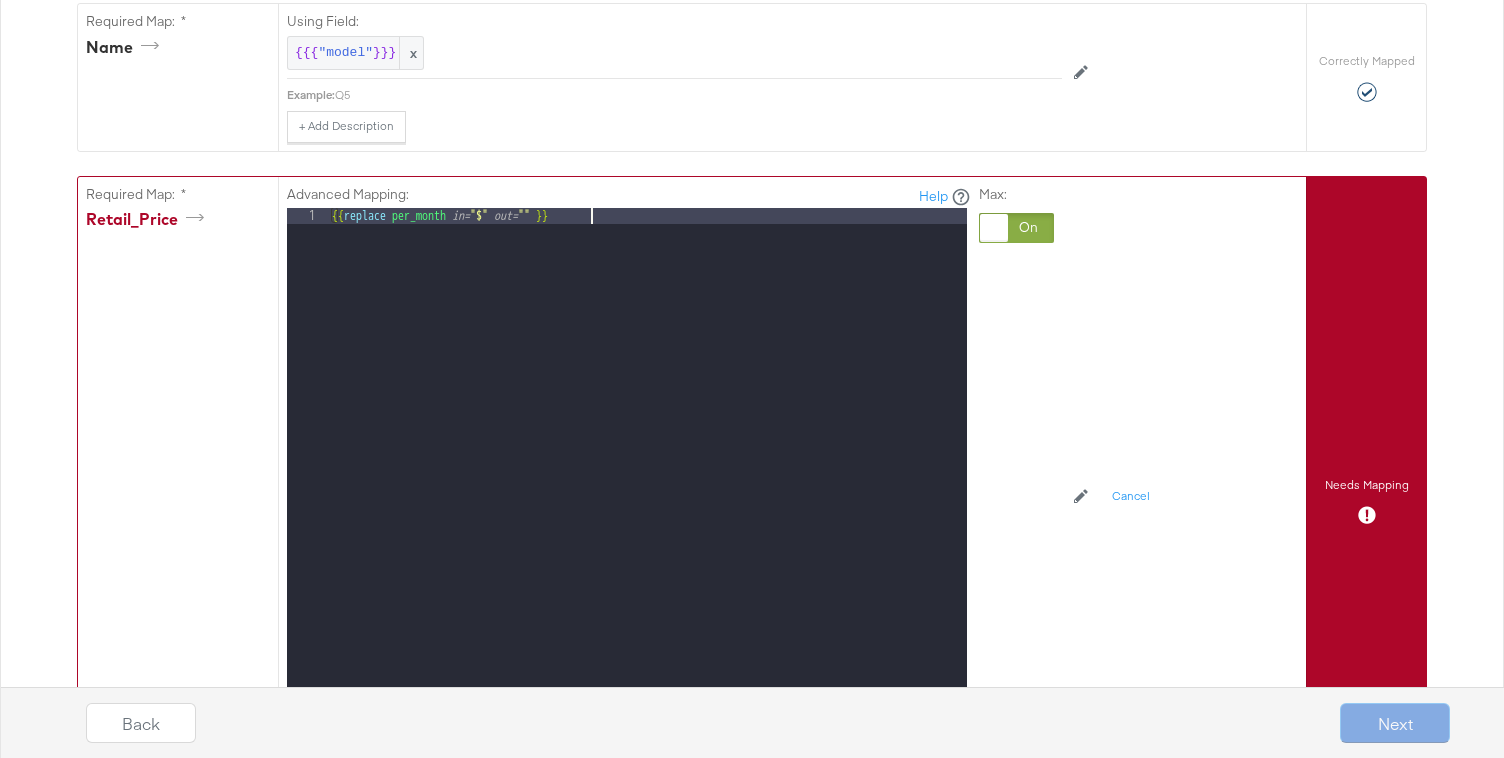 click on "{{ replace   per_month   in= "$"   out= ""   }}" at bounding box center (647, 474) 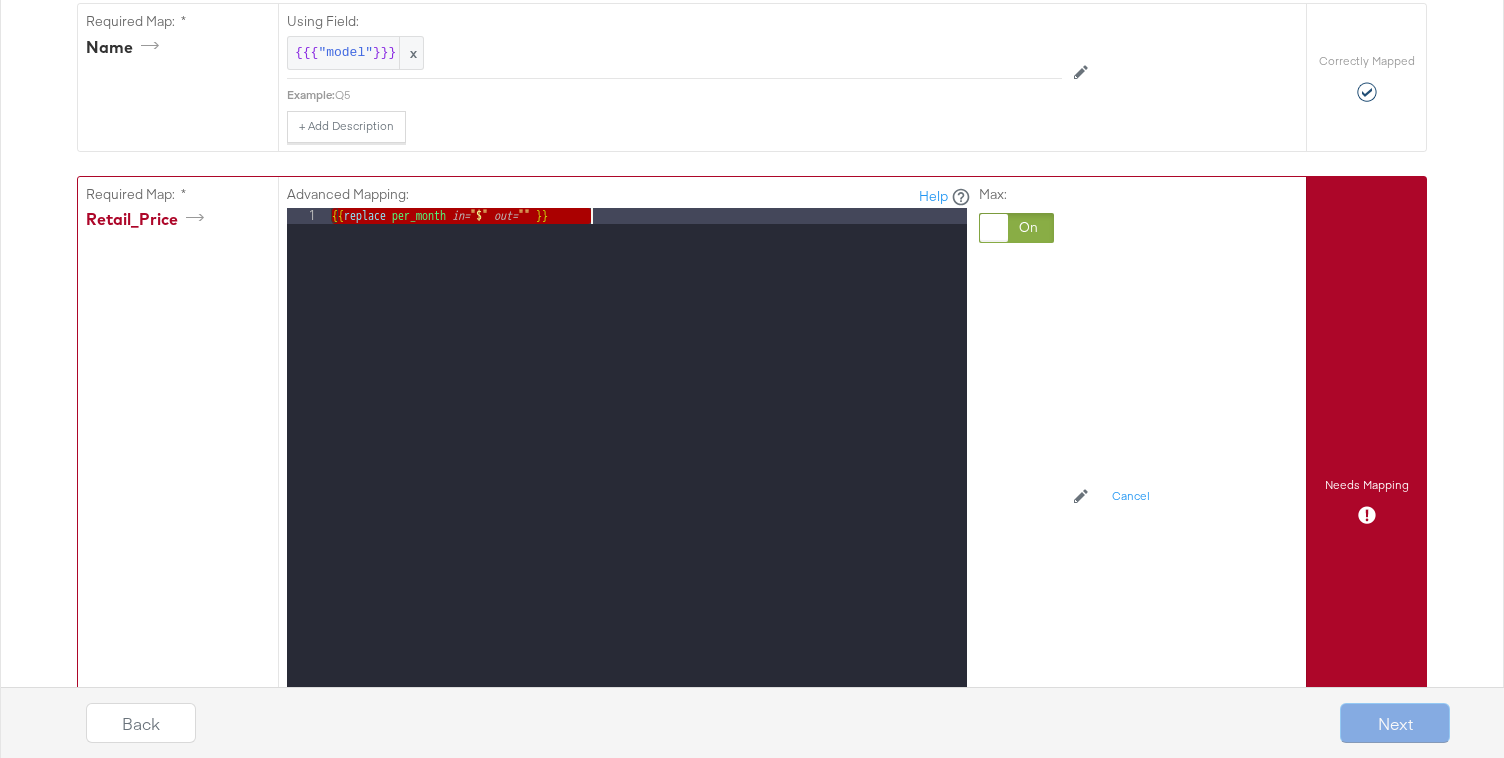 click on "{{ replace   per_month   in= "$"   out= ""   }}" at bounding box center [647, 474] 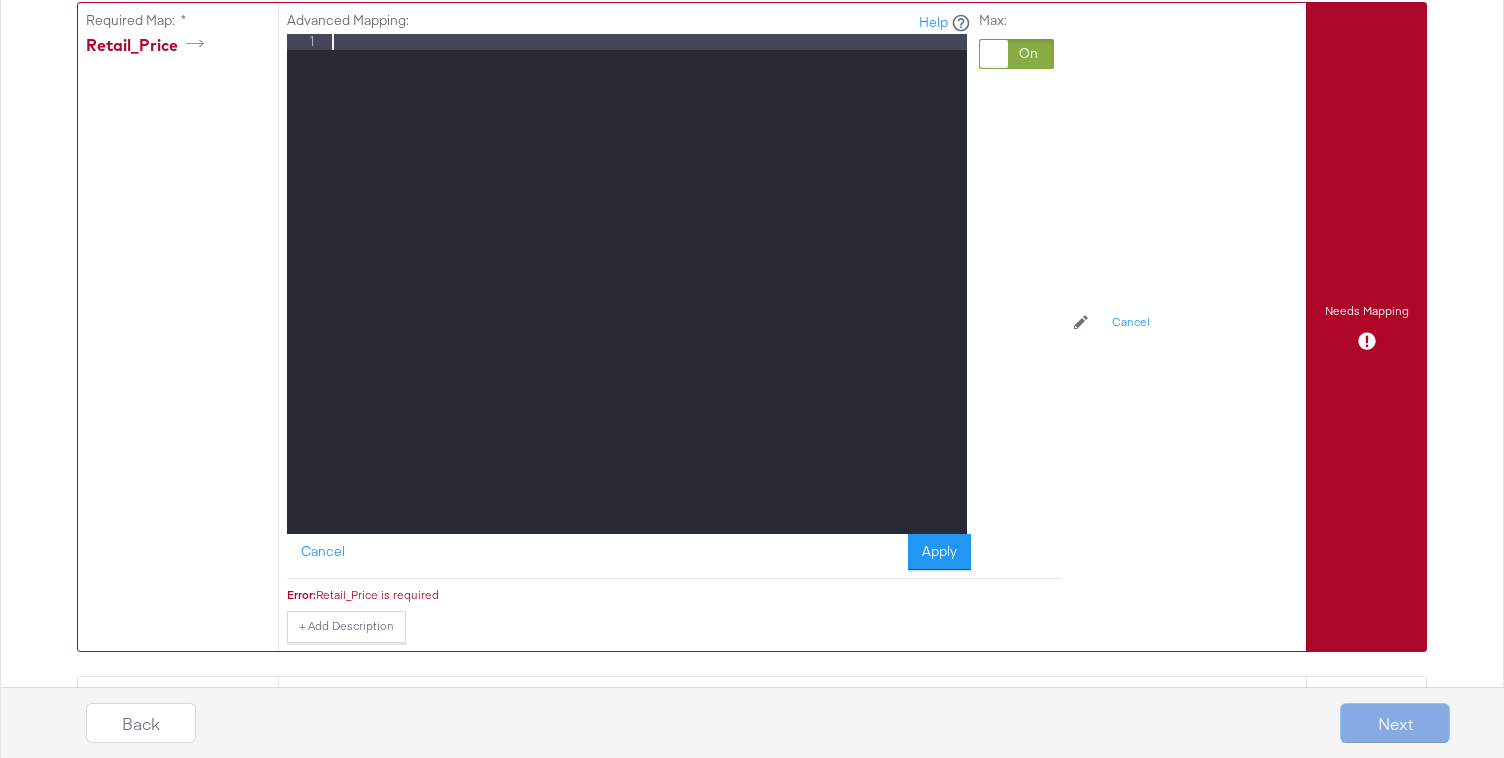 scroll, scrollTop: 1313, scrollLeft: 0, axis: vertical 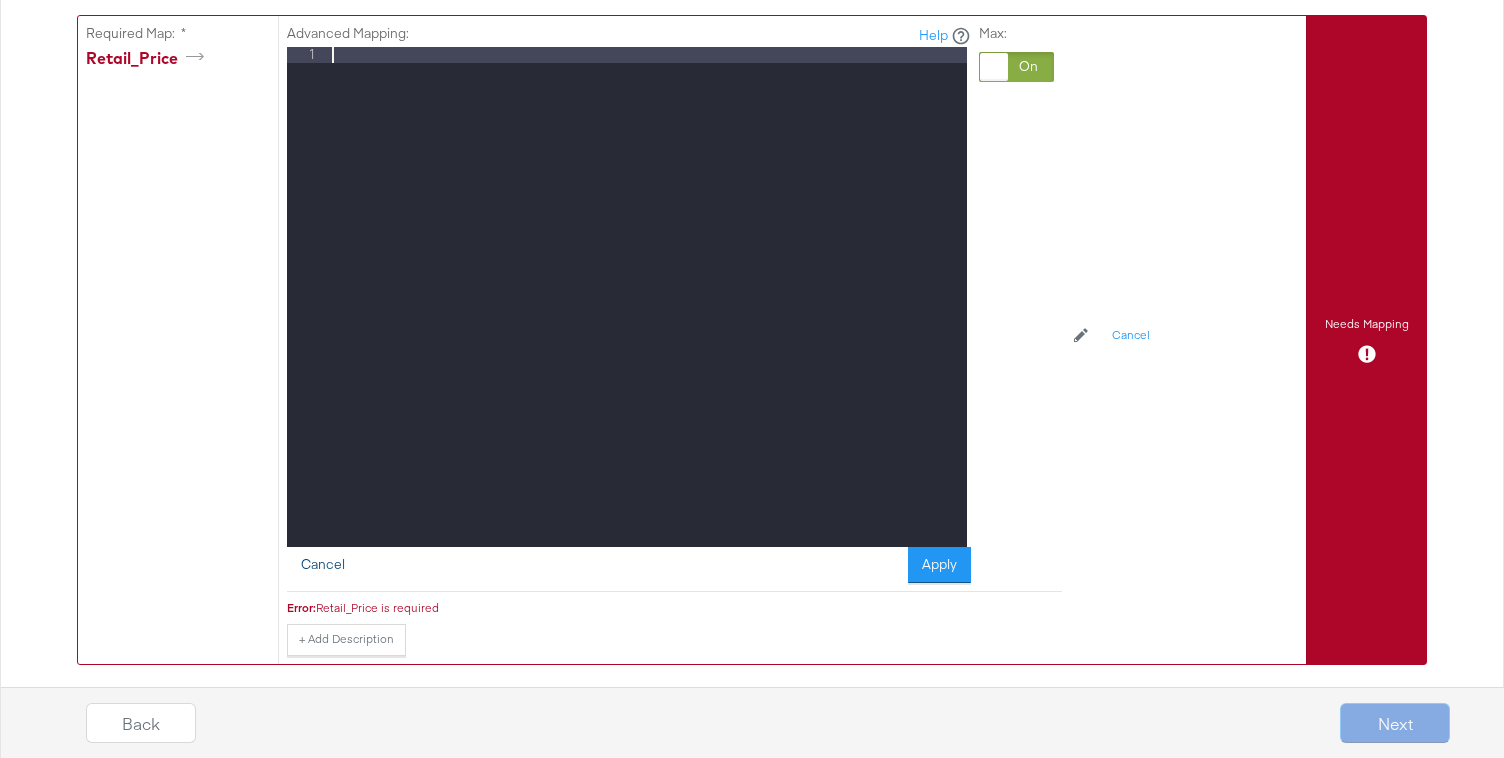click on "Cancel" at bounding box center (323, 565) 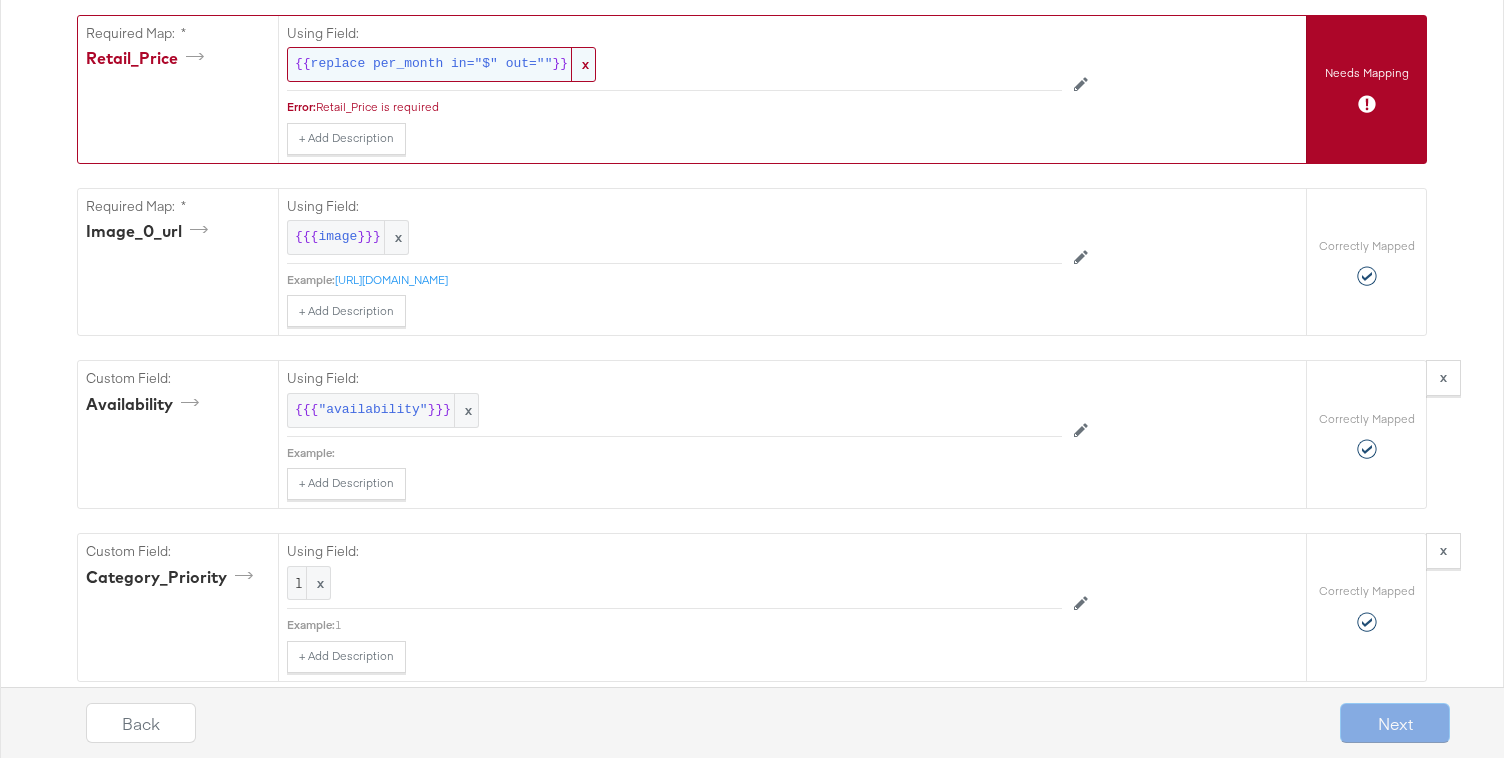 click on "x" at bounding box center [583, 64] 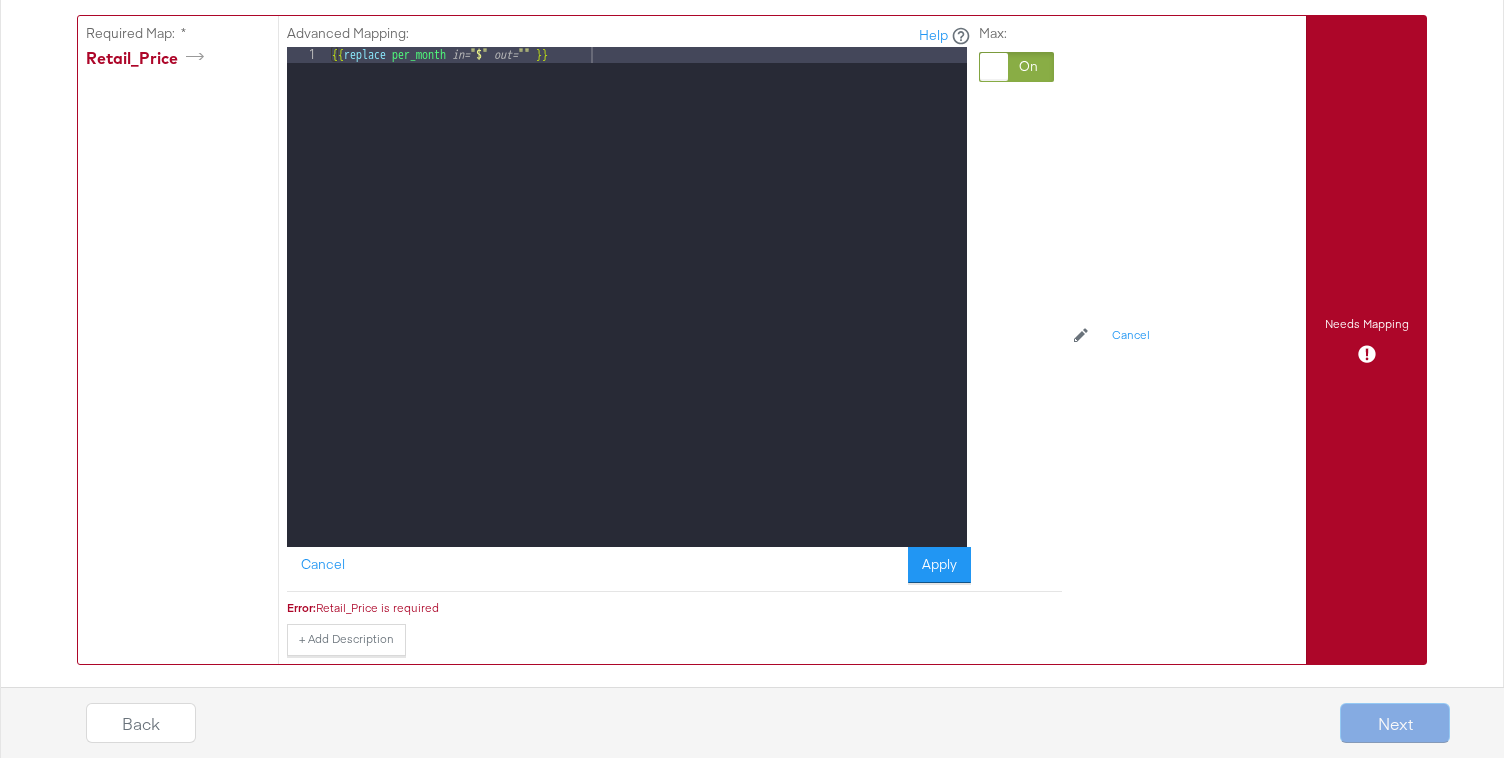 click on "Advanced Mapping: Help   1 {{ replace   per_month   in= "$"   out= ""   }} XXXXXXXXXXXXXXXXXXXXXXXXXXXXXXXXXXXXXXXXXXXXXXXXXX Cancel Apply Max:" at bounding box center (674, 304) 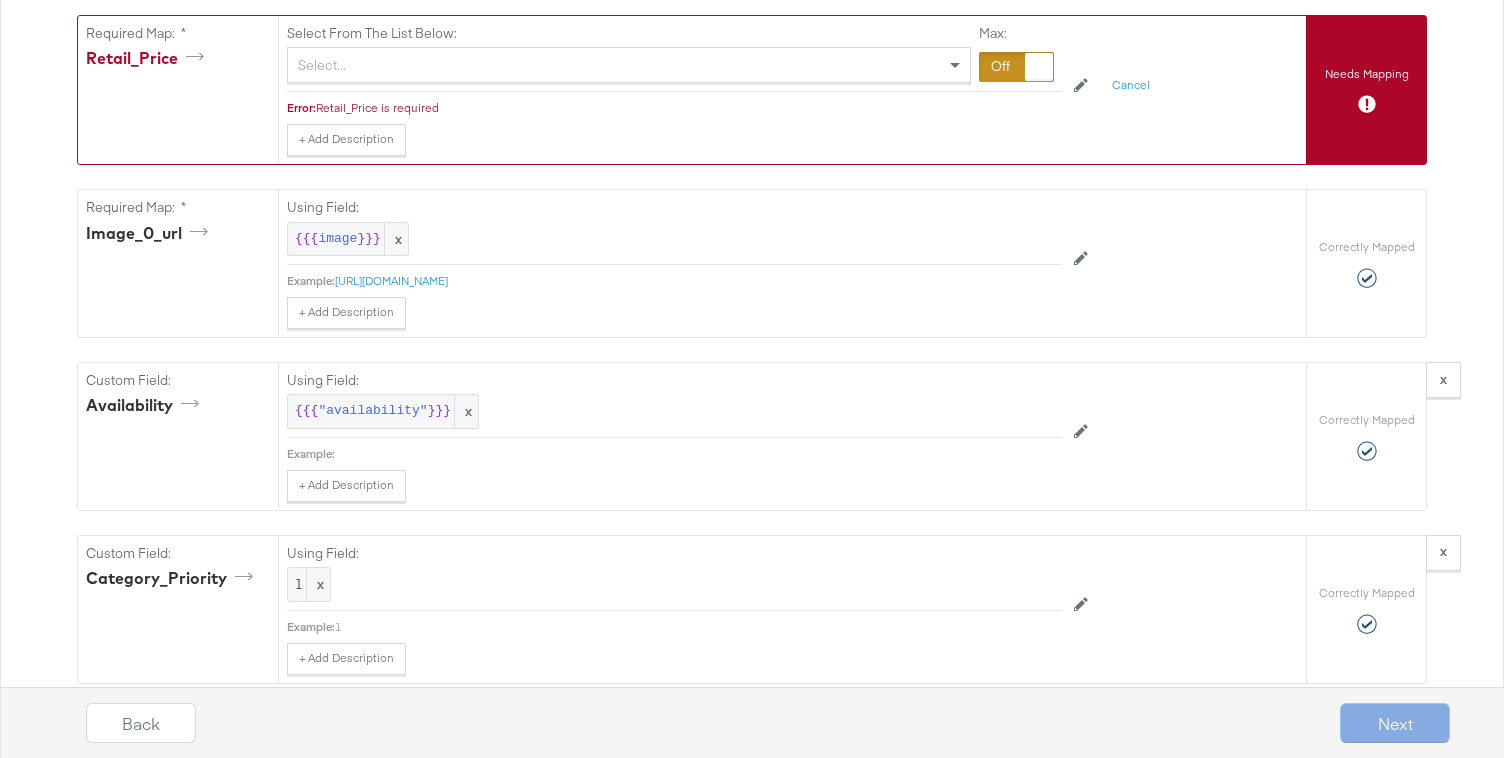 click on "Select..." at bounding box center [629, 65] 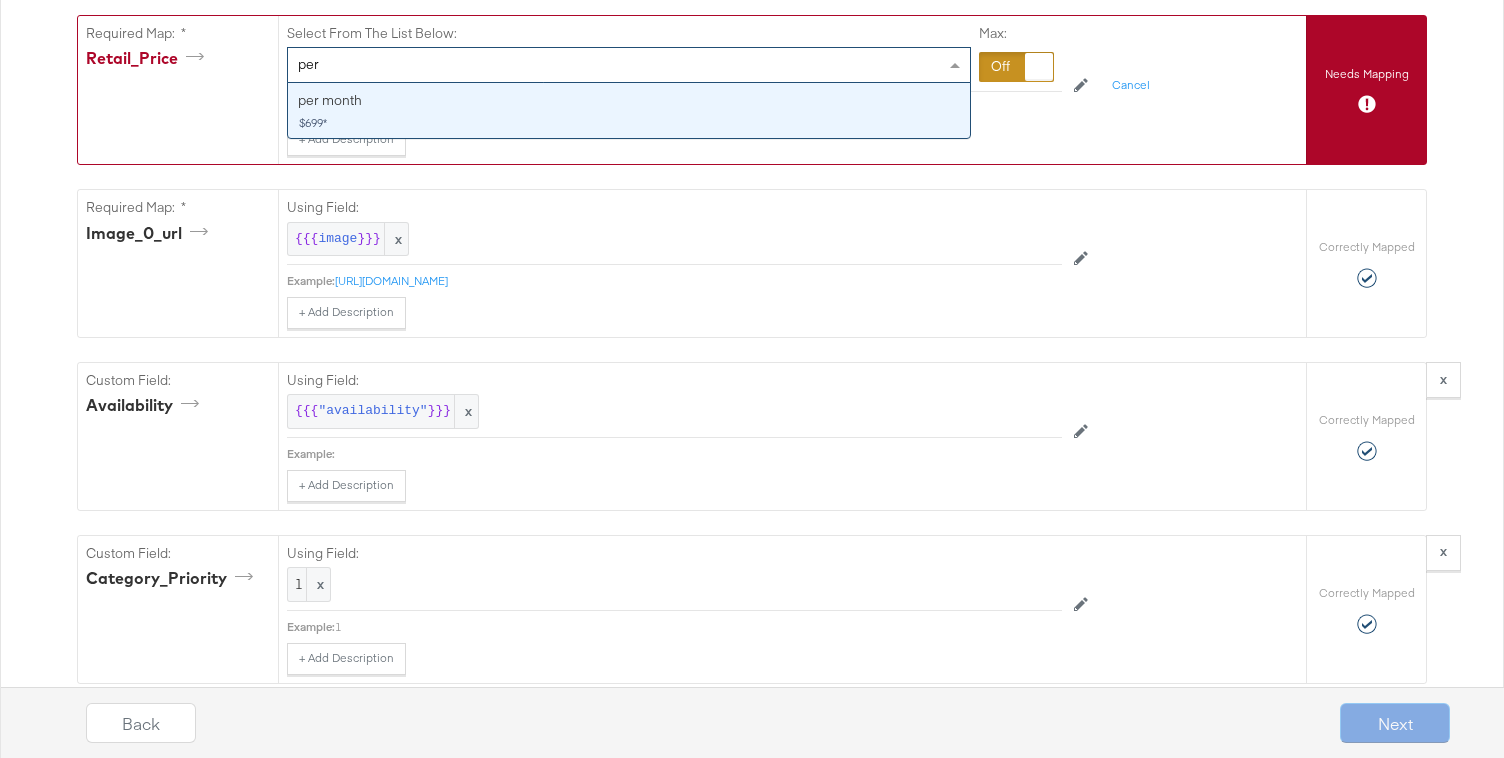 type on "per" 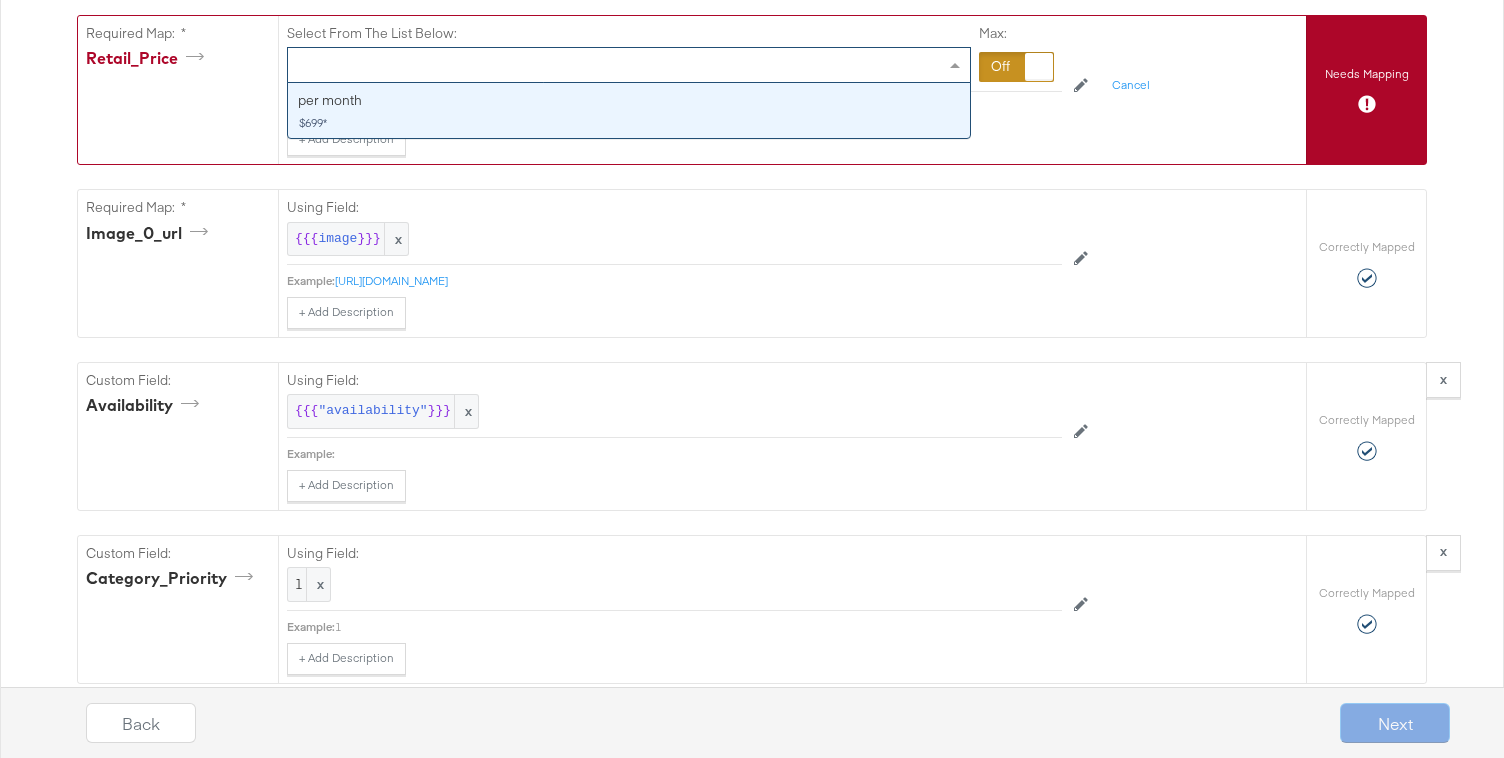 click at bounding box center [1016, 67] 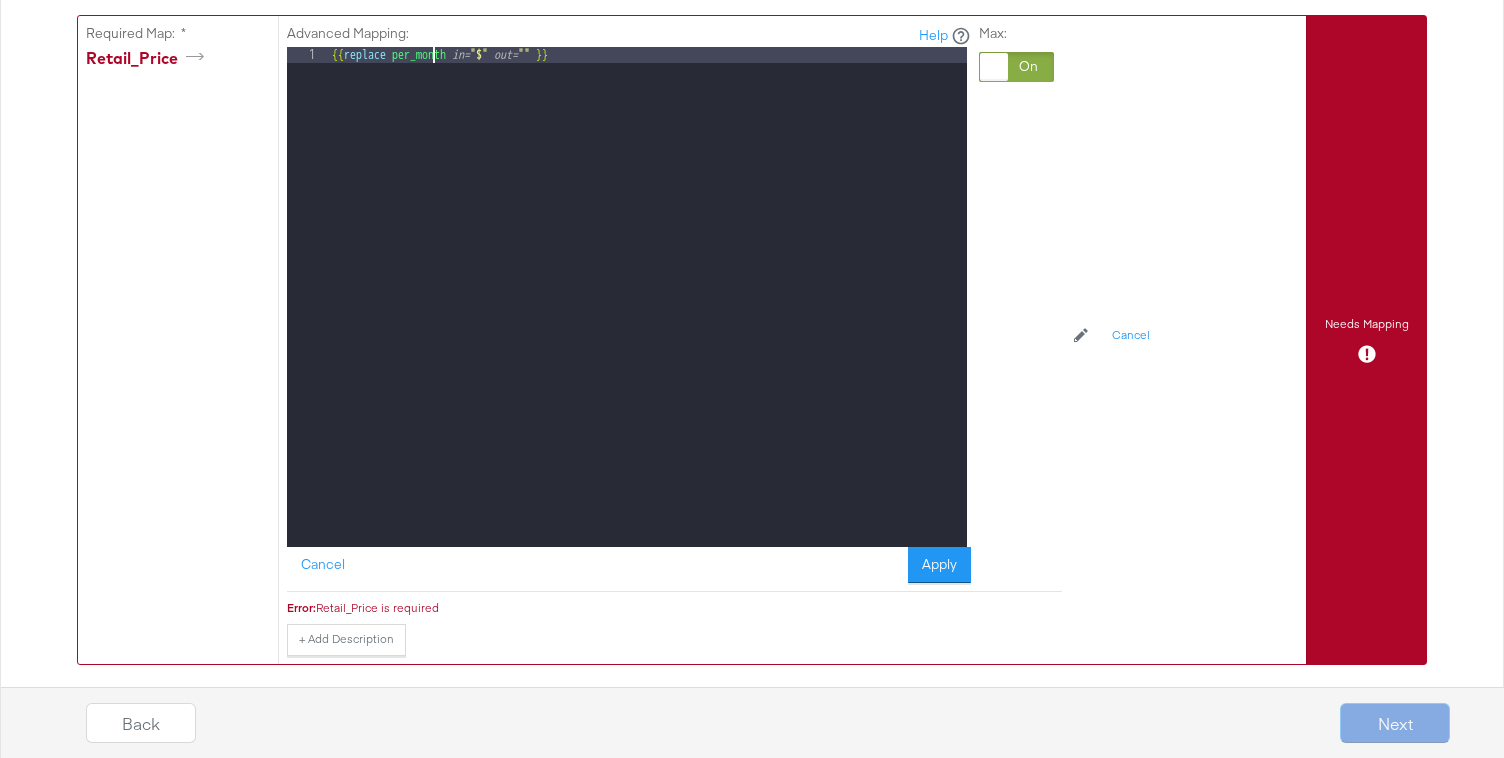 click on "{{ replace   per_month   in= "$"   out= ""   }}" at bounding box center [647, 313] 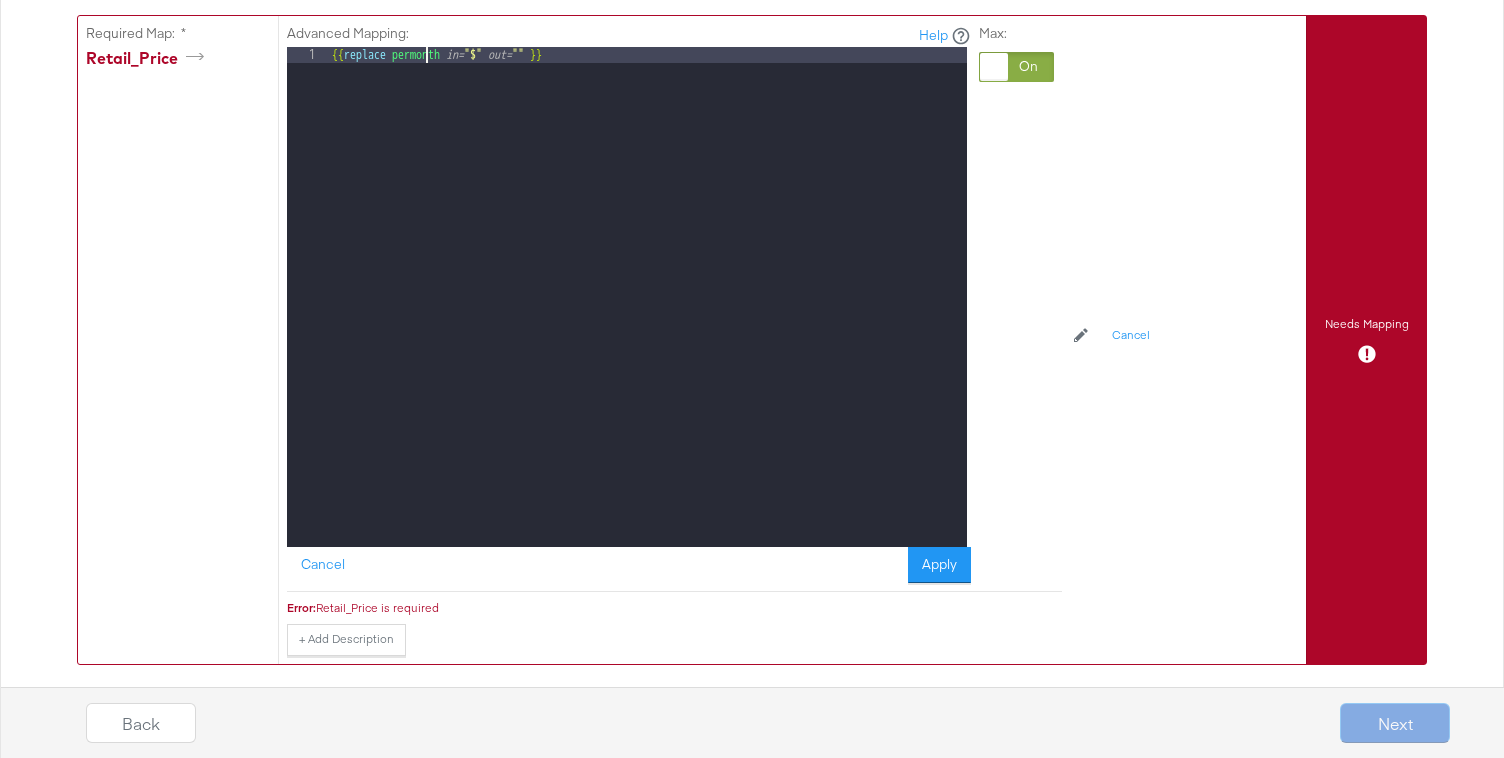 type 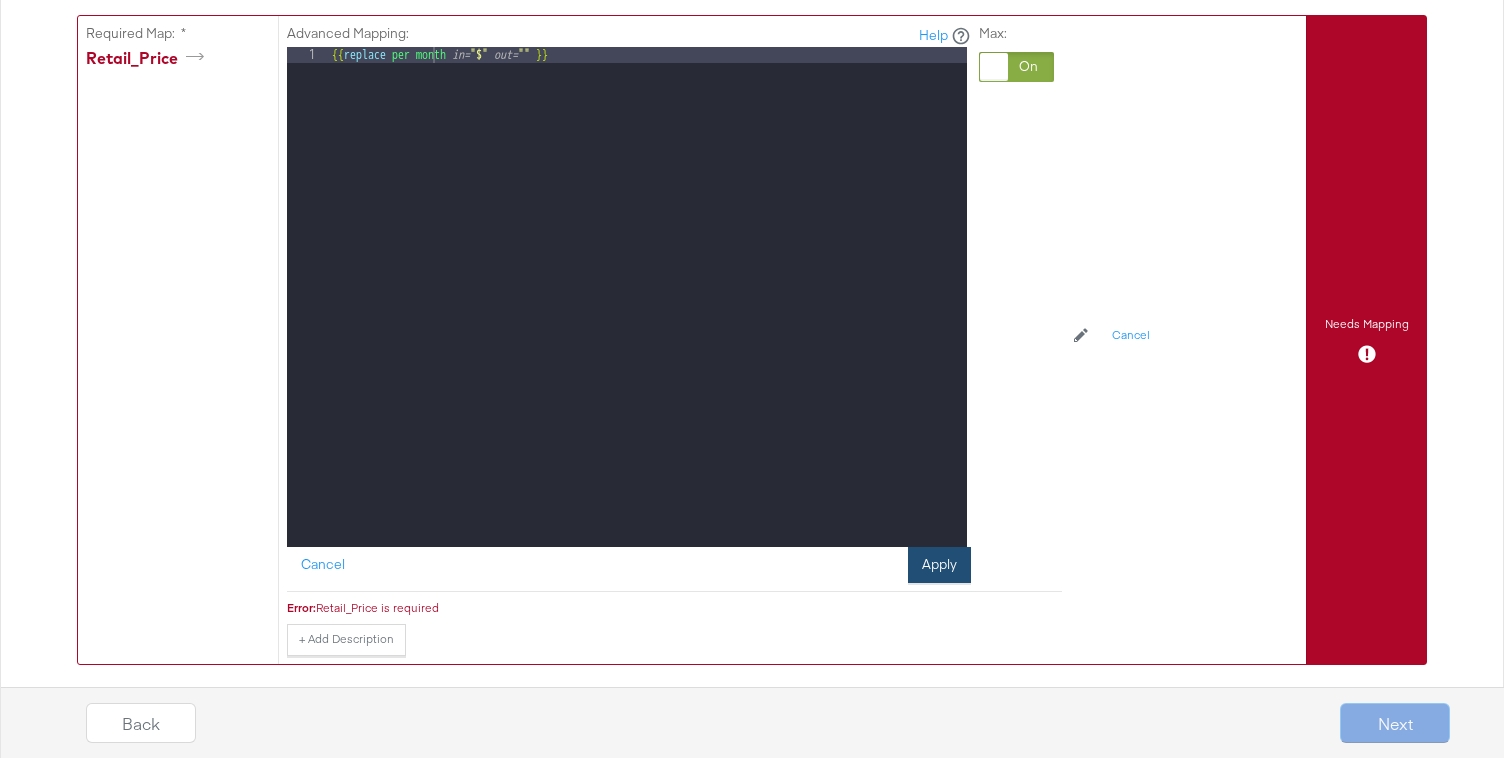 click on "Apply" at bounding box center (939, 565) 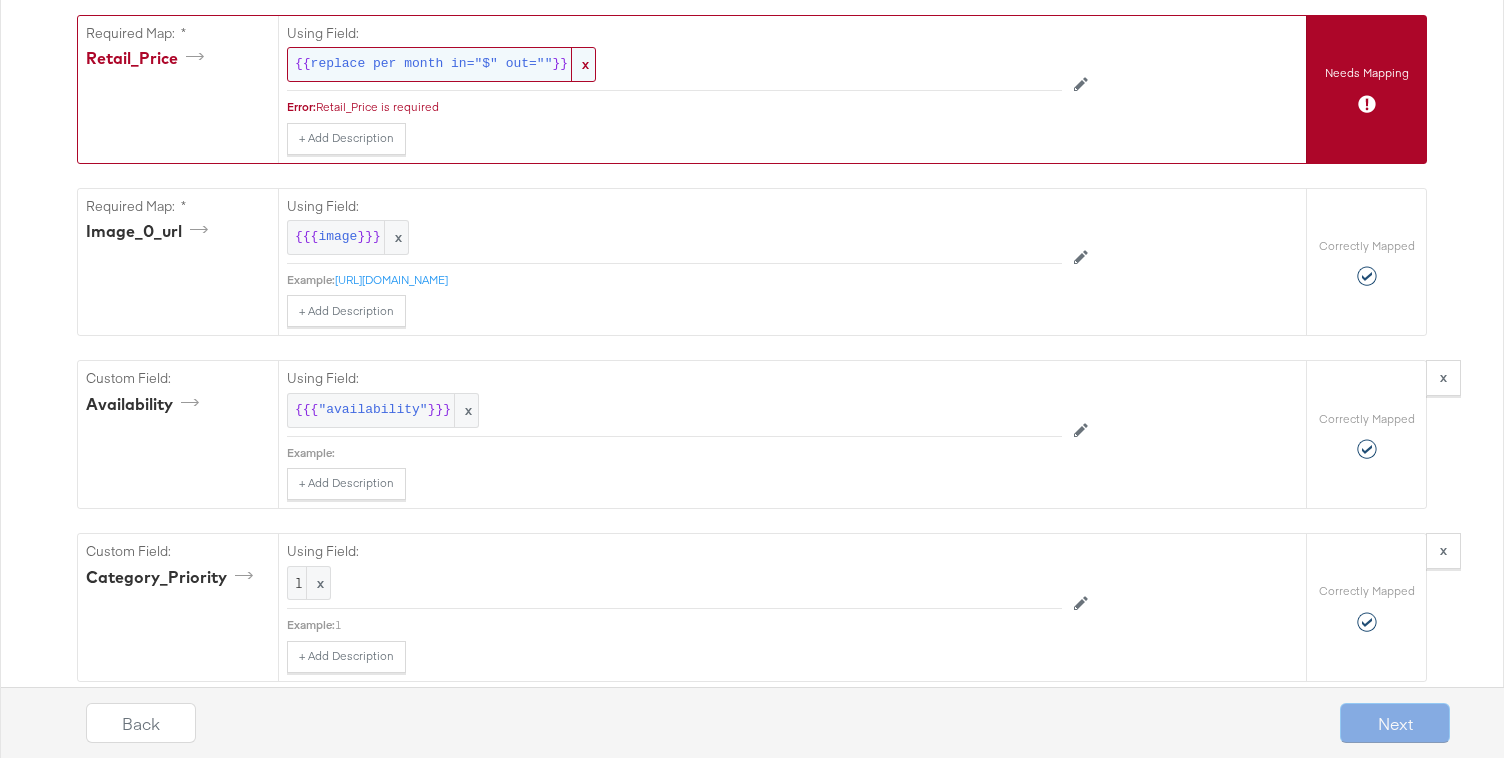 click on "{{ replace per month in="$" out=""  }} x" at bounding box center [441, 64] 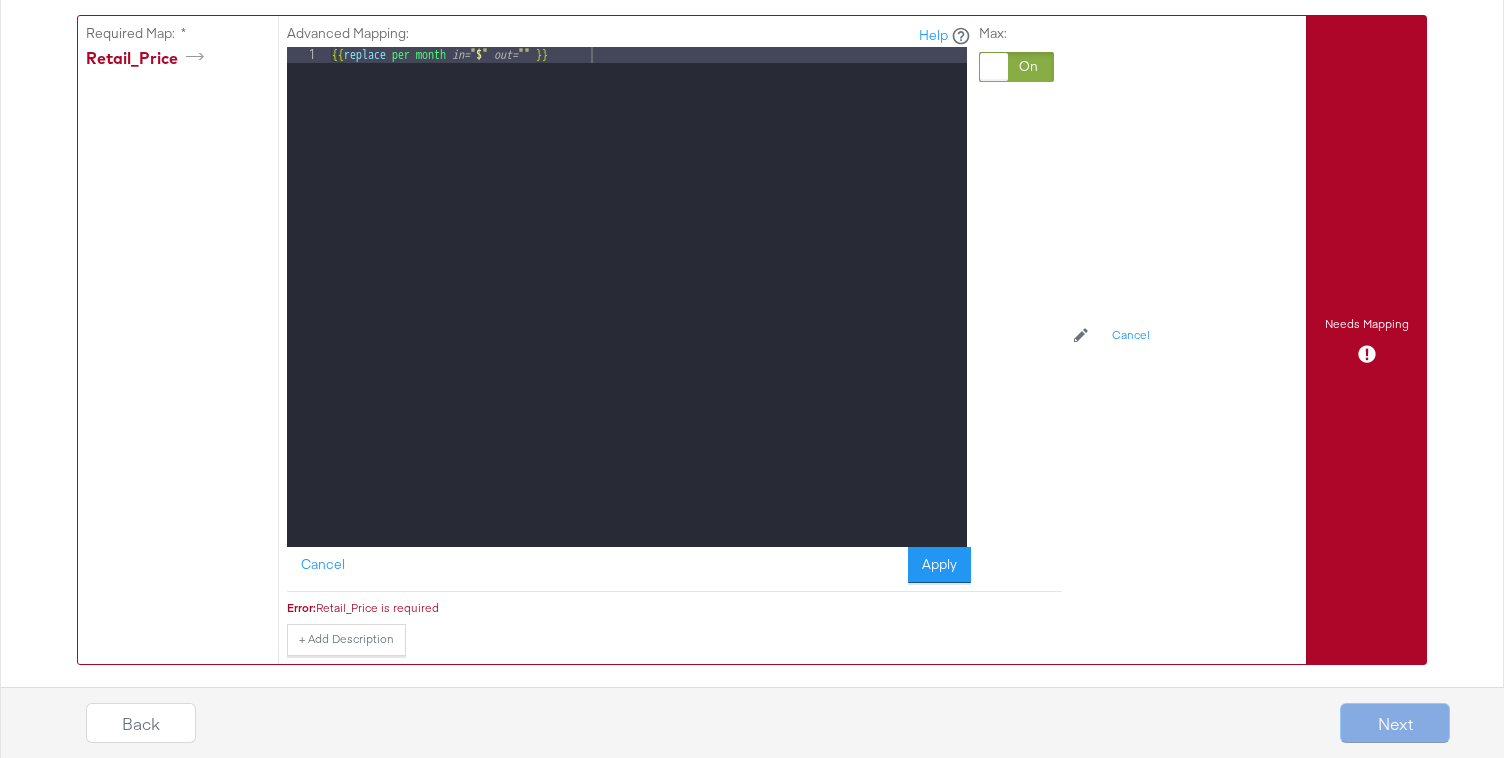 click on "{{ replace   per   month   in= "$"   out= ""   }}" at bounding box center [647, 313] 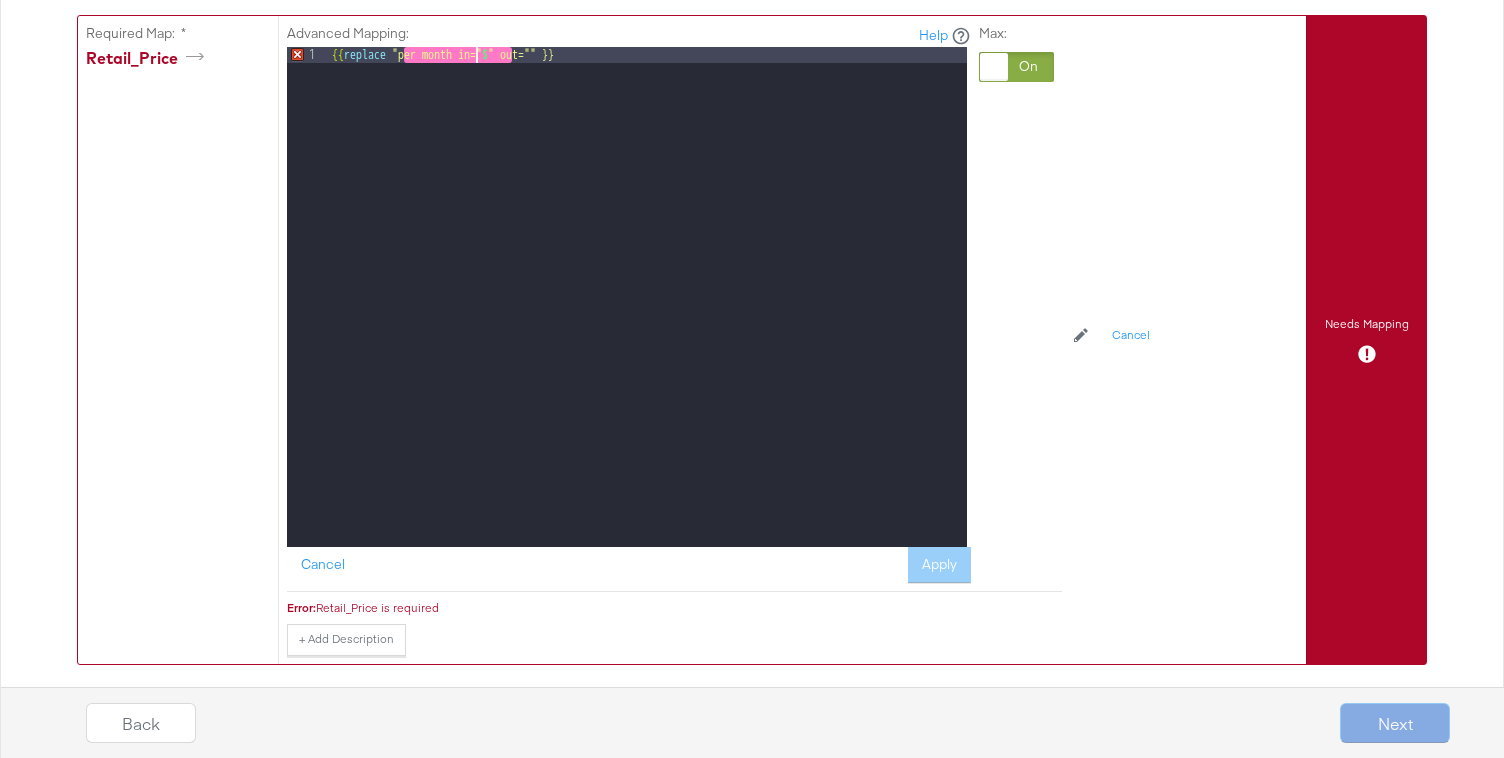 click on "{{ replace   "per month in=" $ " out="" }}" at bounding box center [647, 313] 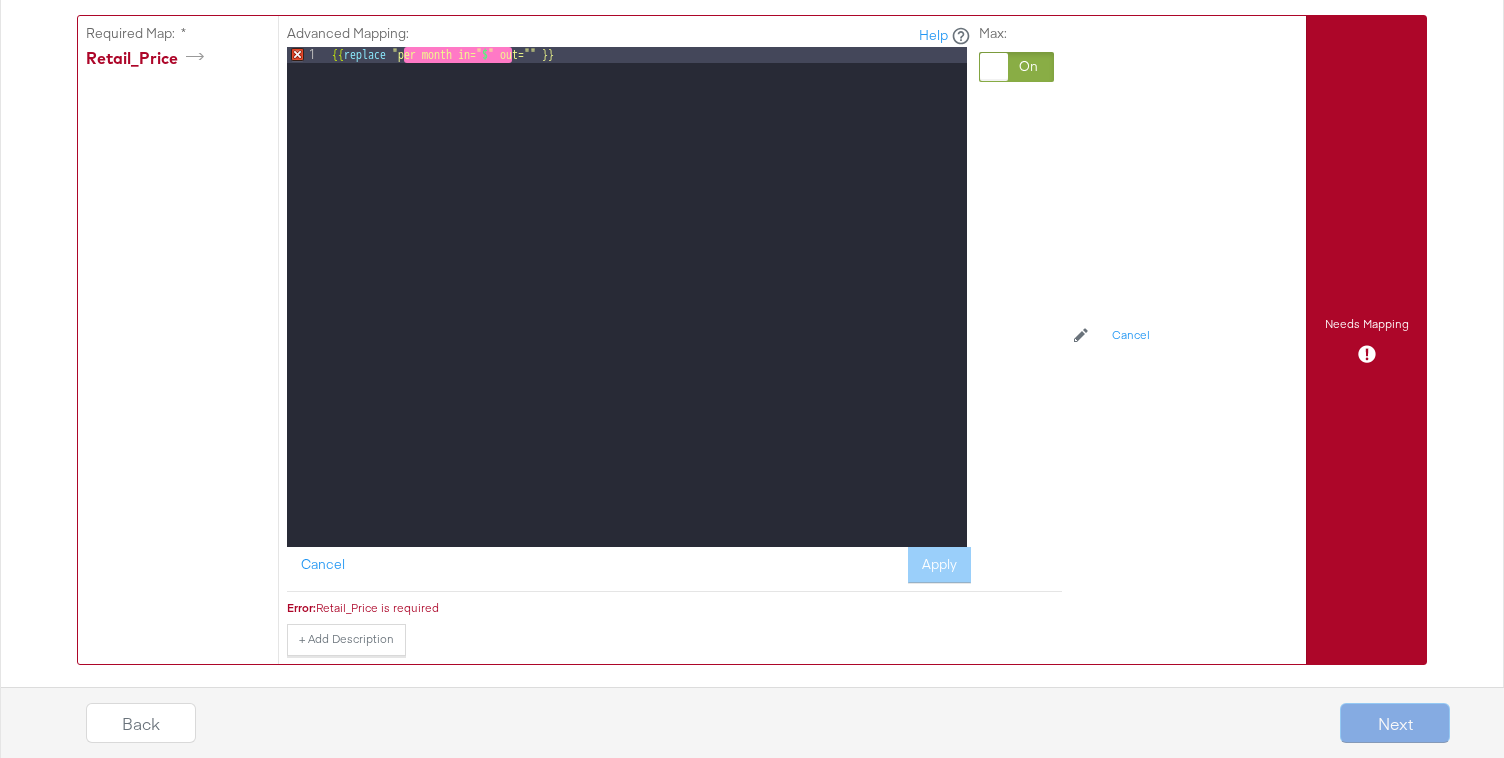 type 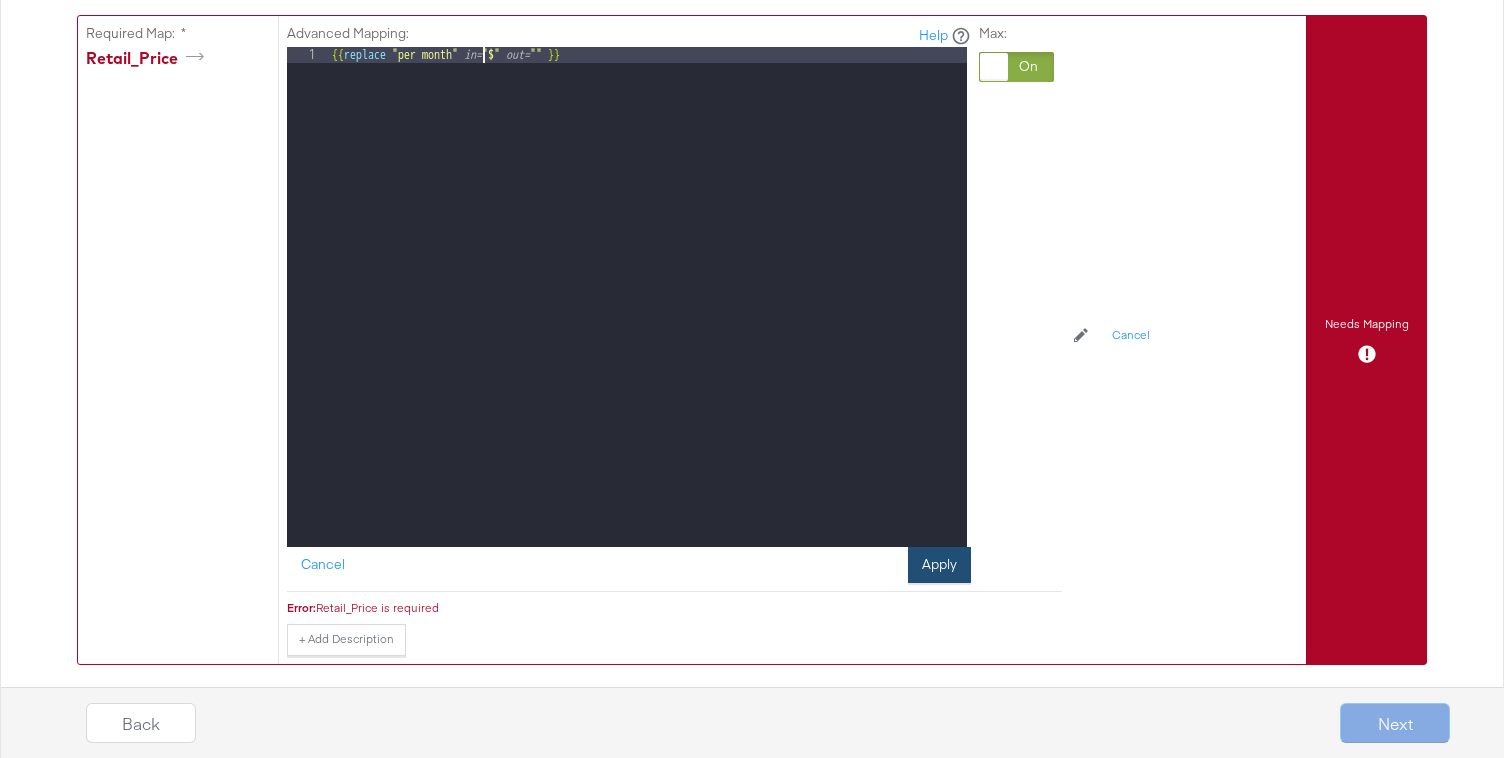 click on "Apply" at bounding box center (939, 565) 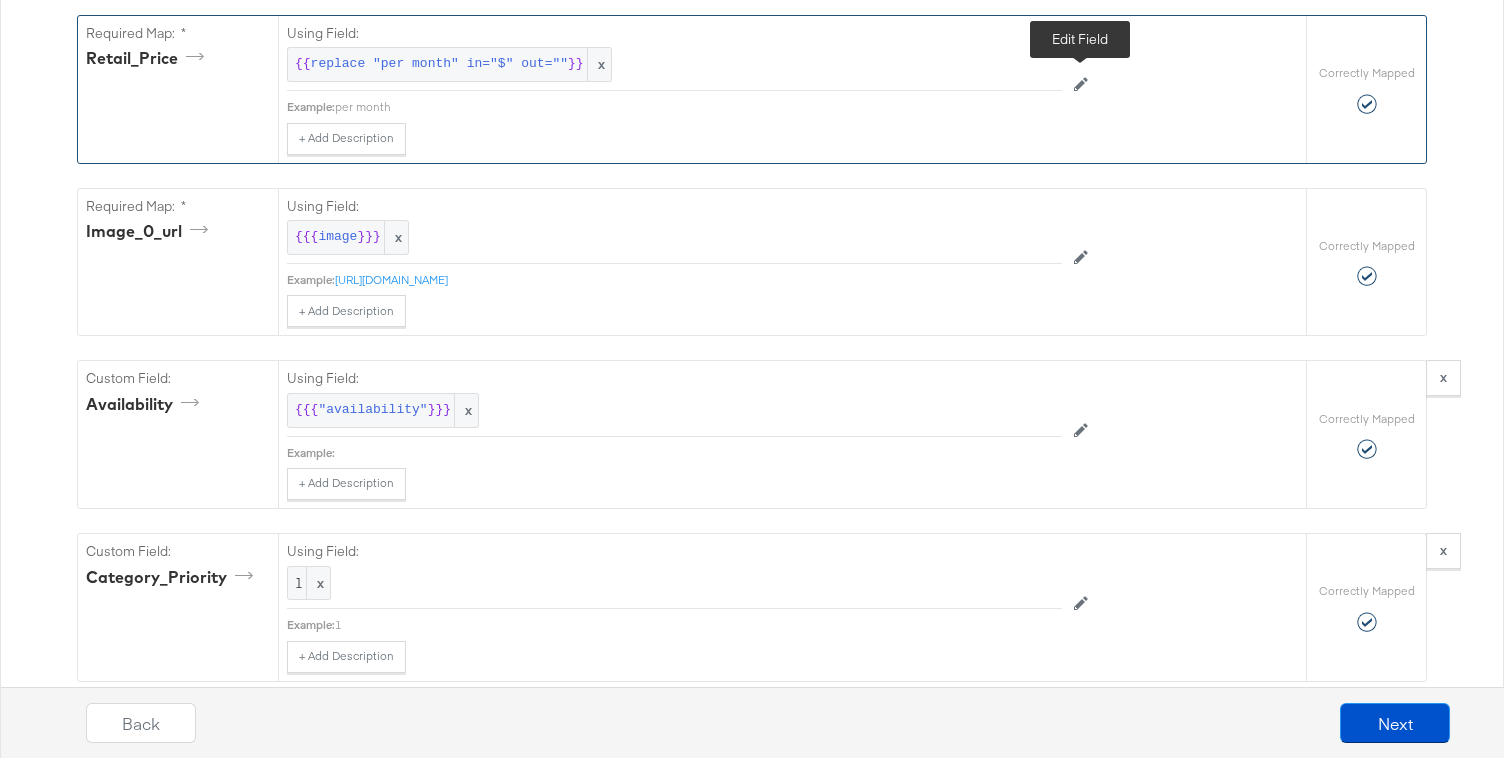 click at bounding box center (1081, 85) 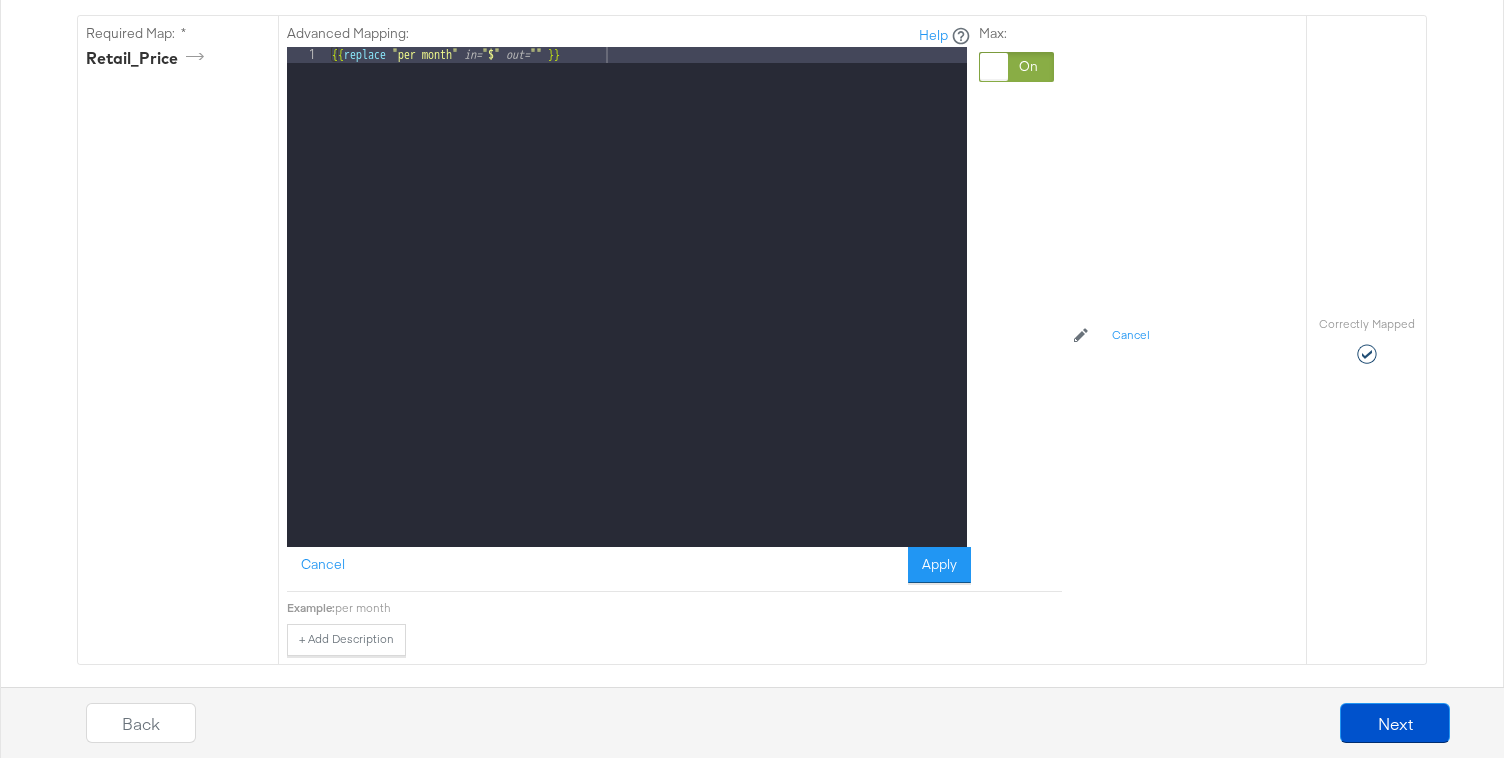 click on "Max:" at bounding box center [1016, 304] 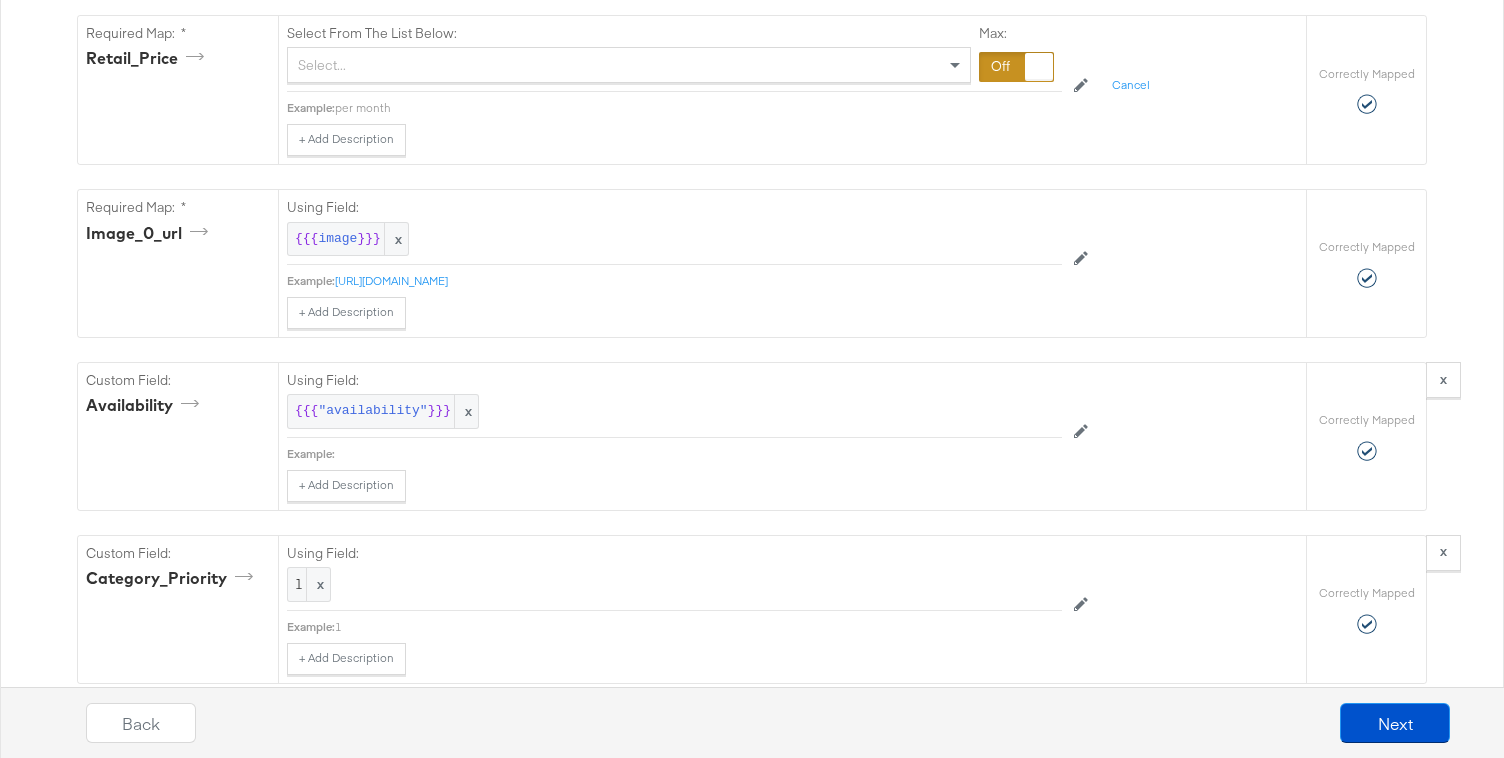 click on "Select..." at bounding box center [629, 65] 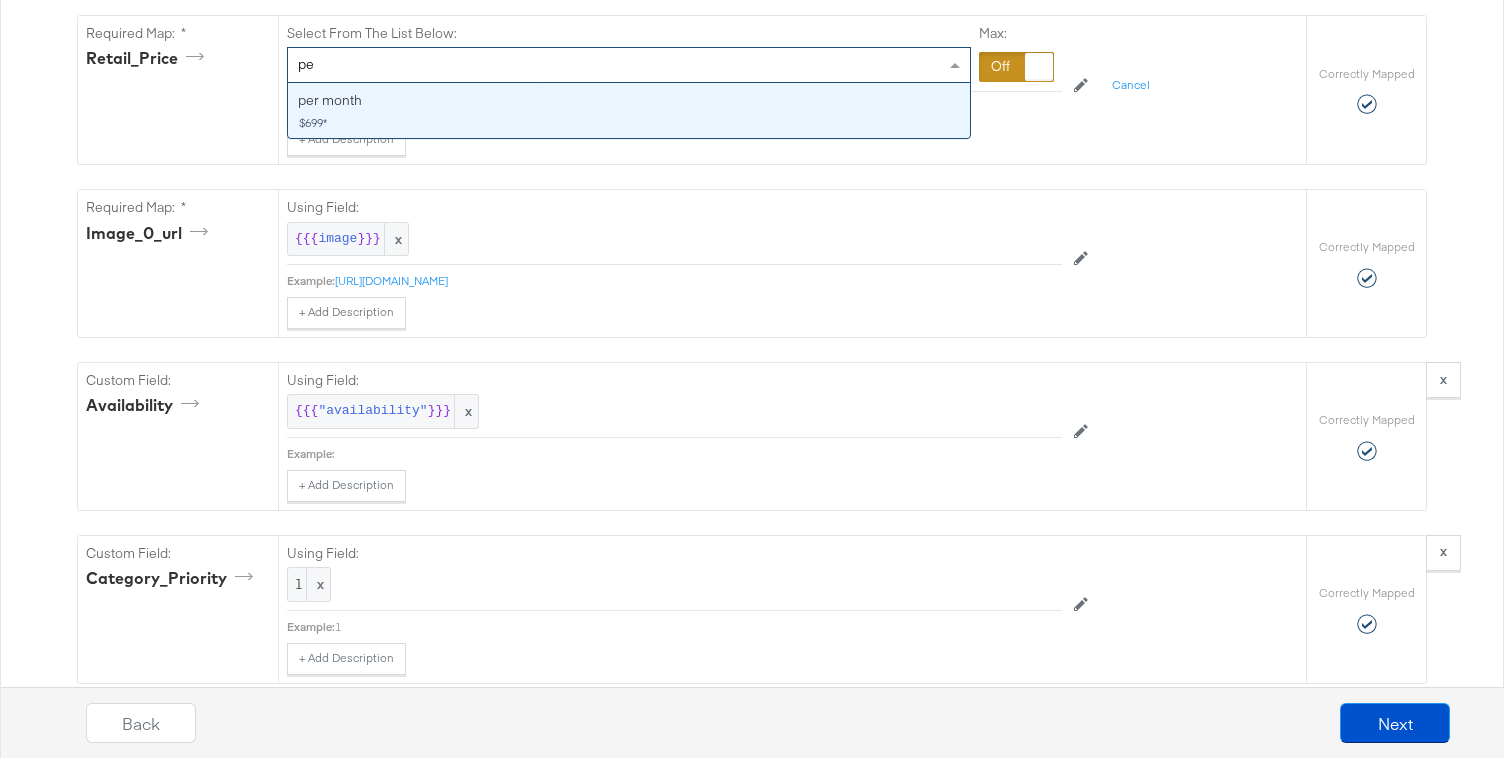 type on "per" 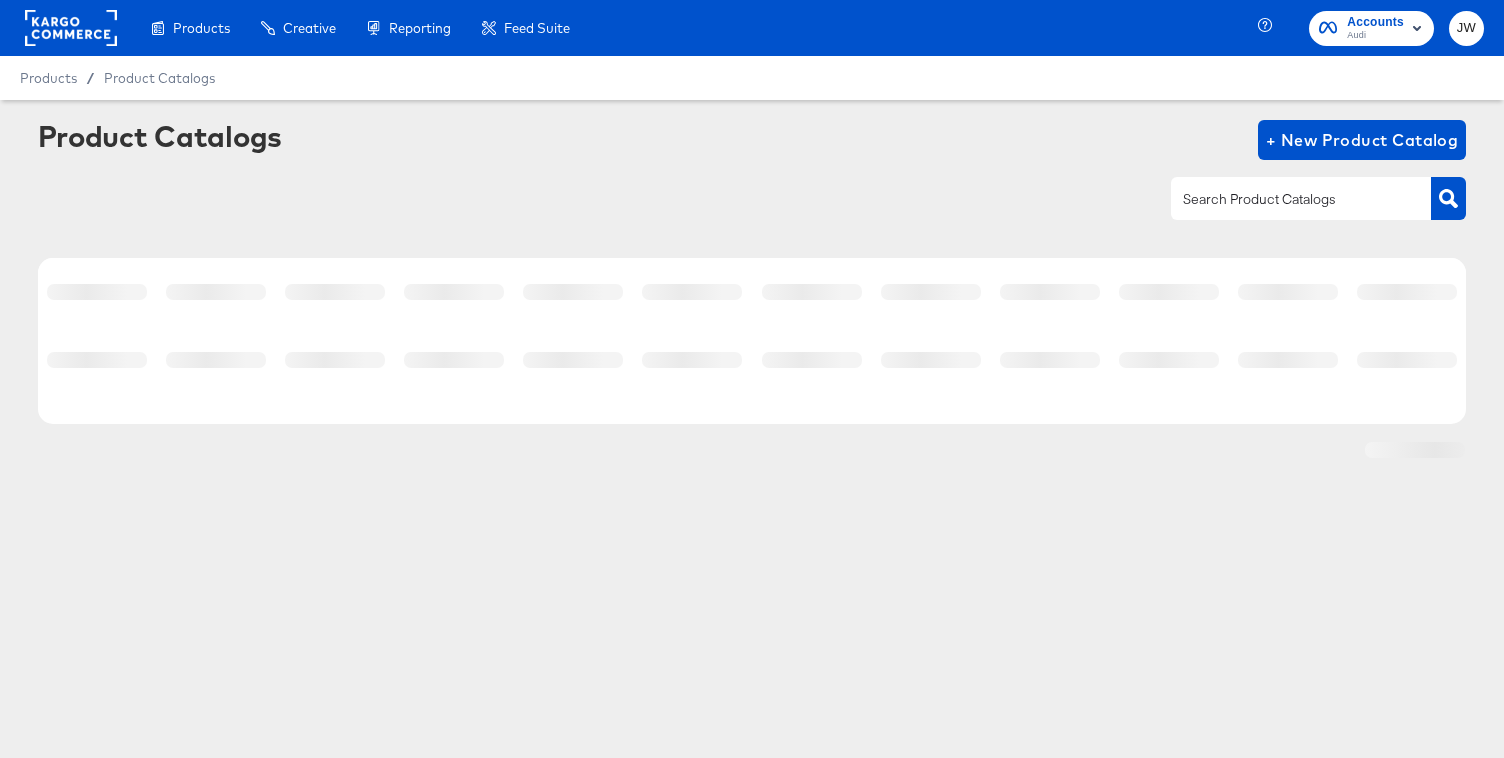 scroll, scrollTop: 0, scrollLeft: 0, axis: both 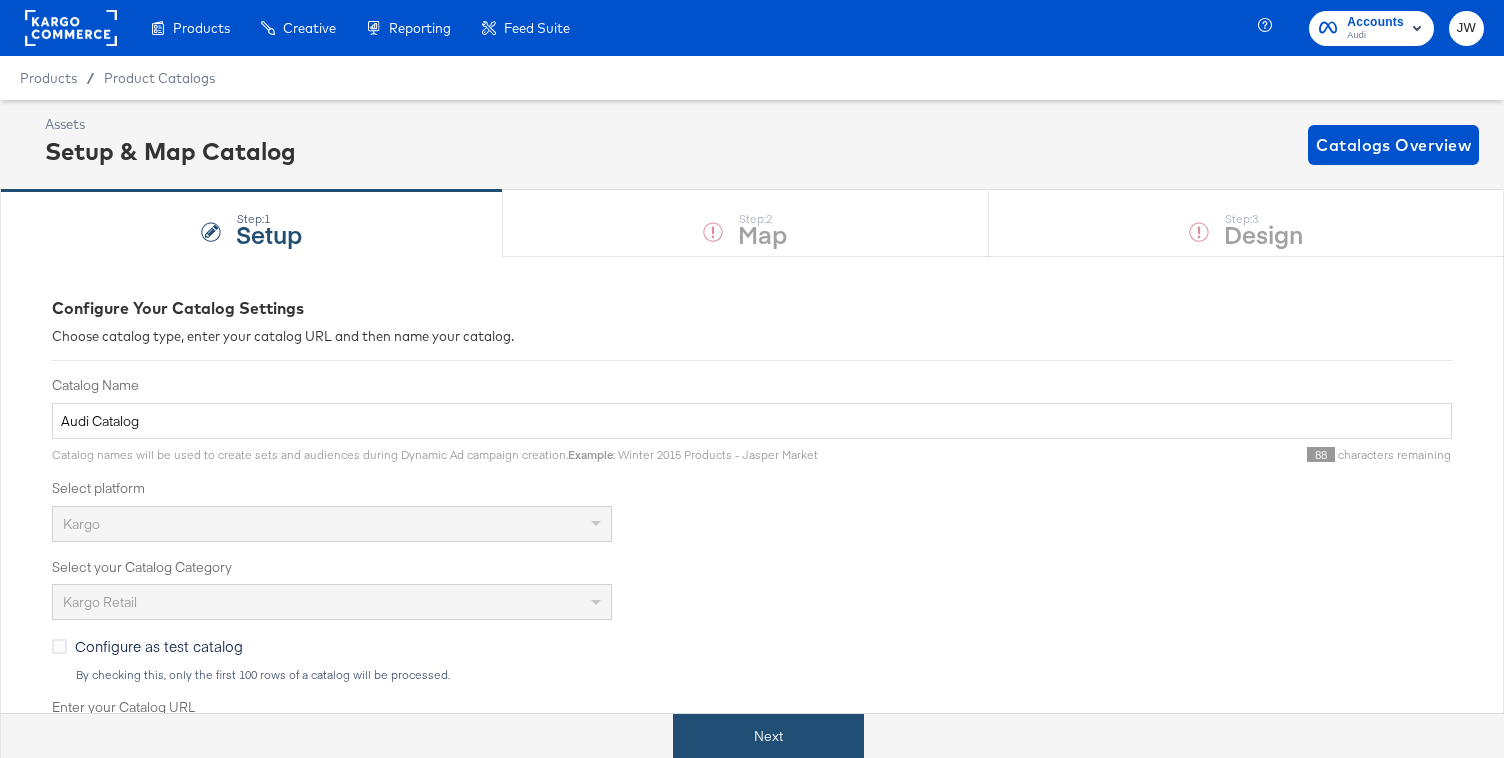 click on "Next" at bounding box center (768, 736) 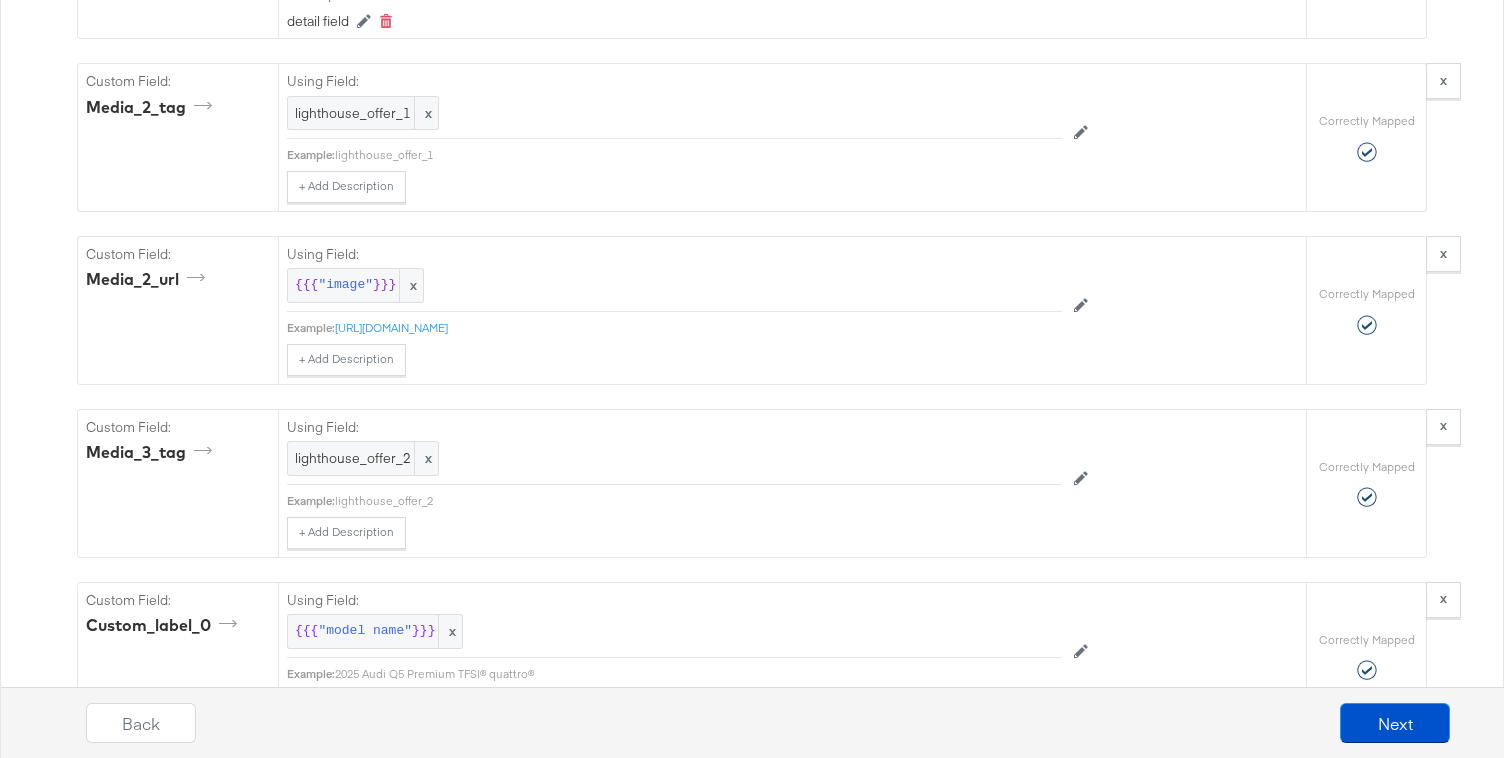 scroll, scrollTop: 3536, scrollLeft: 0, axis: vertical 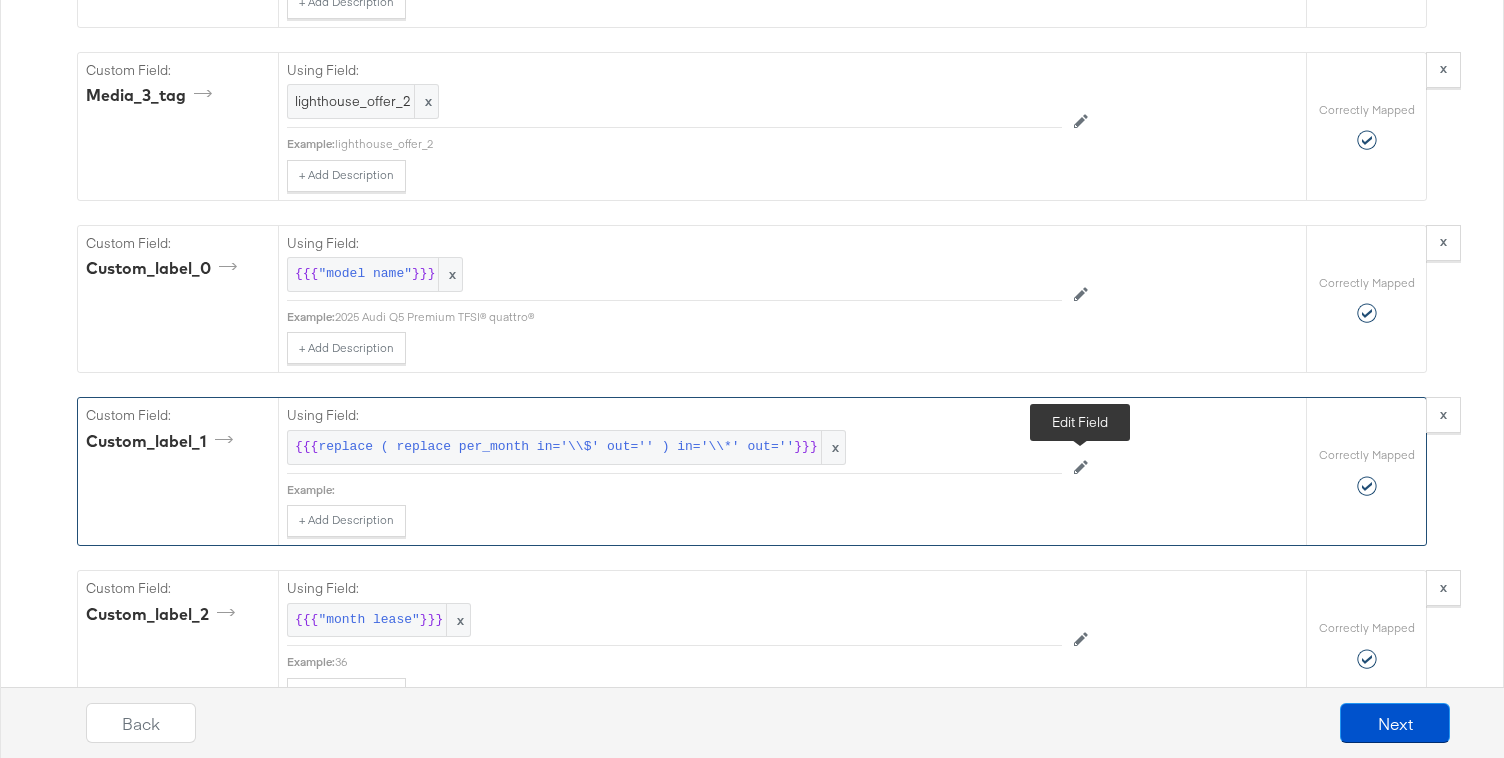 click 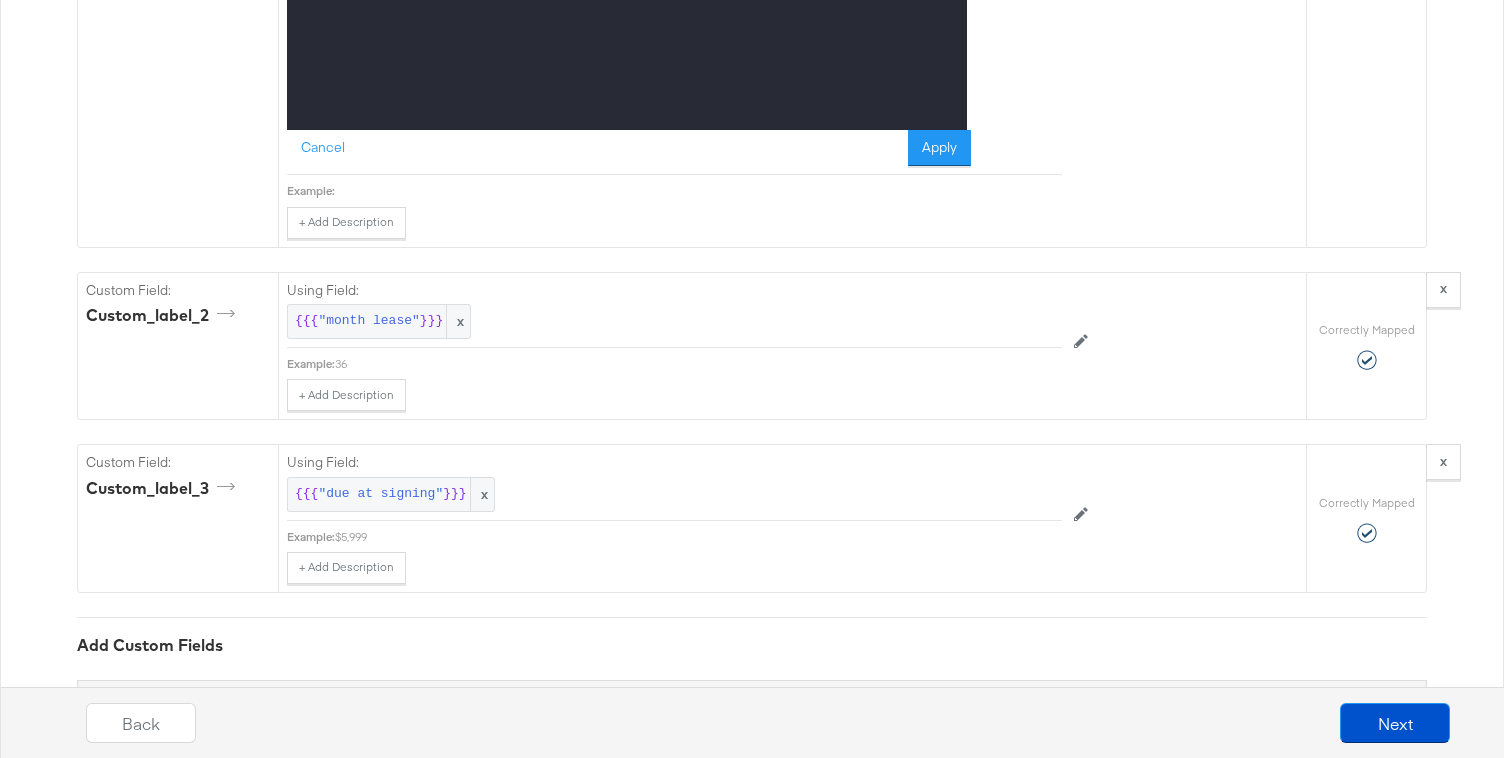 scroll, scrollTop: 4426, scrollLeft: 0, axis: vertical 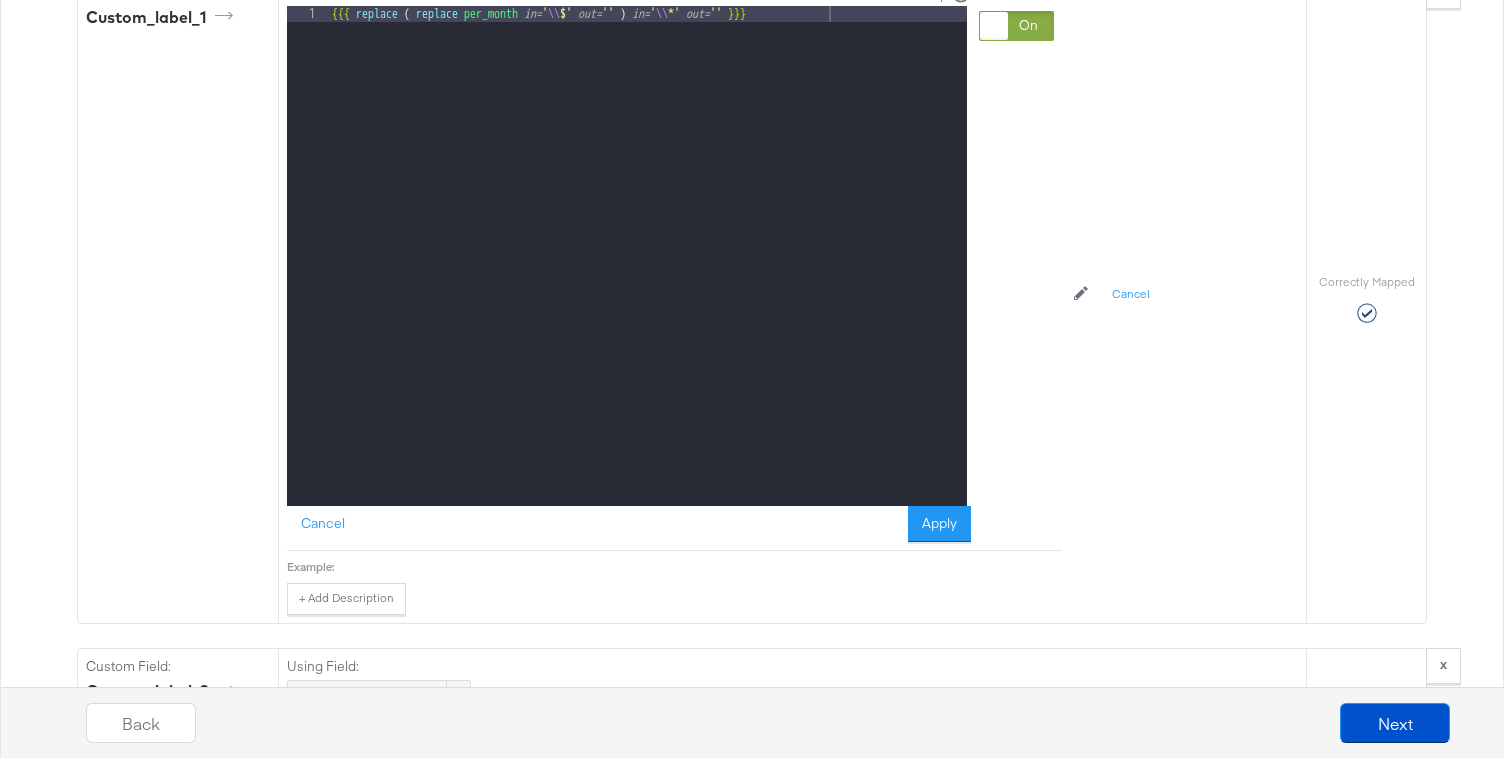 type 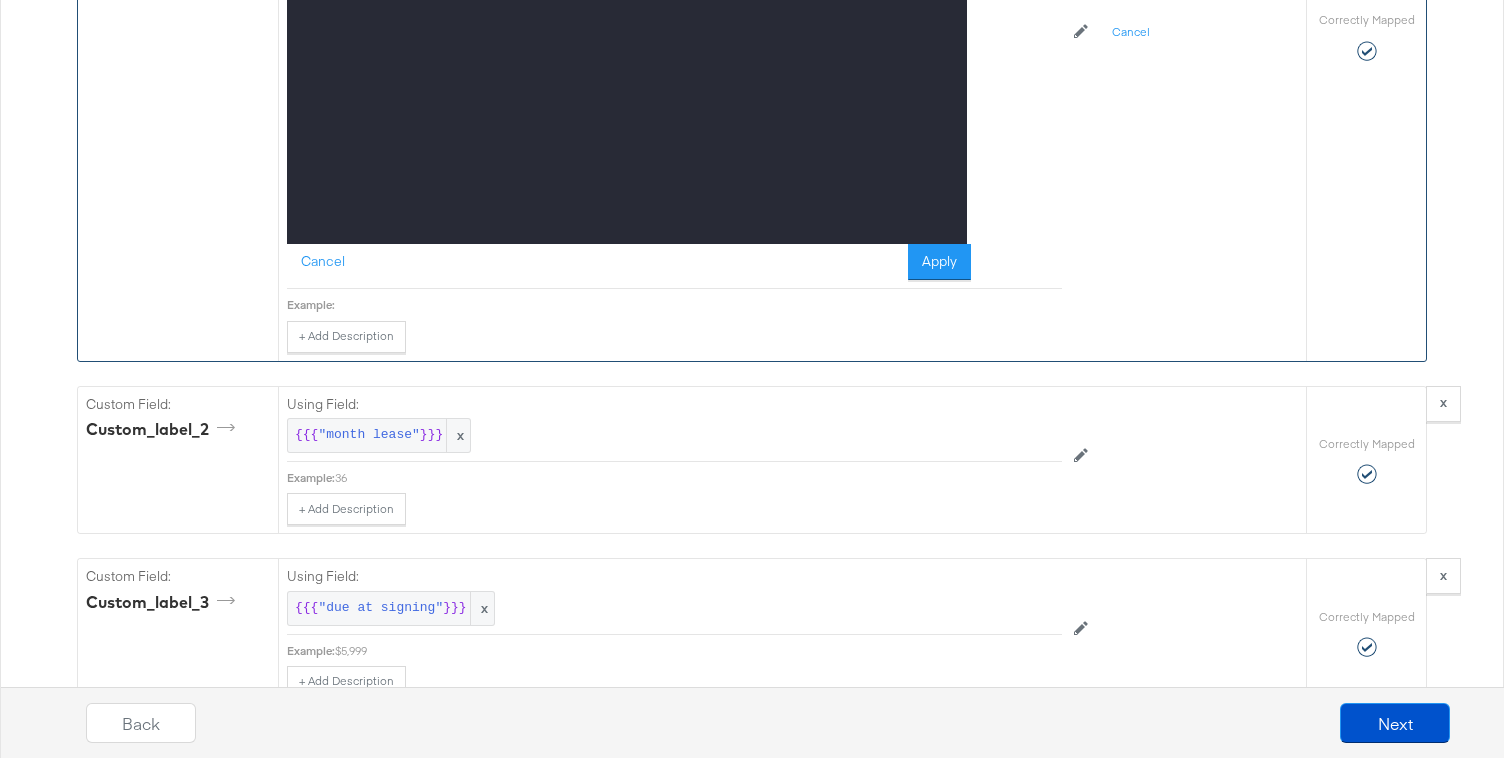 scroll, scrollTop: 4469, scrollLeft: 0, axis: vertical 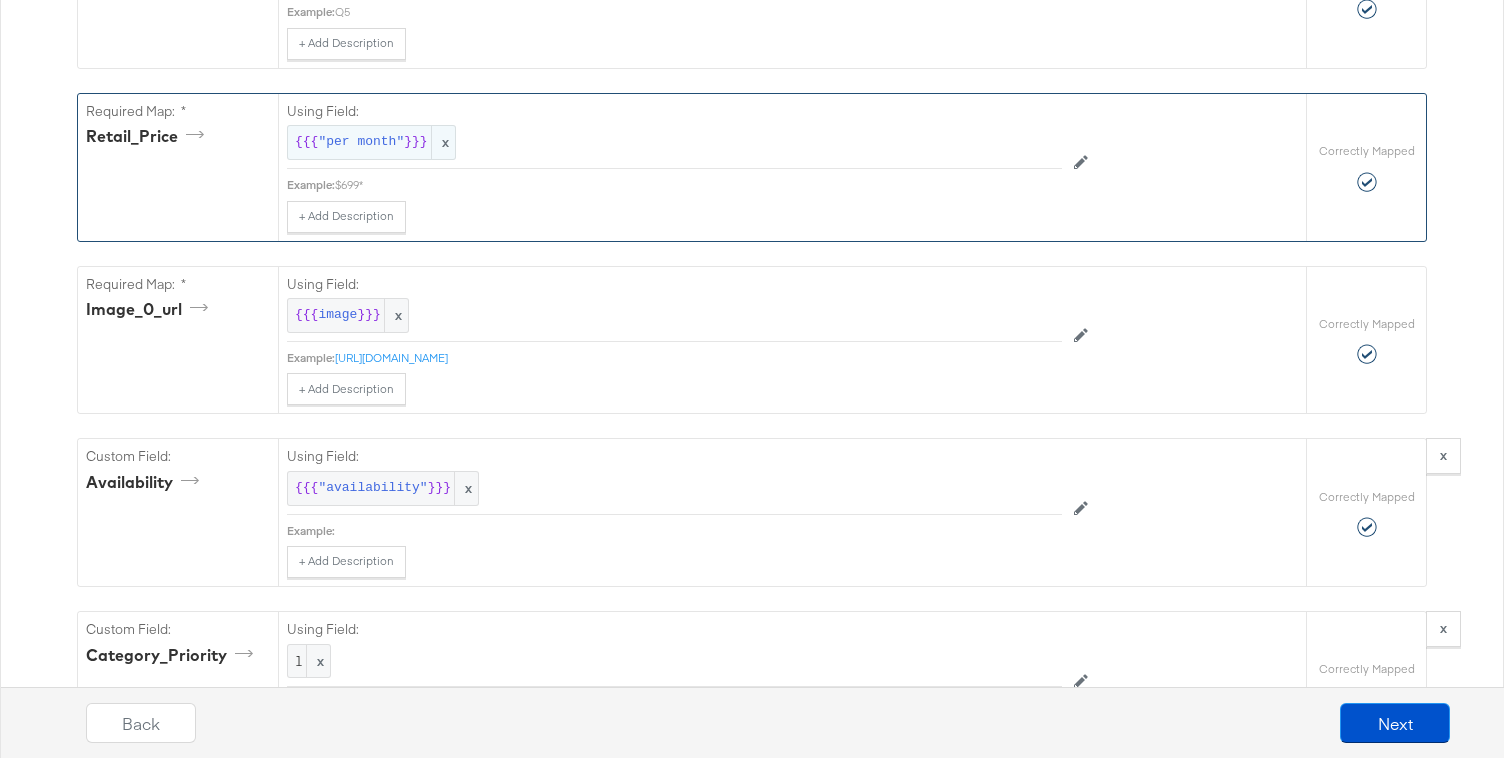 click on "x" at bounding box center [443, 142] 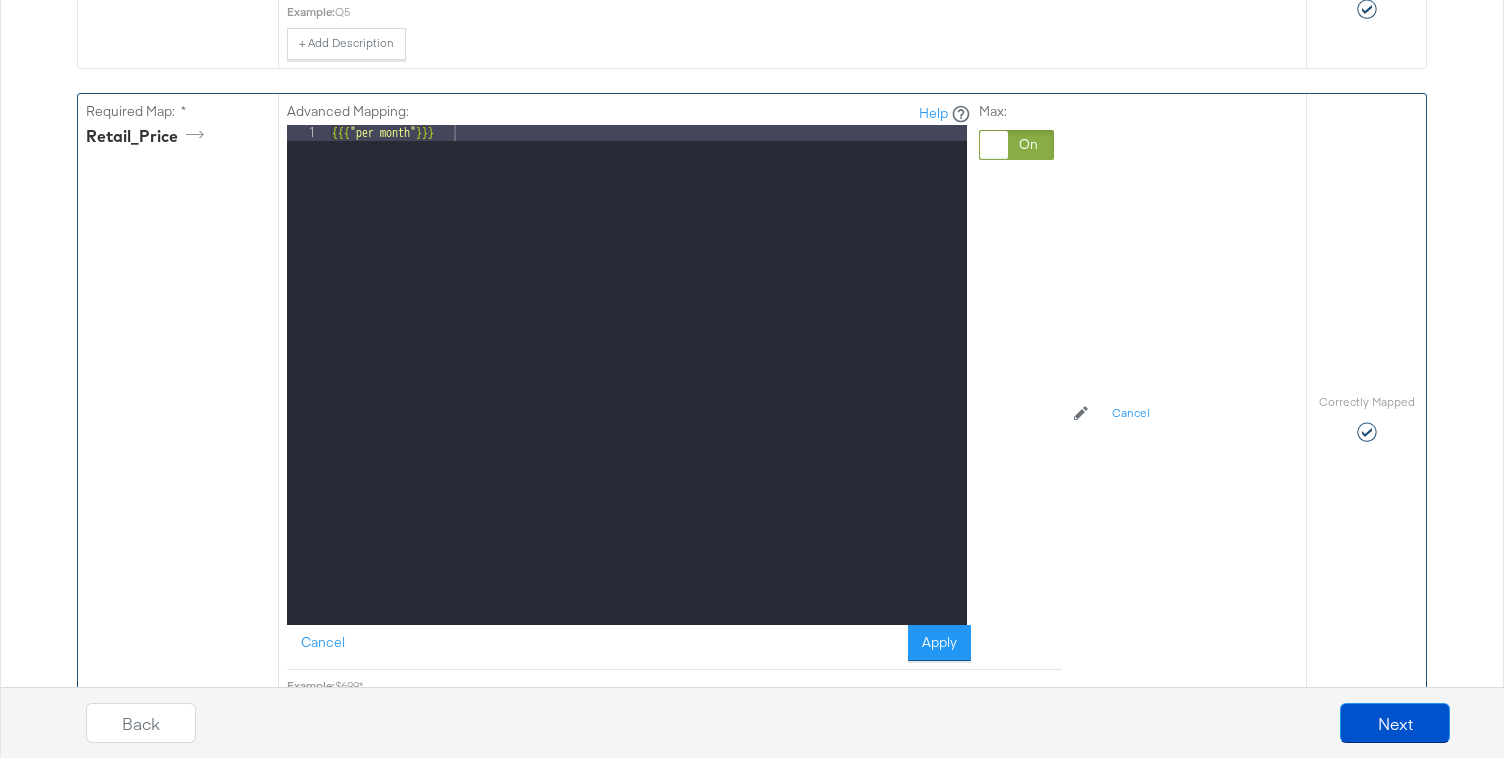 click on "{{{ "per month" }}}" at bounding box center (647, 391) 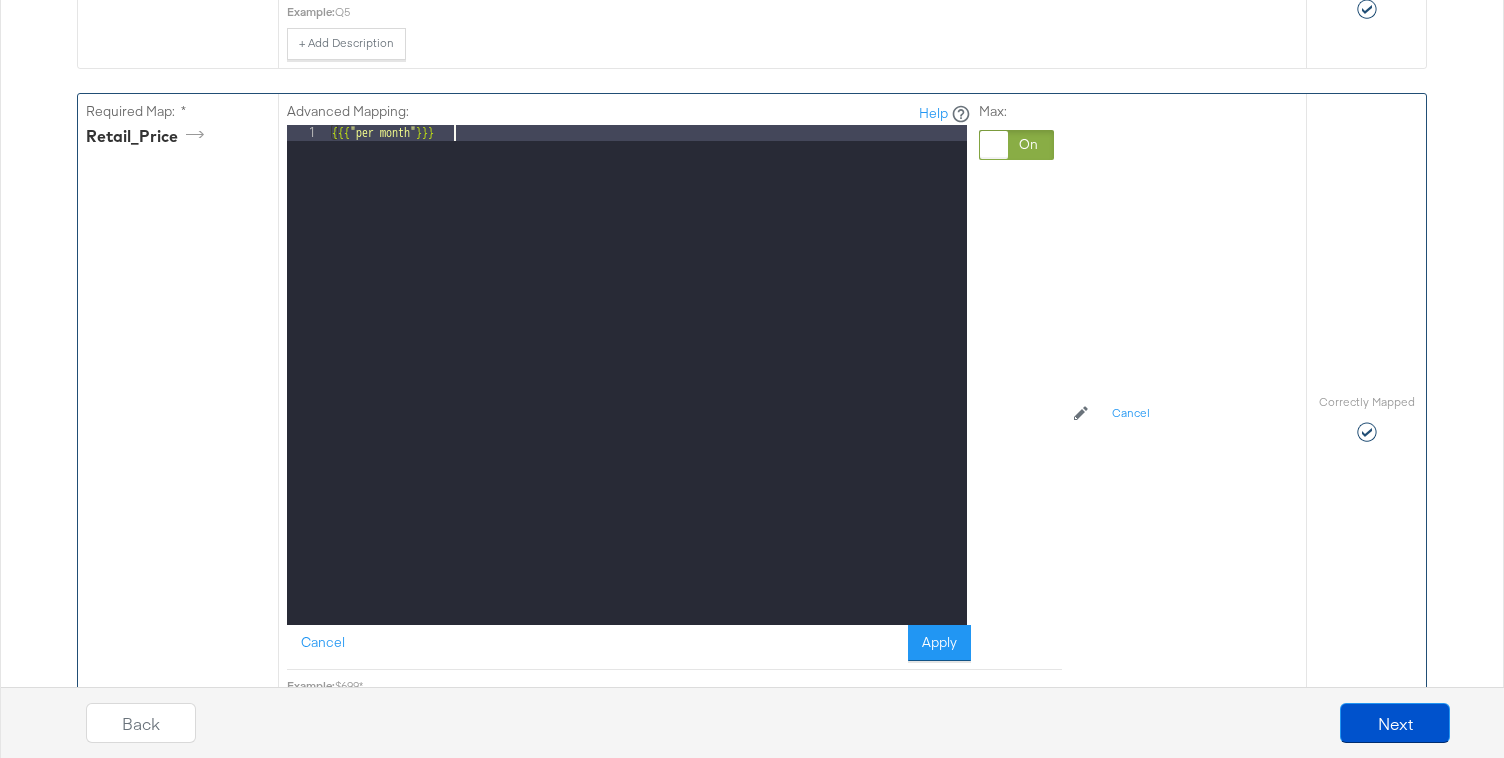 click on "{{{ "per month" }}}" at bounding box center [647, 391] 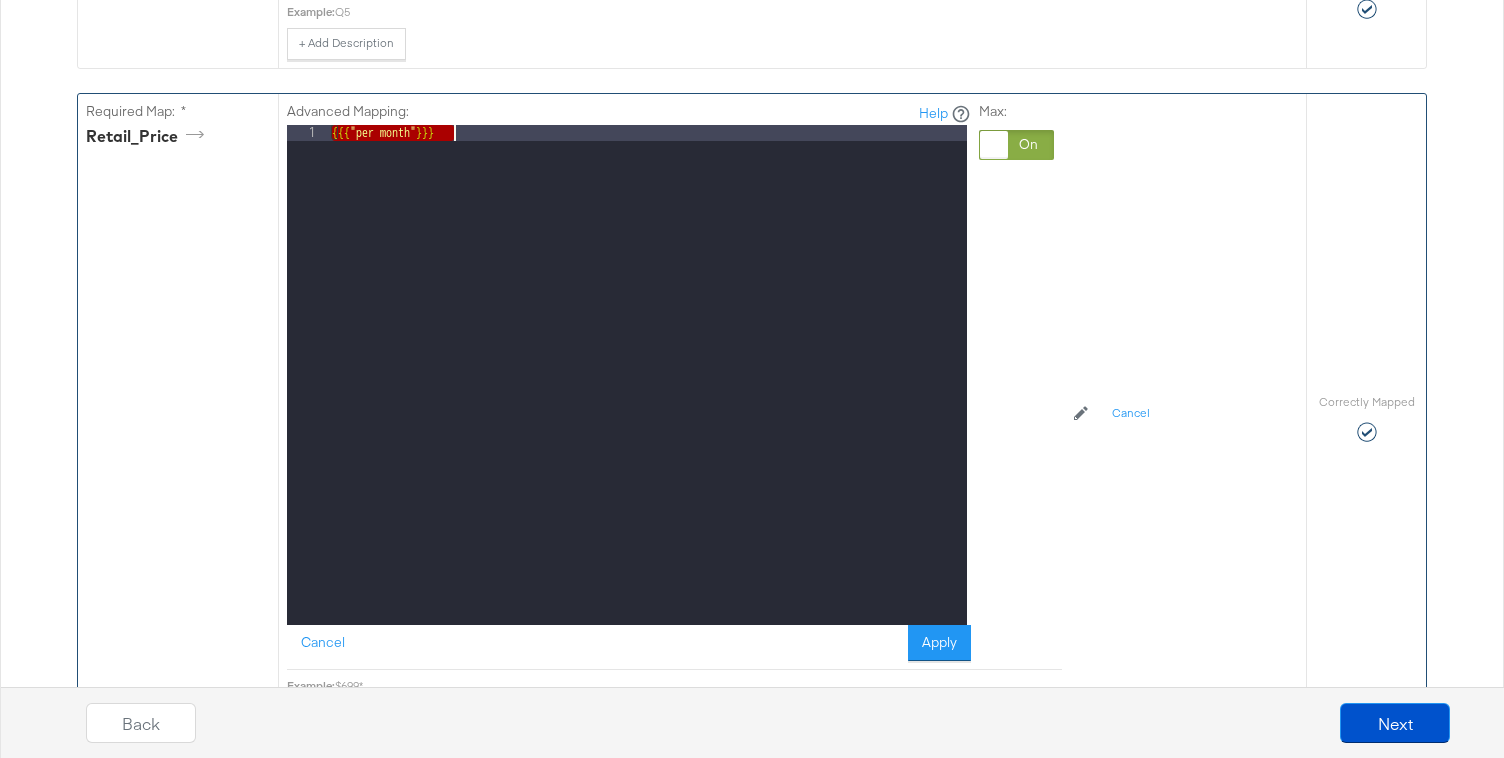 click on "{{{ "per month" }}}" at bounding box center (647, 391) 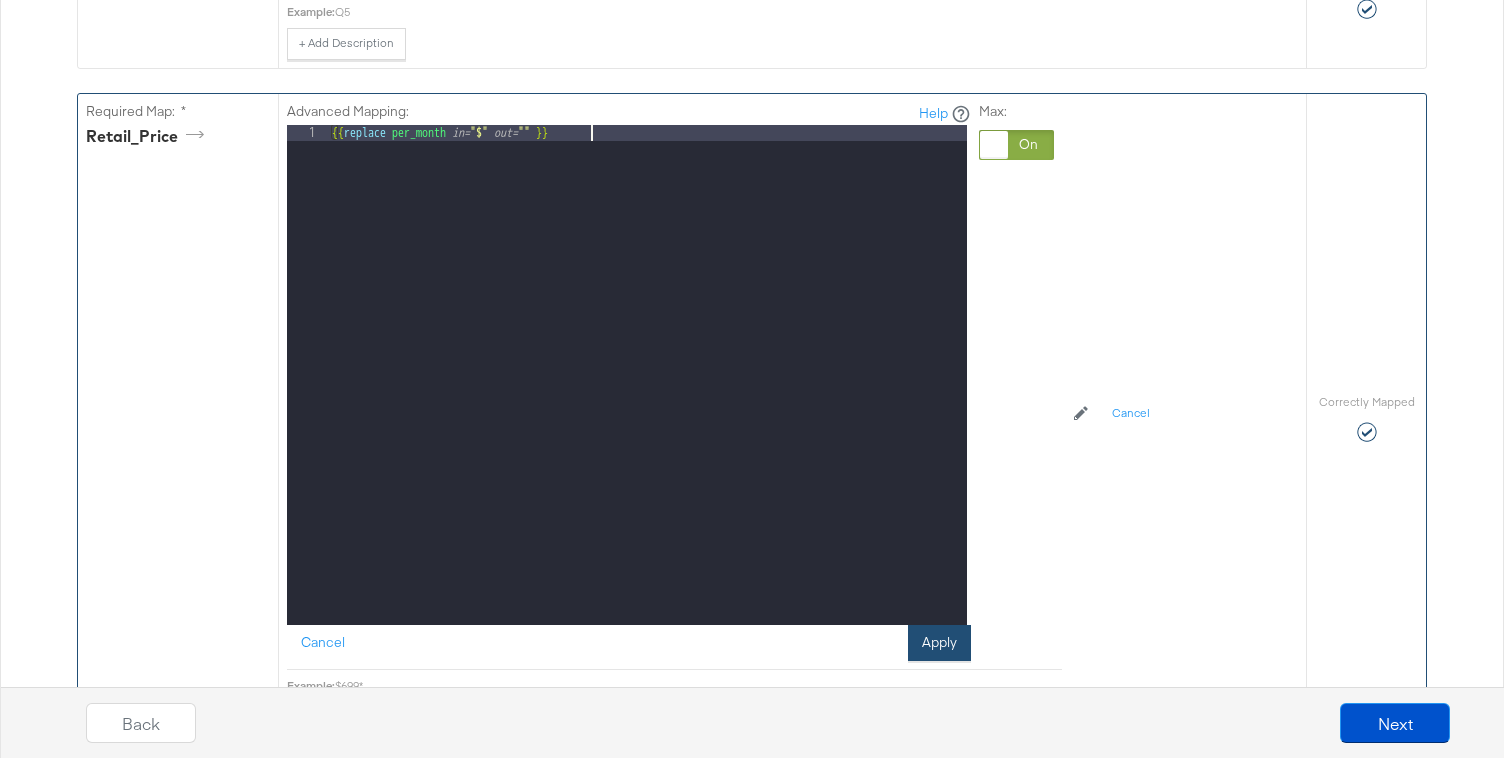 click on "Apply" at bounding box center [939, 643] 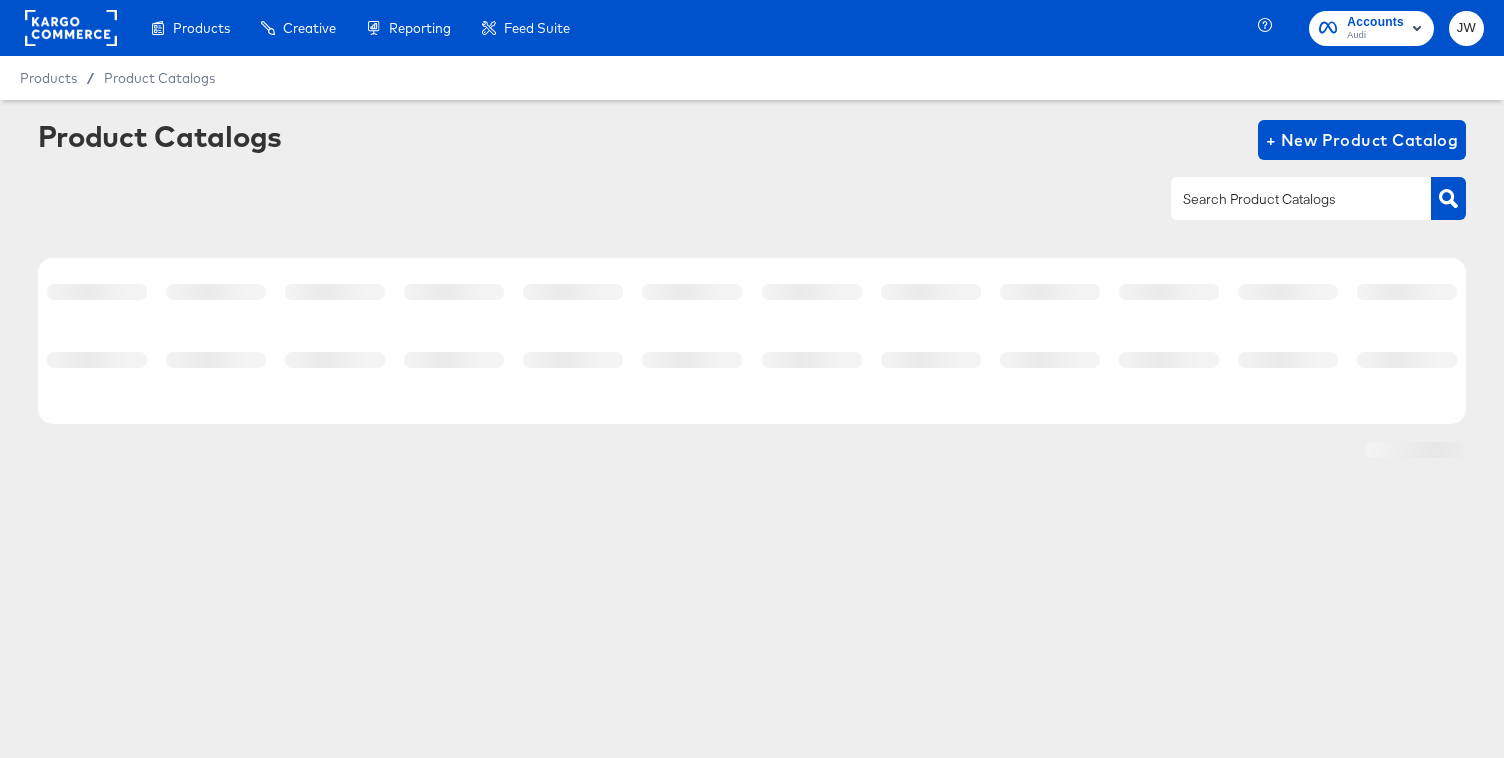 scroll, scrollTop: 0, scrollLeft: 0, axis: both 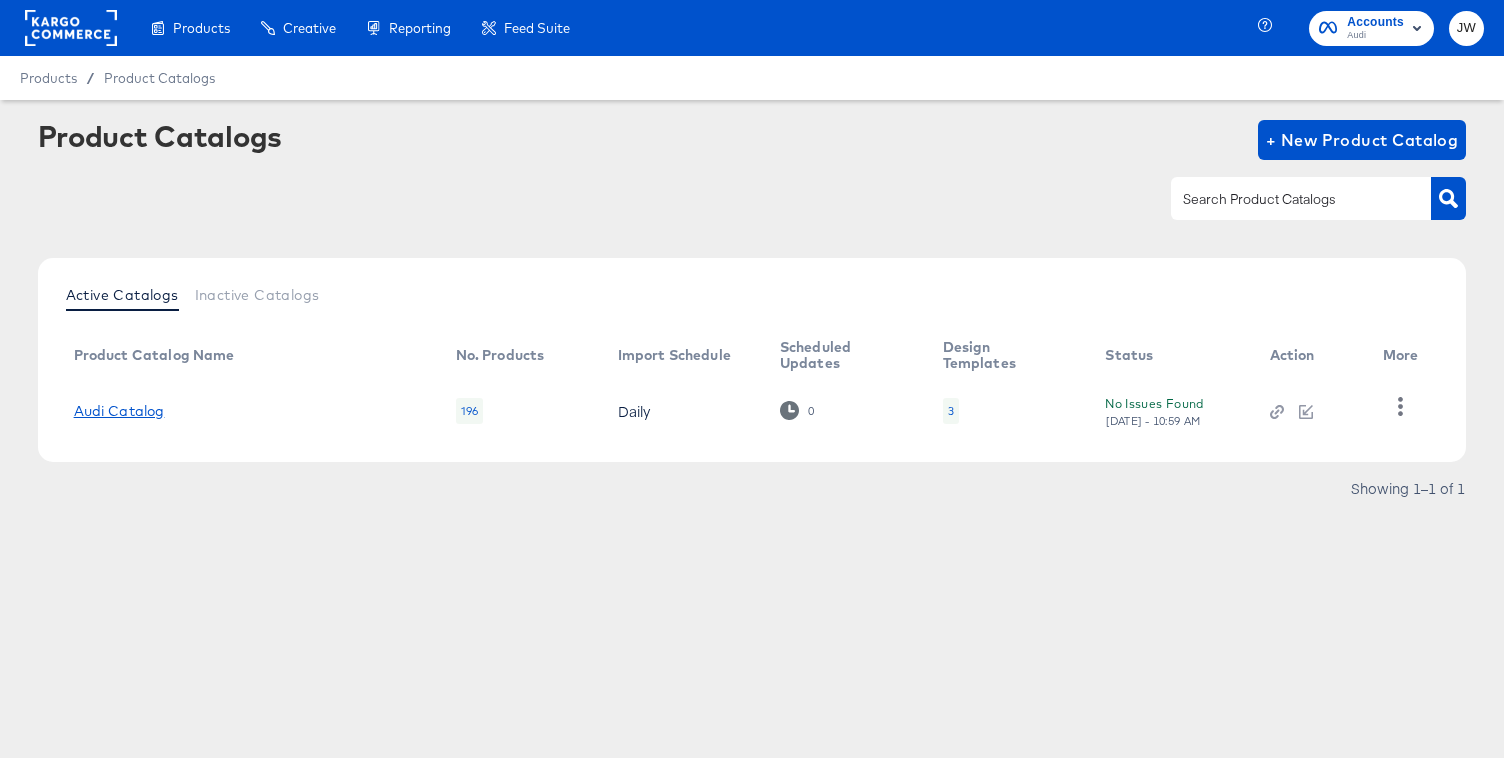 click on "Audi Catalog" at bounding box center (119, 411) 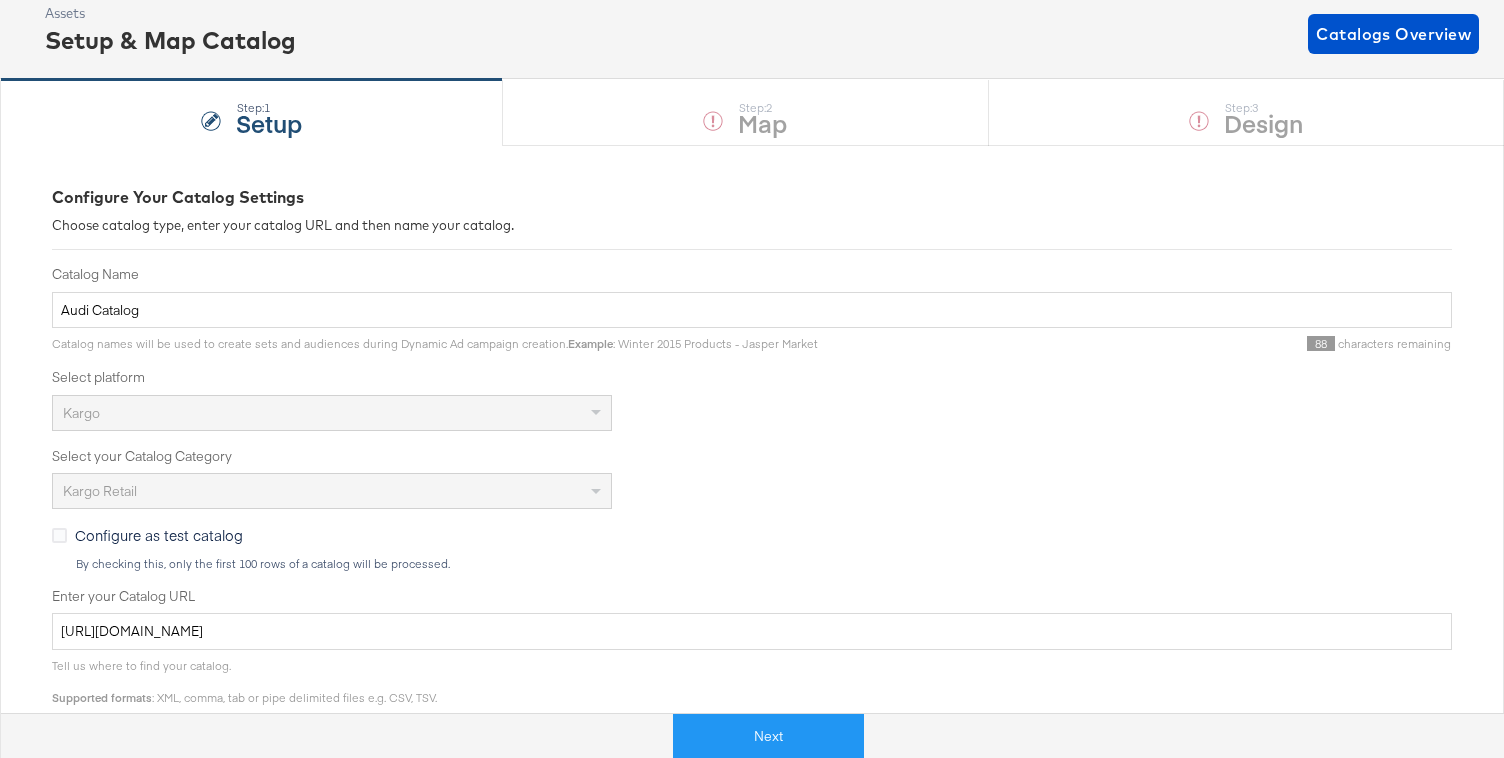 scroll, scrollTop: 112, scrollLeft: 0, axis: vertical 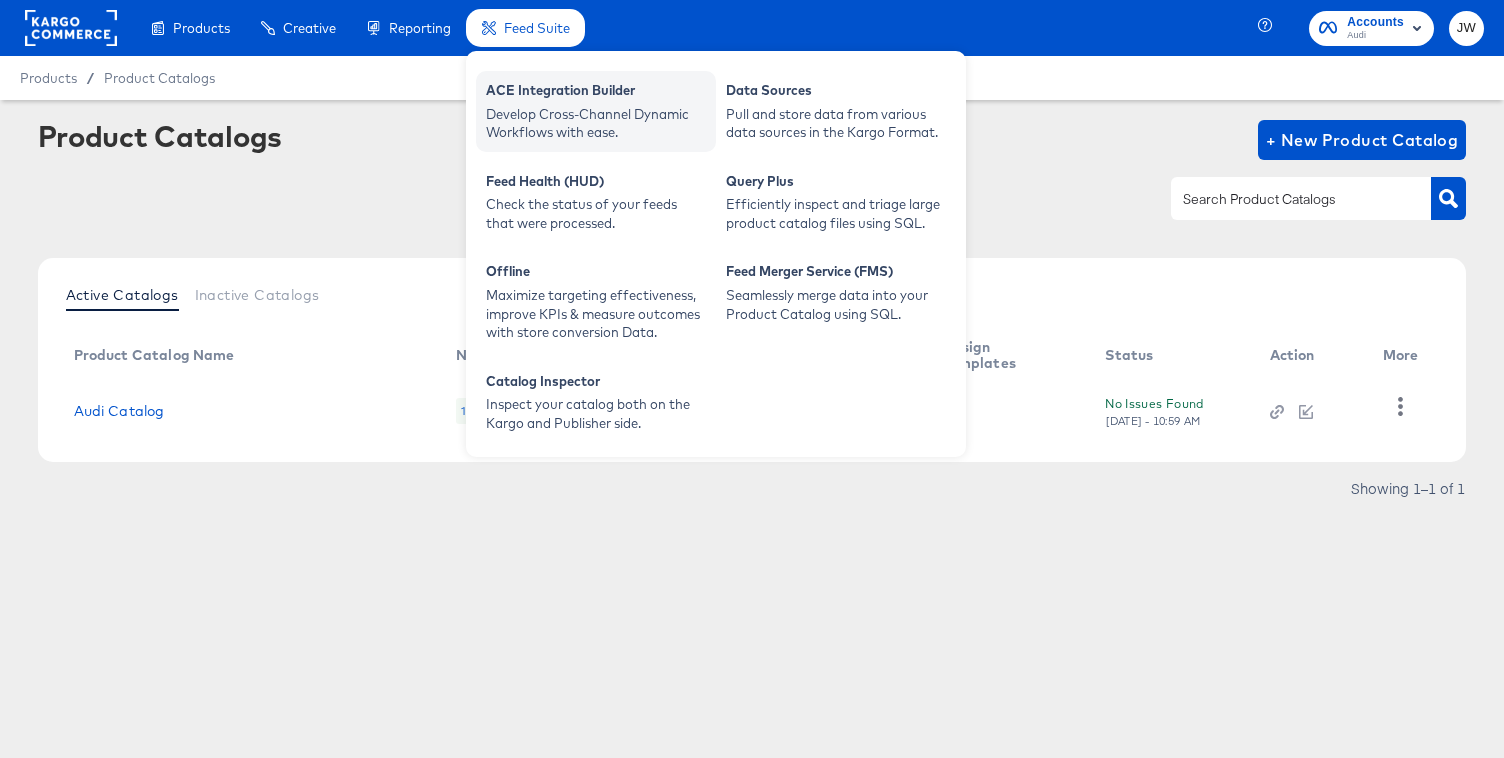click on "Develop Cross-Channel Dynamic Workflows with ease." at bounding box center (596, 123) 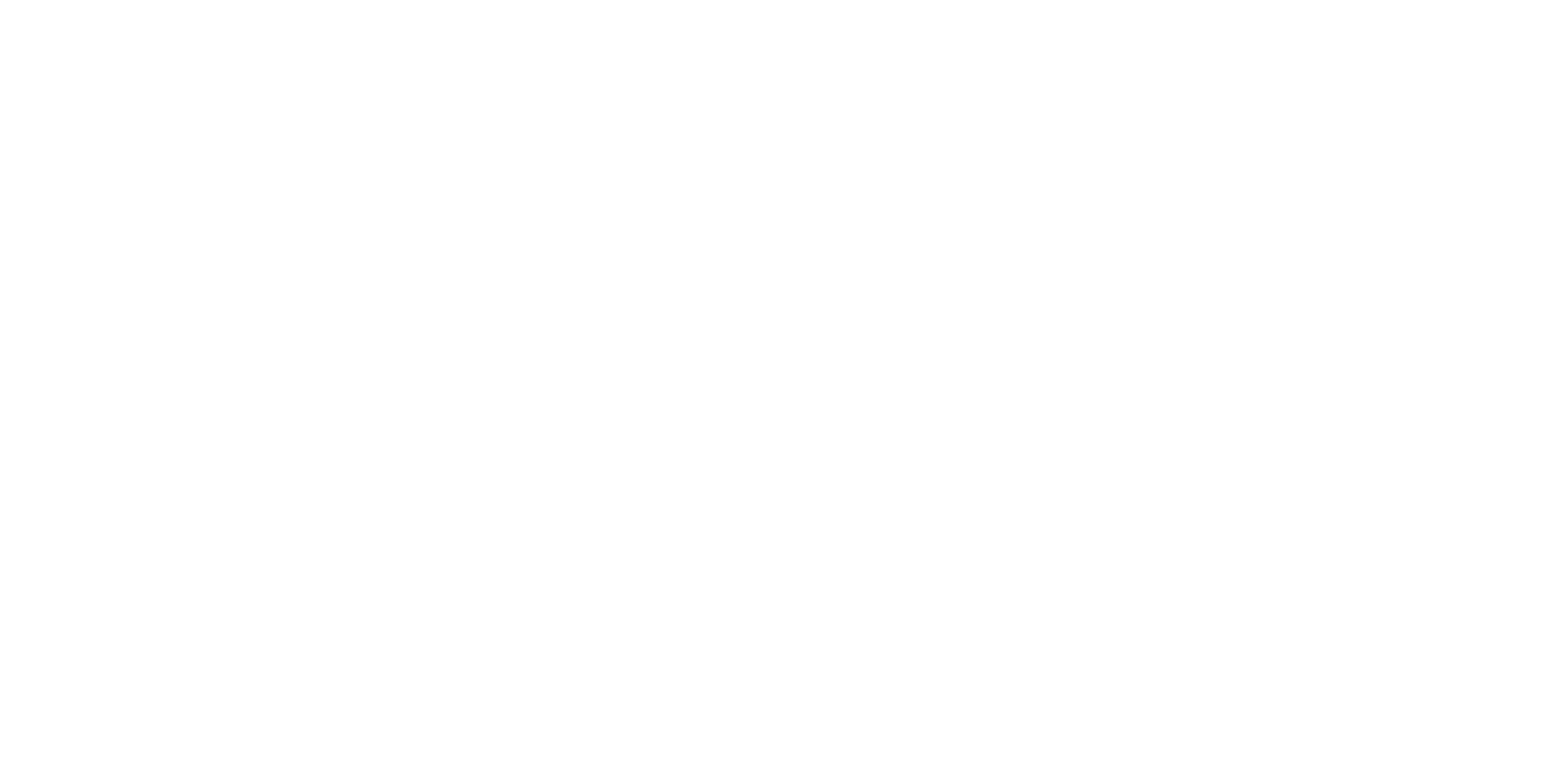 scroll, scrollTop: 0, scrollLeft: 0, axis: both 